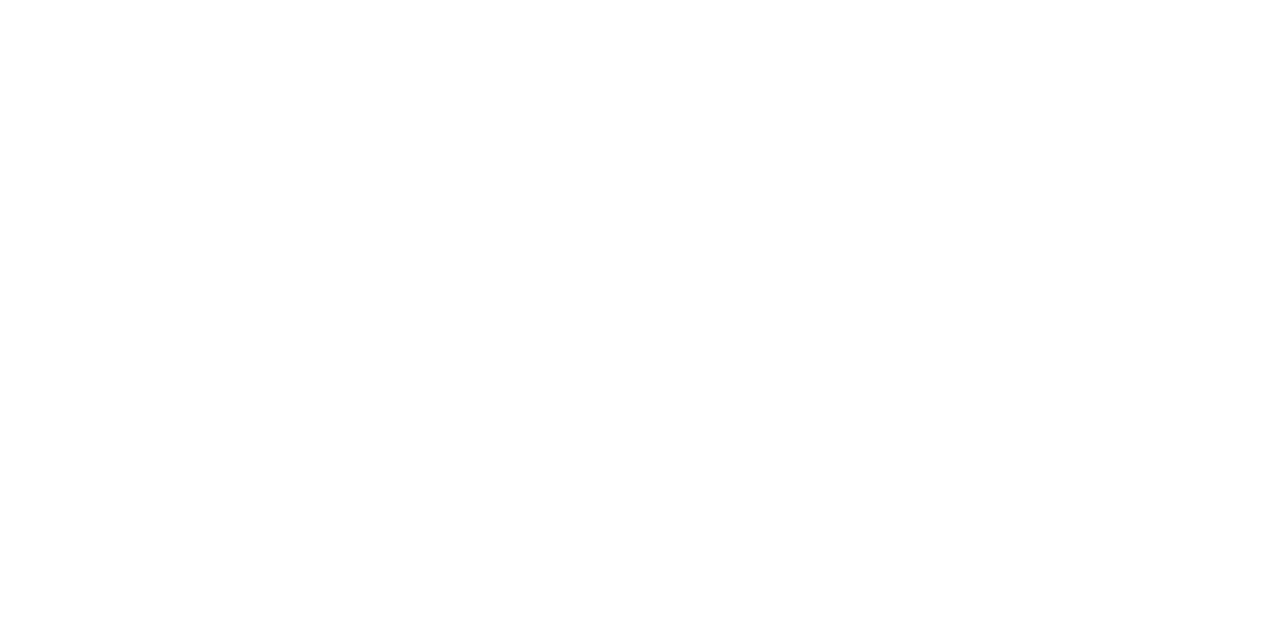 scroll, scrollTop: 0, scrollLeft: 0, axis: both 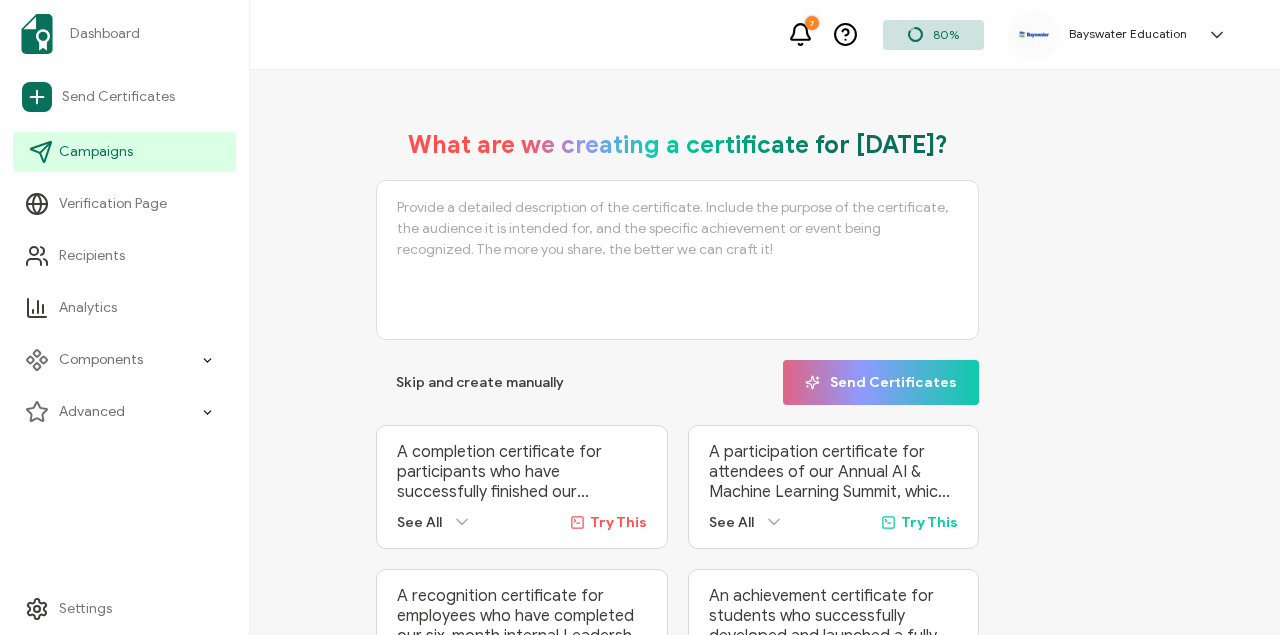 click on "Campaigns" at bounding box center (96, 152) 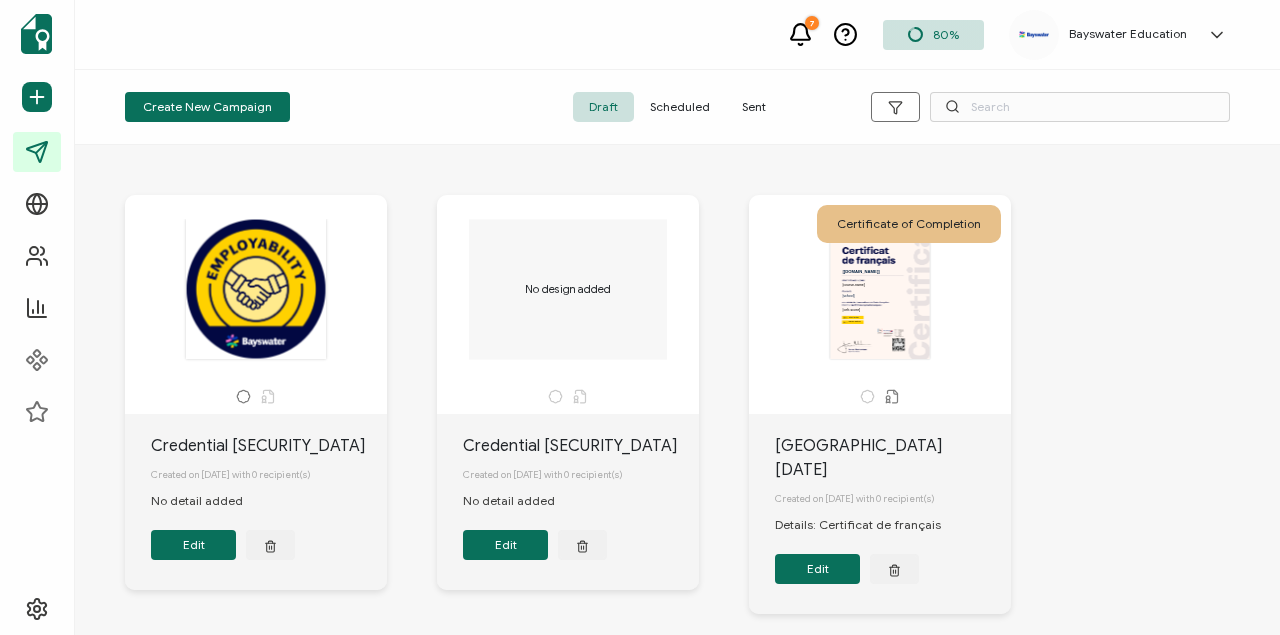 click on "Create New Campaign" at bounding box center [207, 107] 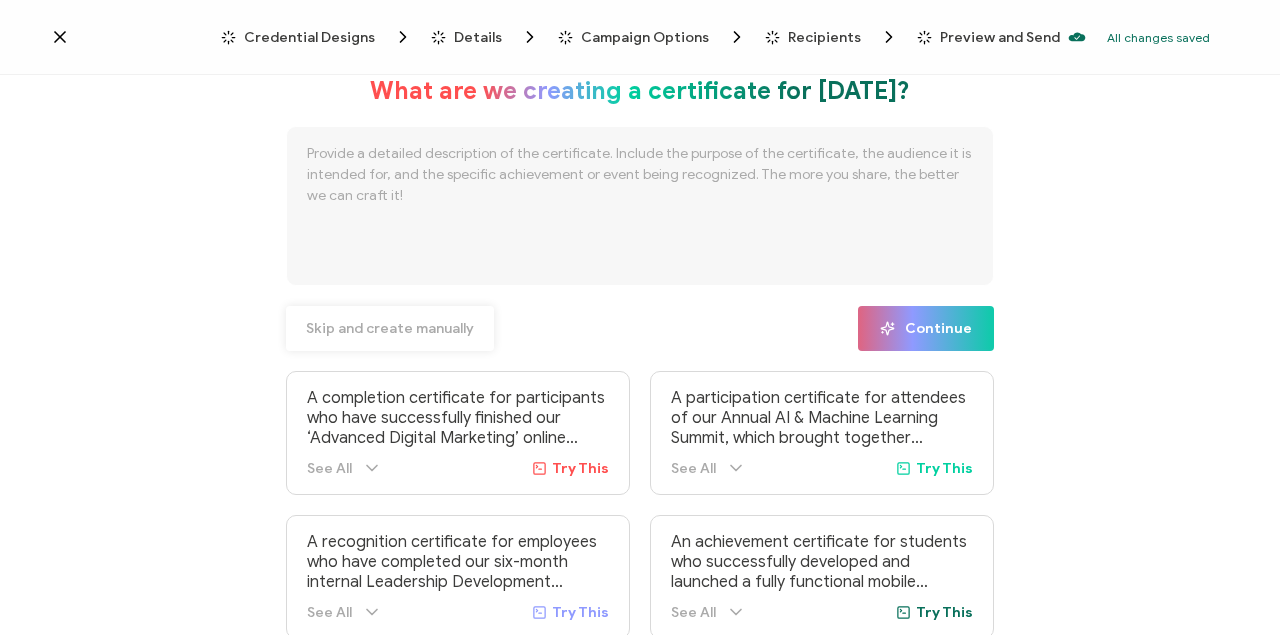 click on "Skip and create manually" at bounding box center [390, 329] 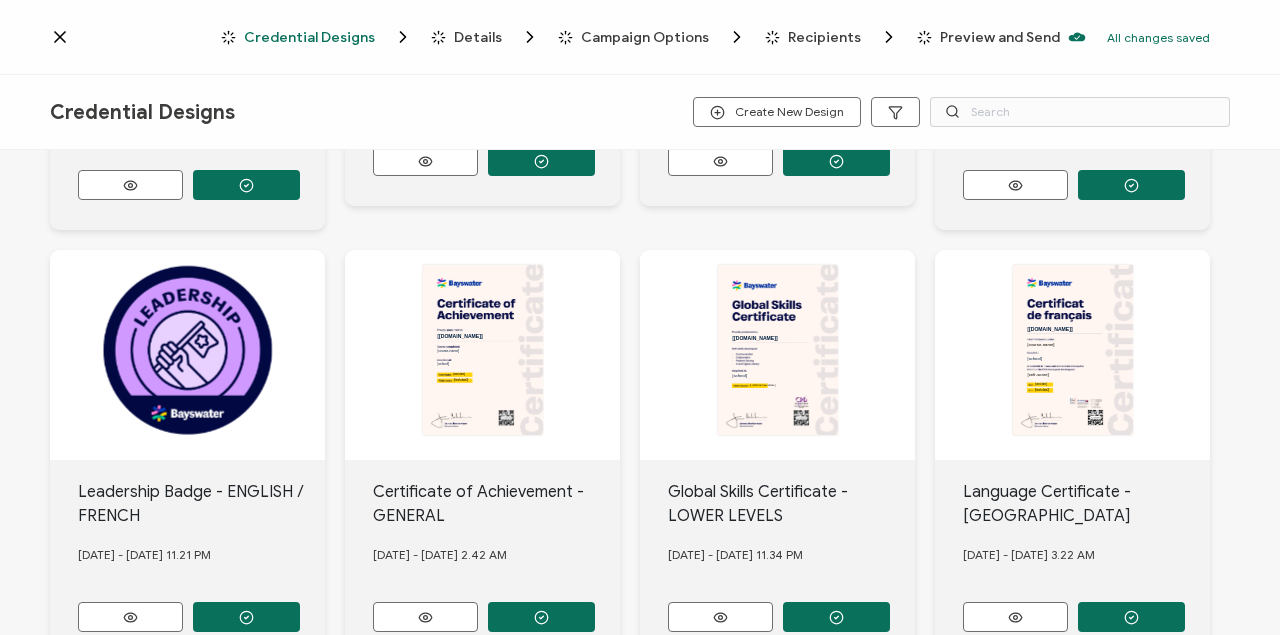 scroll, scrollTop: 936, scrollLeft: 0, axis: vertical 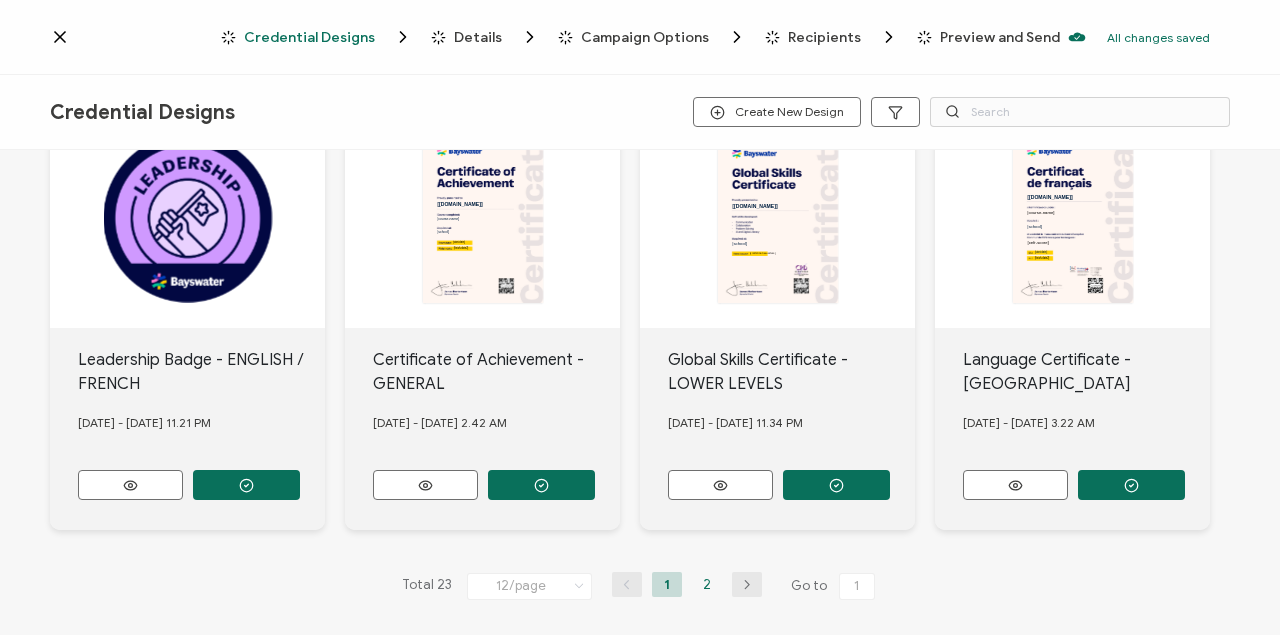 click on "2" at bounding box center (707, 584) 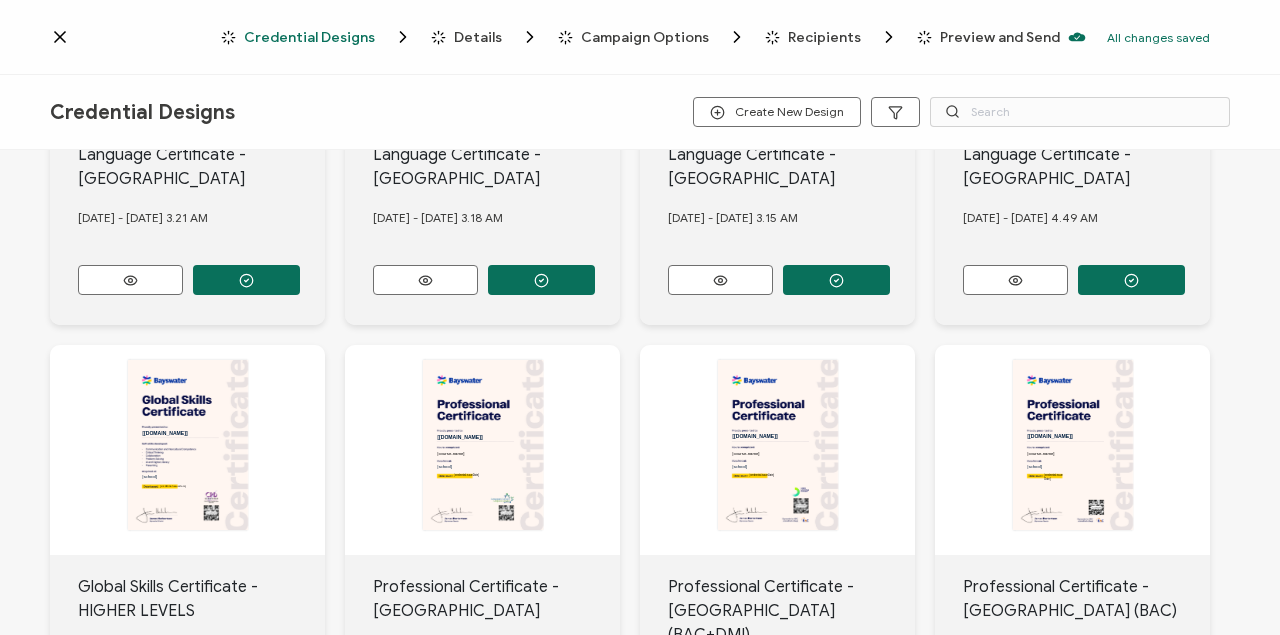 scroll, scrollTop: 112, scrollLeft: 0, axis: vertical 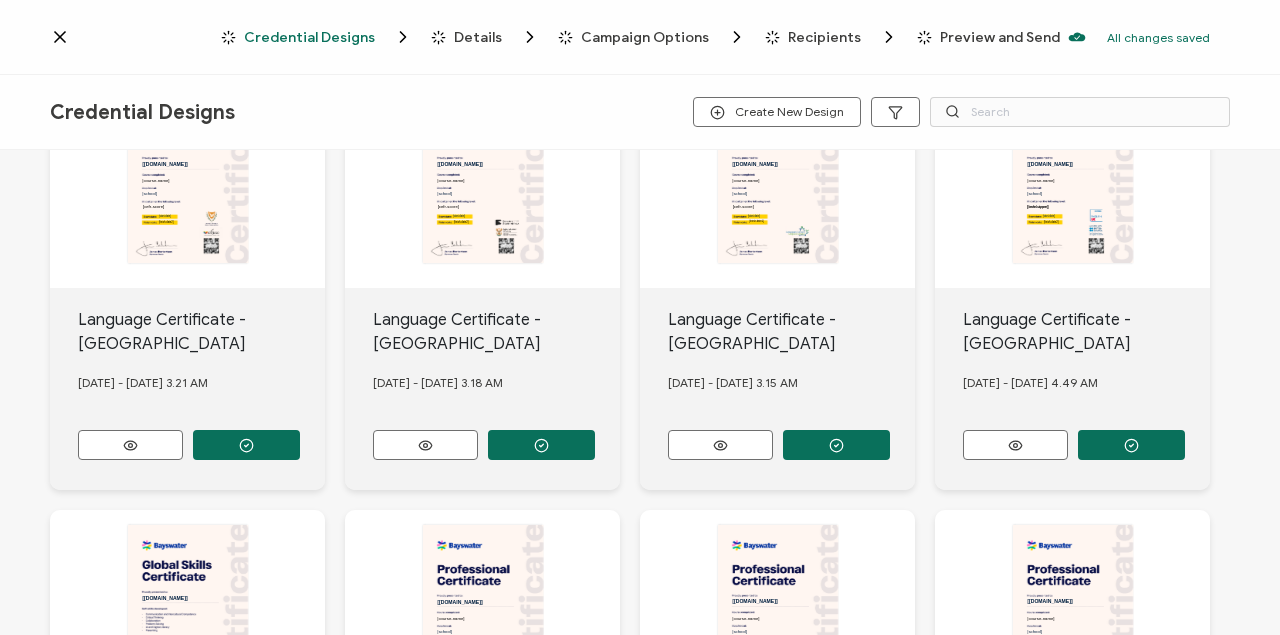 click at bounding box center [246, 445] 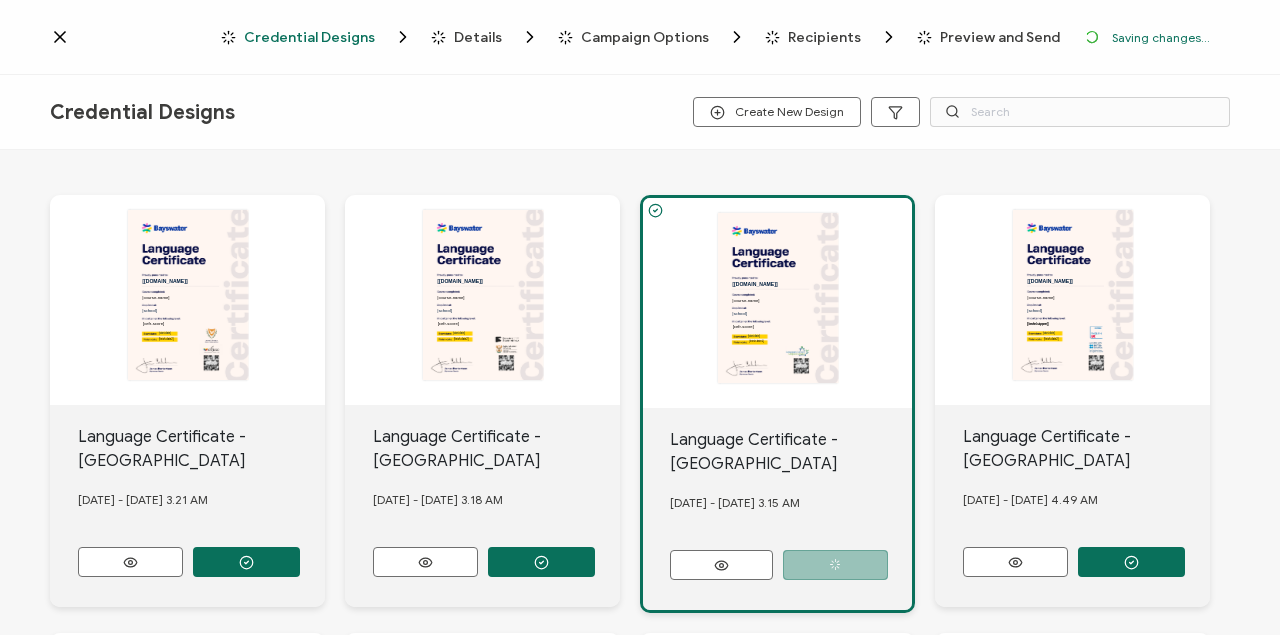scroll, scrollTop: 228, scrollLeft: 0, axis: vertical 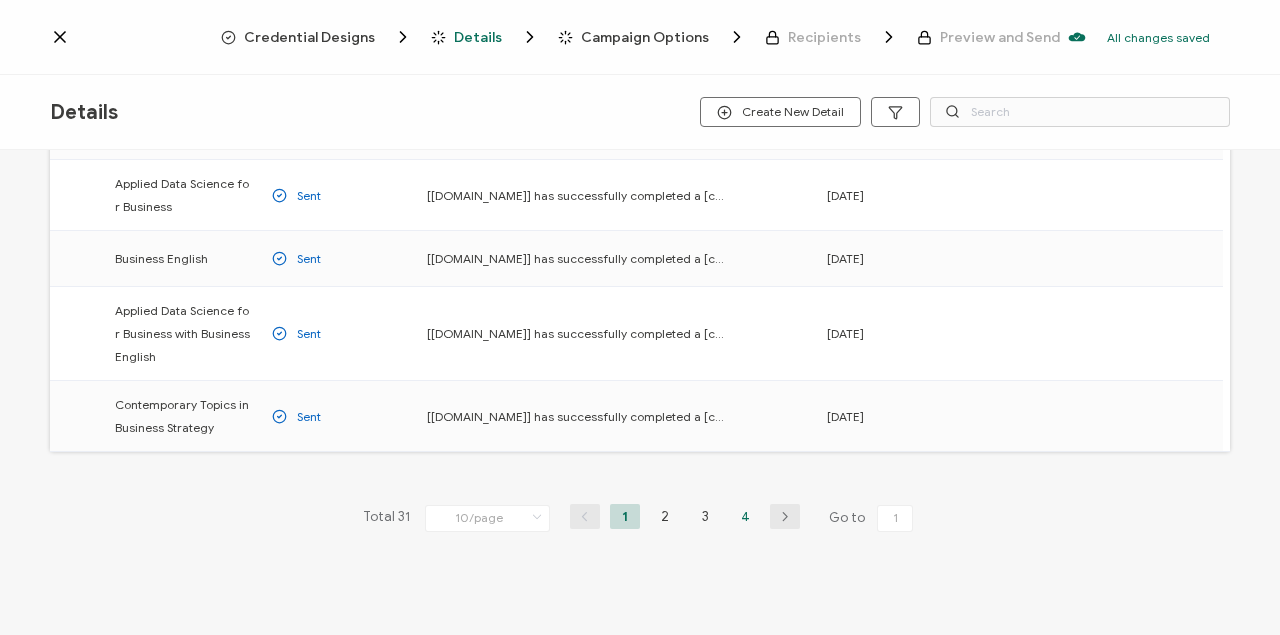 click on "4" at bounding box center (745, 516) 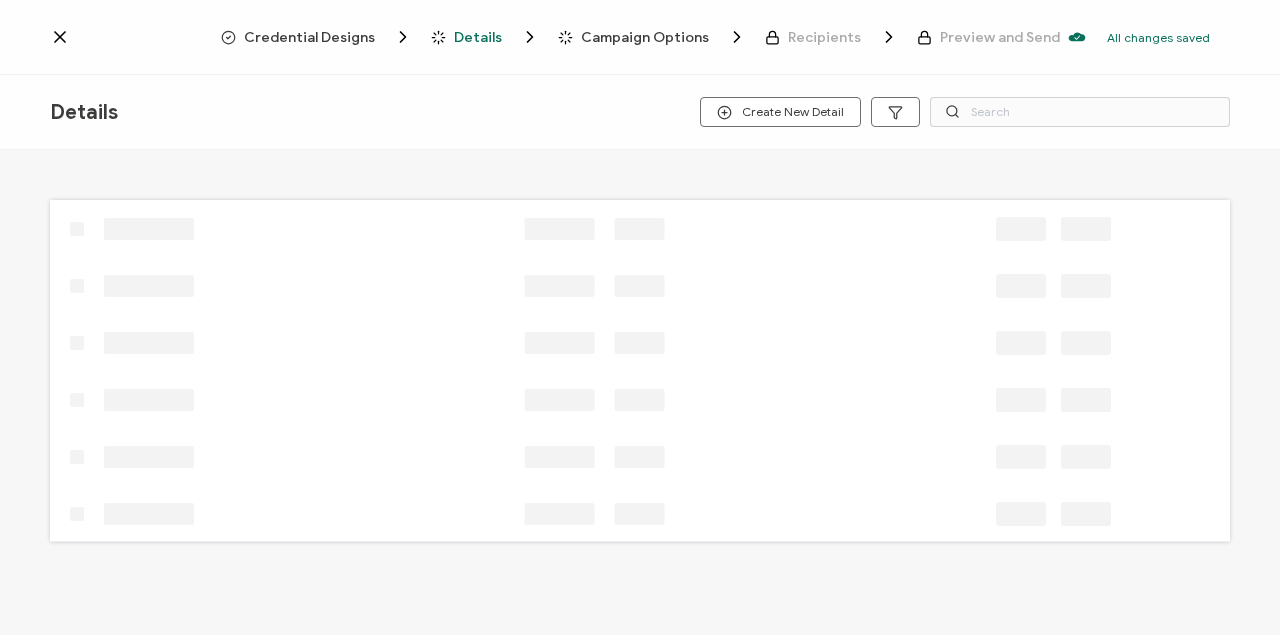 scroll, scrollTop: 0, scrollLeft: 0, axis: both 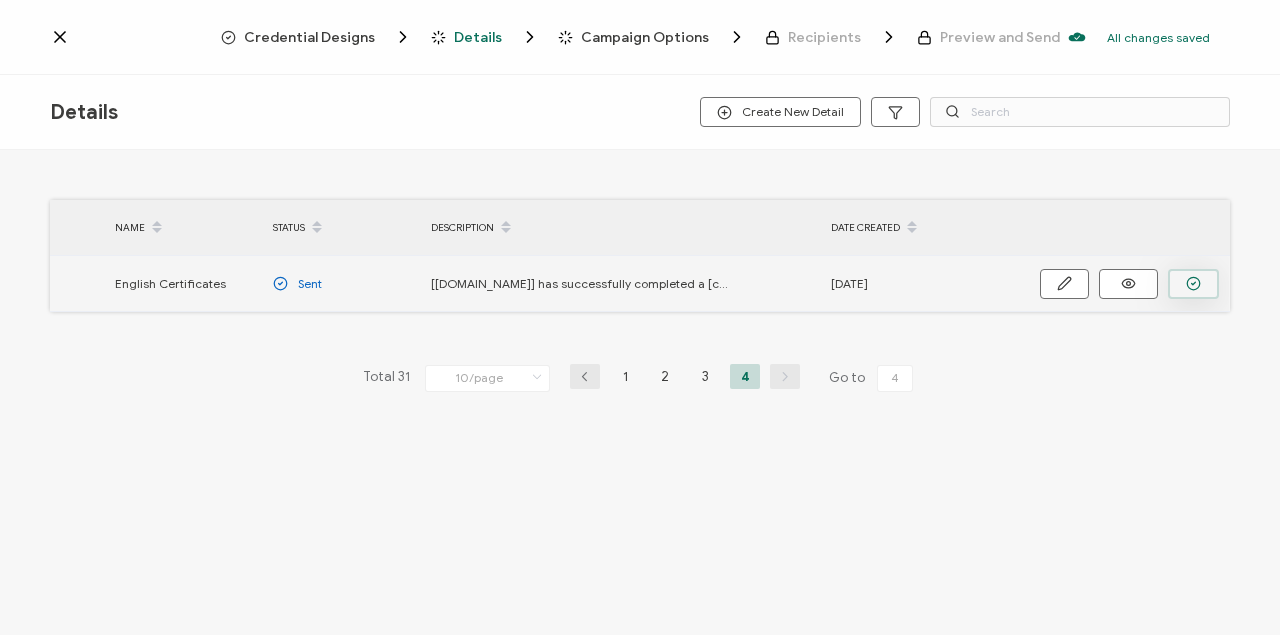 click 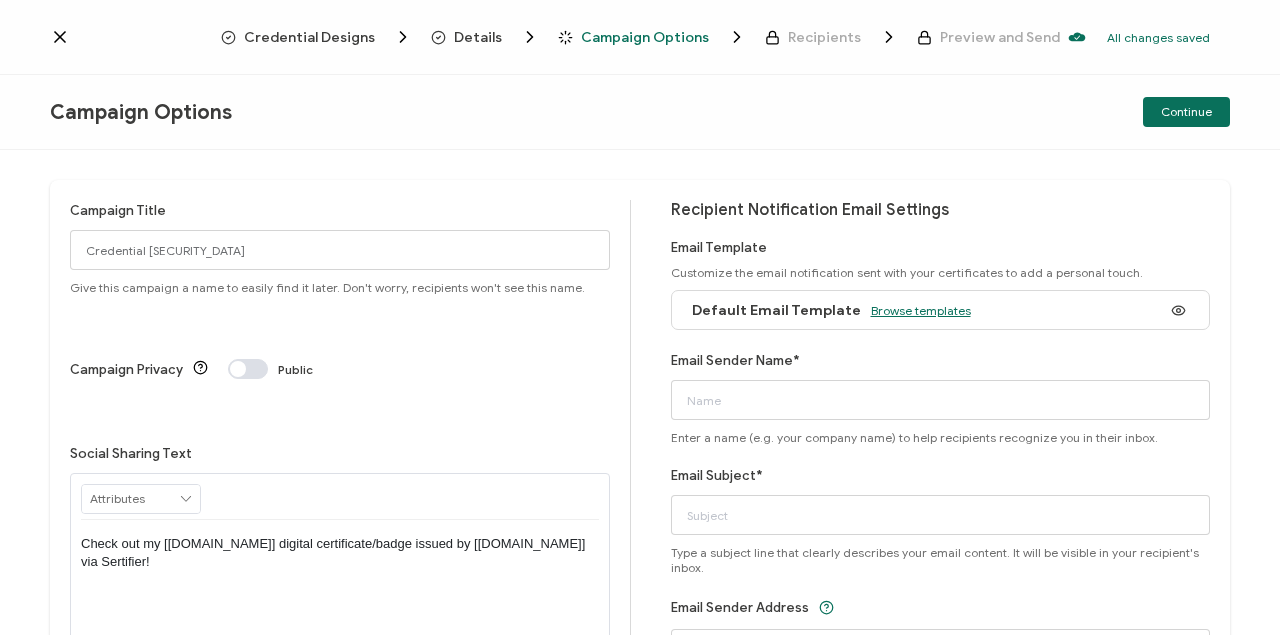 click on "Browse templates" at bounding box center [921, 310] 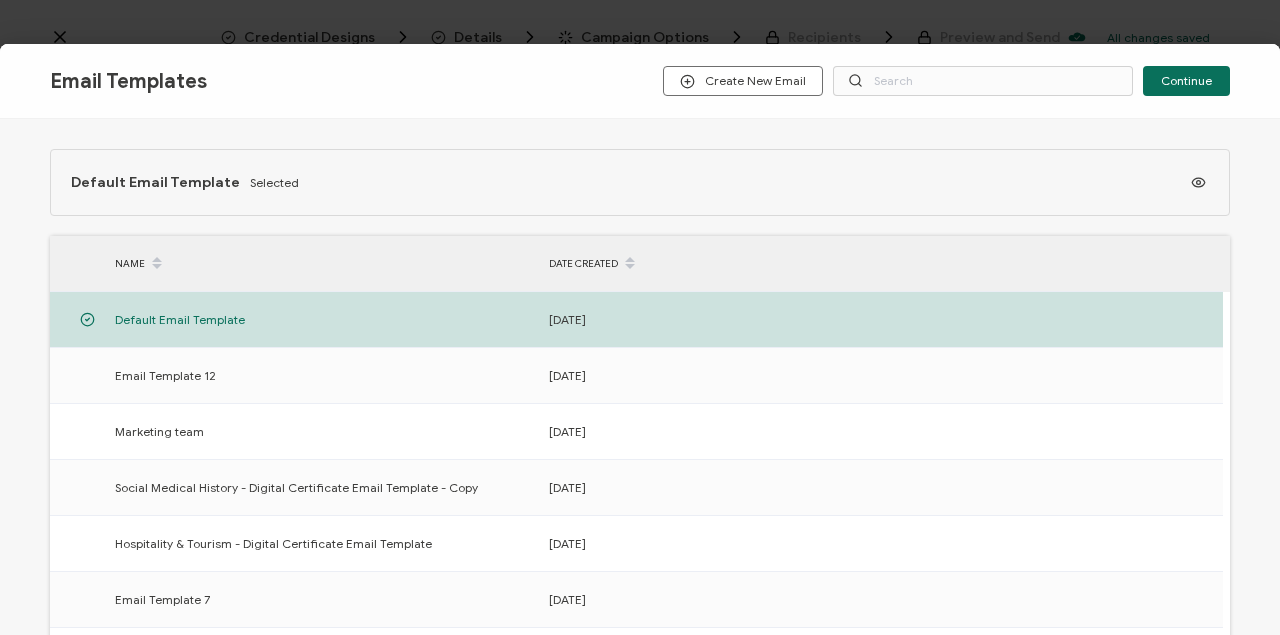 scroll, scrollTop: 404, scrollLeft: 0, axis: vertical 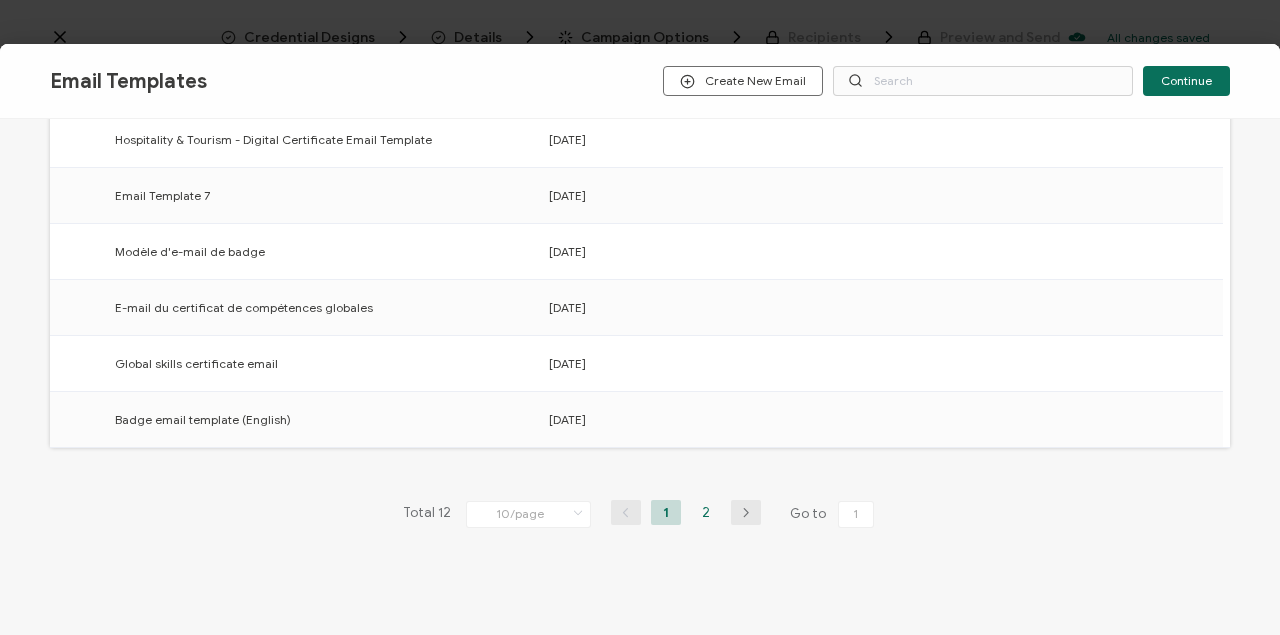 click on "2" at bounding box center (706, 512) 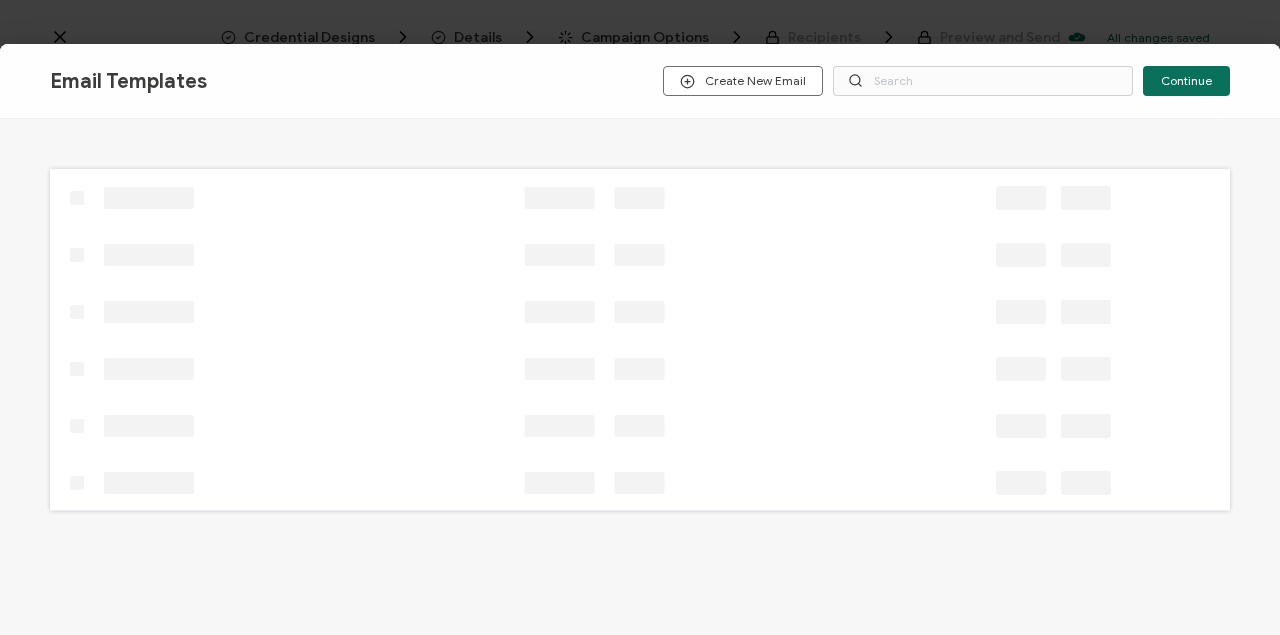 scroll, scrollTop: 0, scrollLeft: 0, axis: both 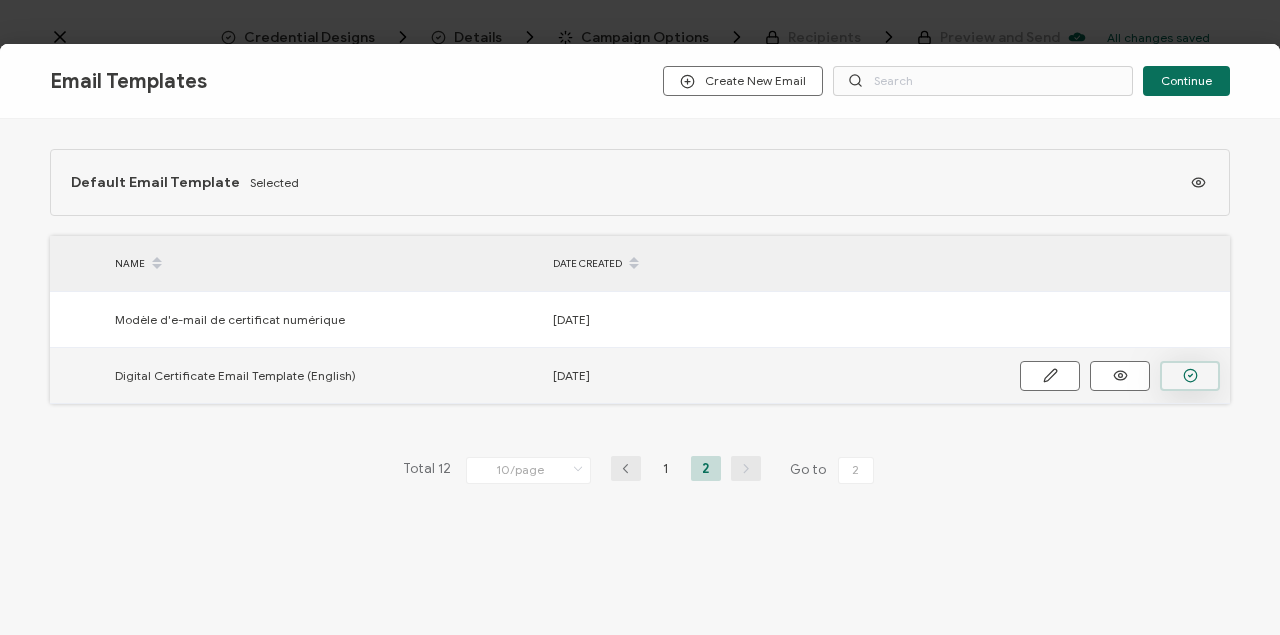 click 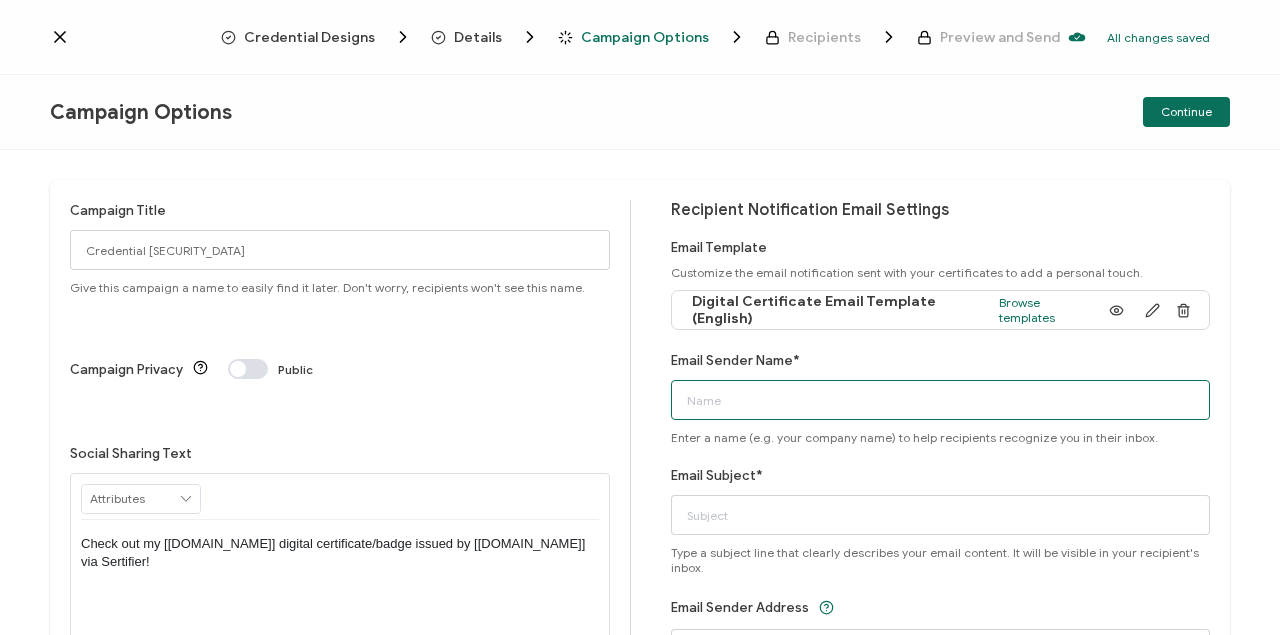 click on "Email Sender Name*" at bounding box center (941, 400) 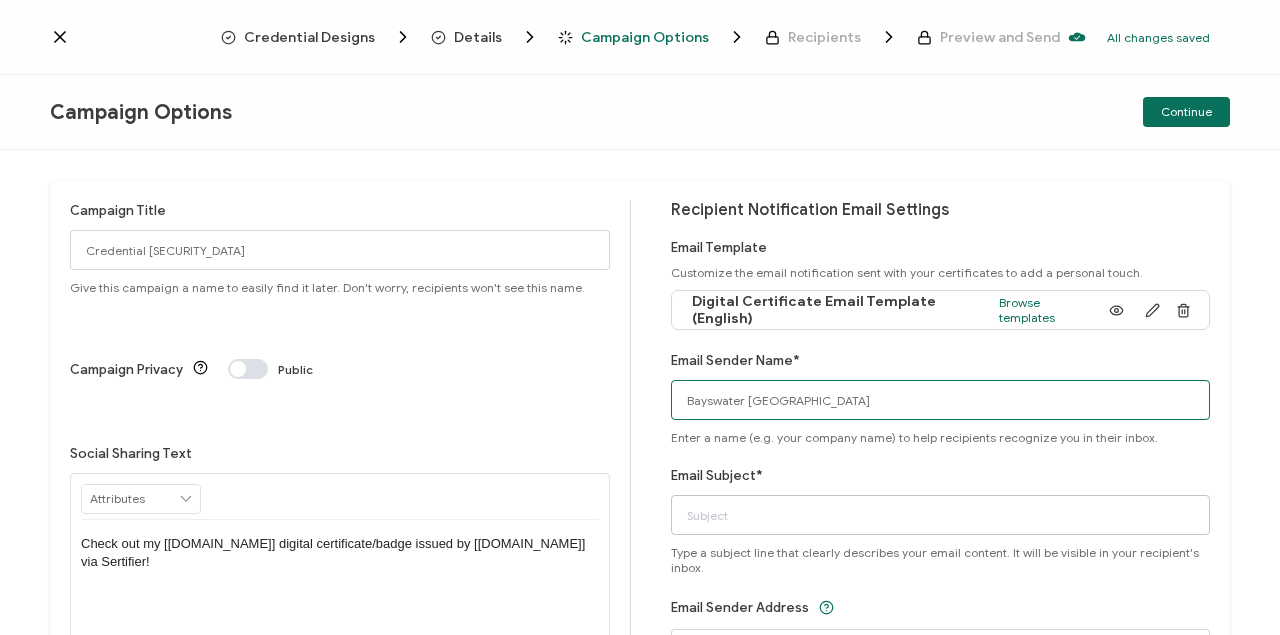 type on "Bayswater [GEOGRAPHIC_DATA]" 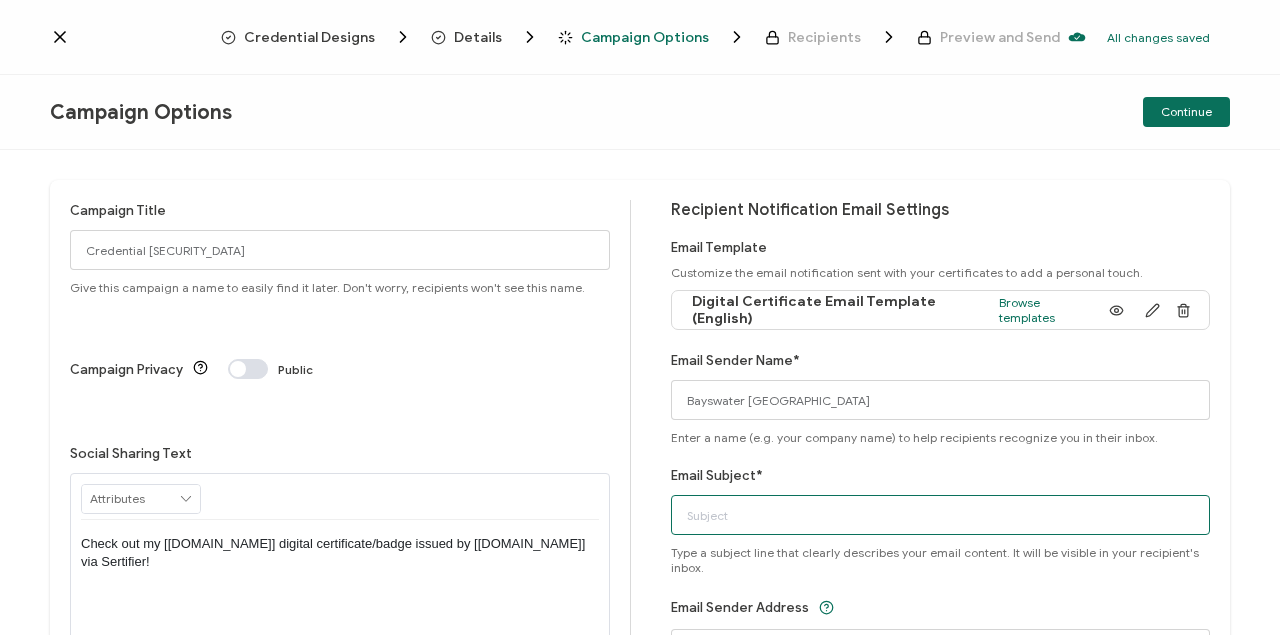 click on "Email Subject*" at bounding box center (941, 515) 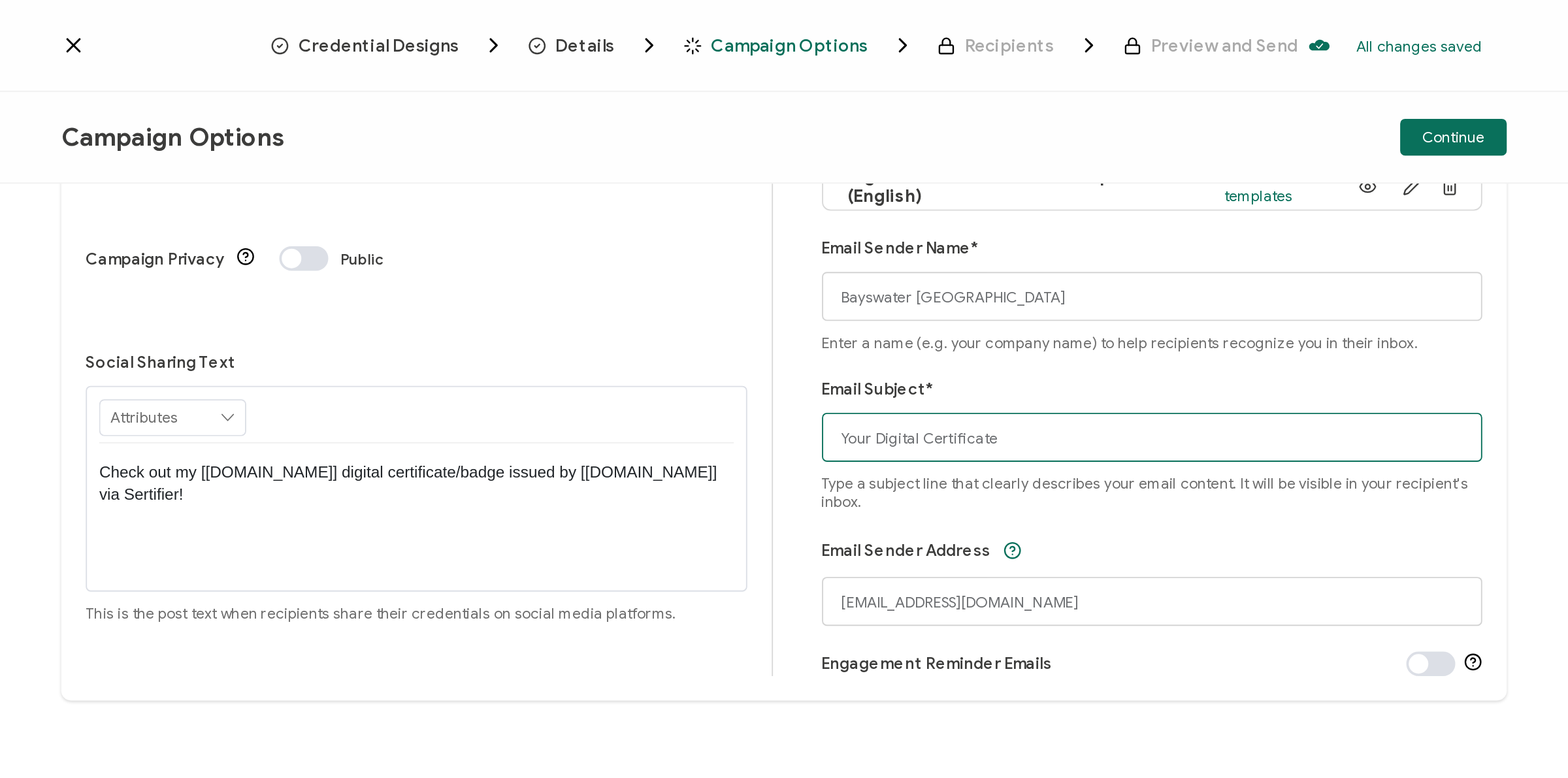 scroll, scrollTop: 107, scrollLeft: 0, axis: vertical 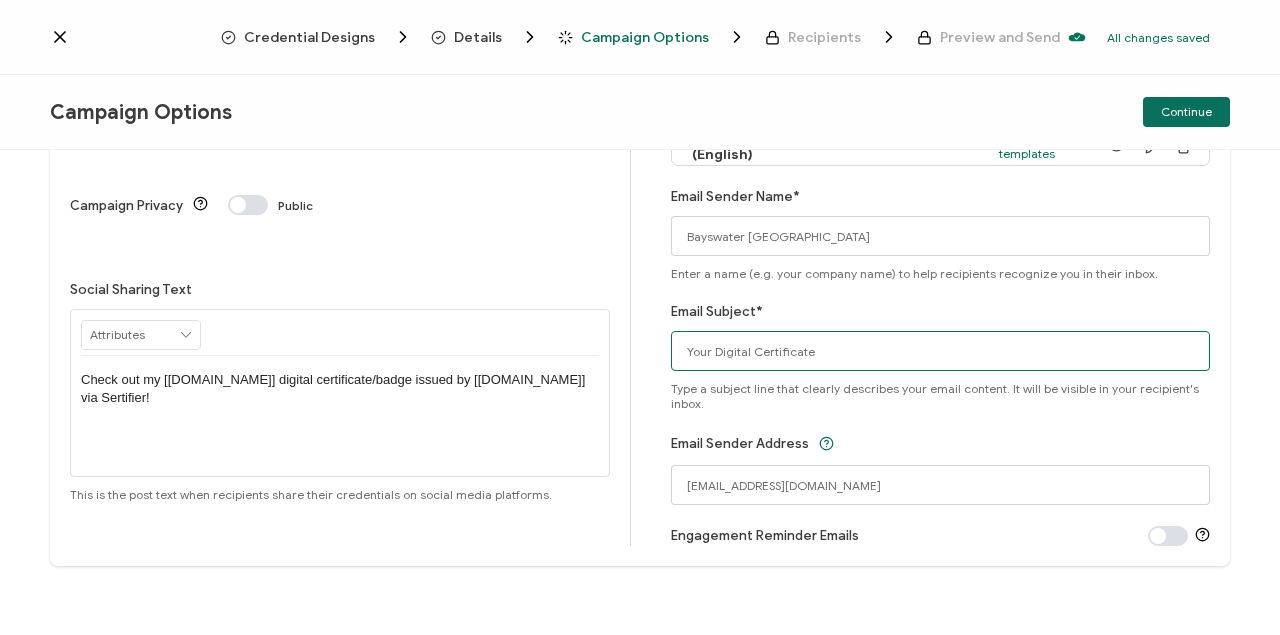 type on "Your Digital Certificate" 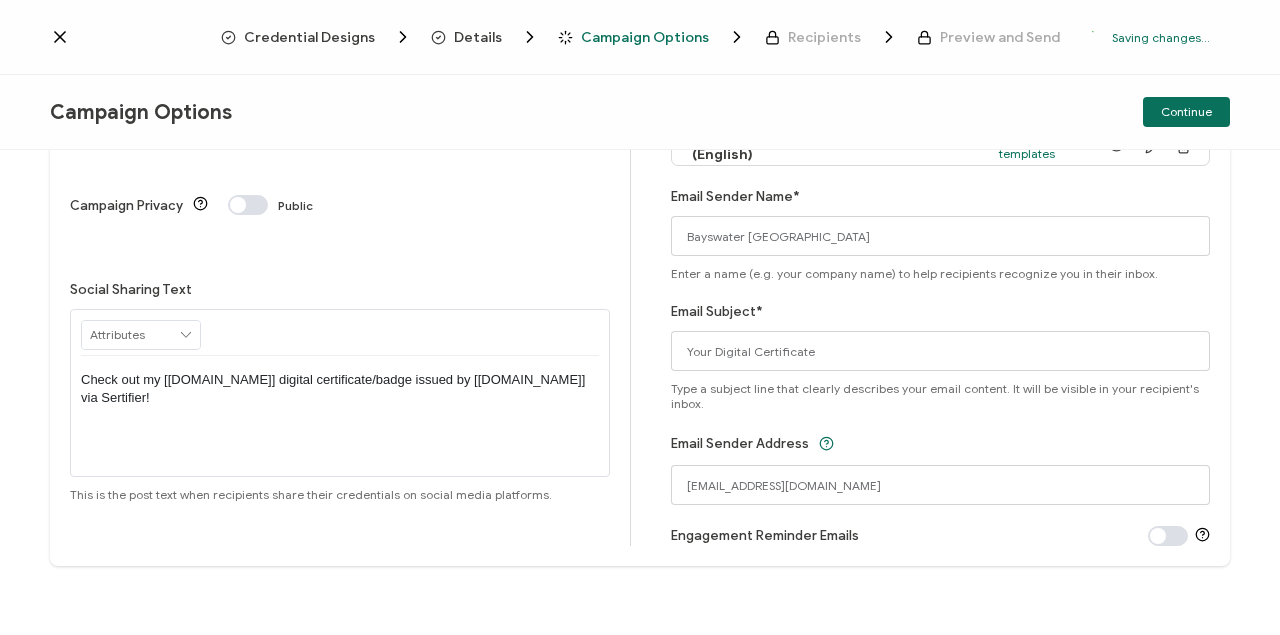 click on "Engagement Reminder Emails" at bounding box center [941, 535] 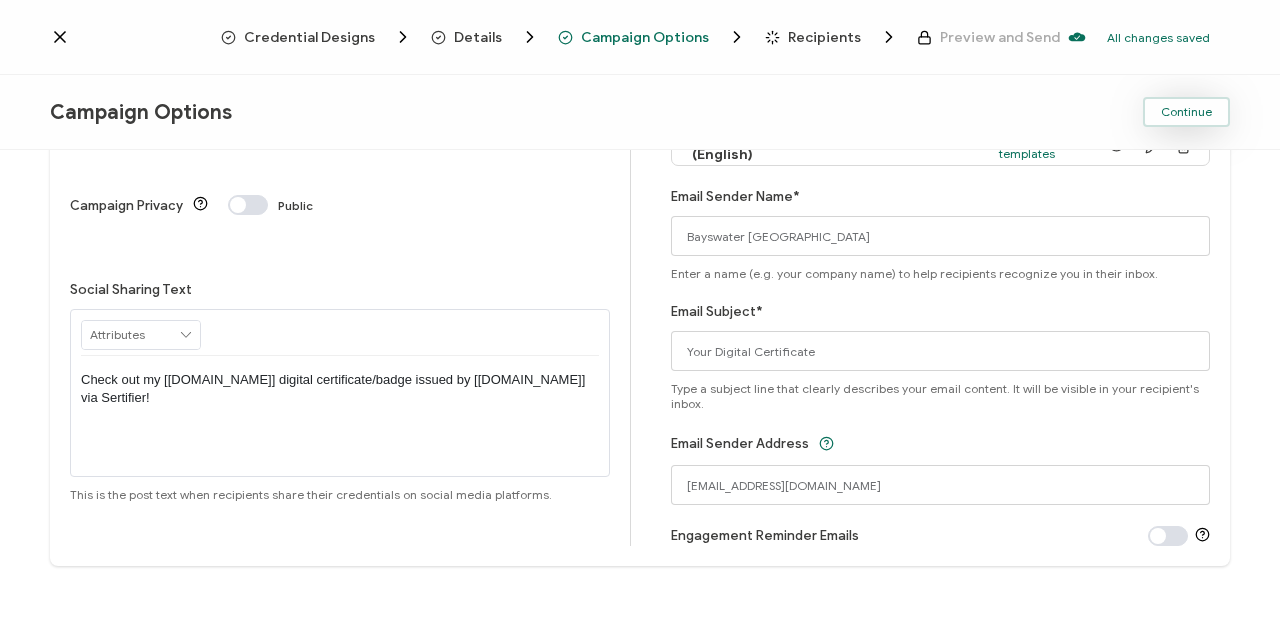 click on "Continue" at bounding box center [1186, 112] 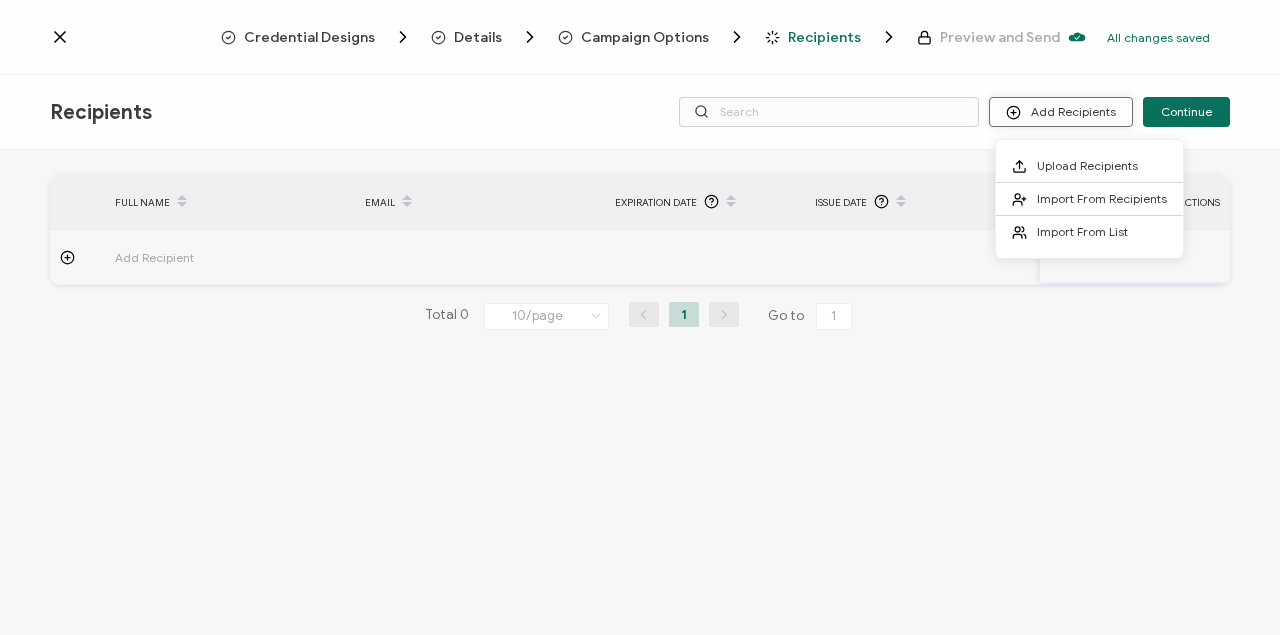 click on "Add Recipients" at bounding box center (1061, 112) 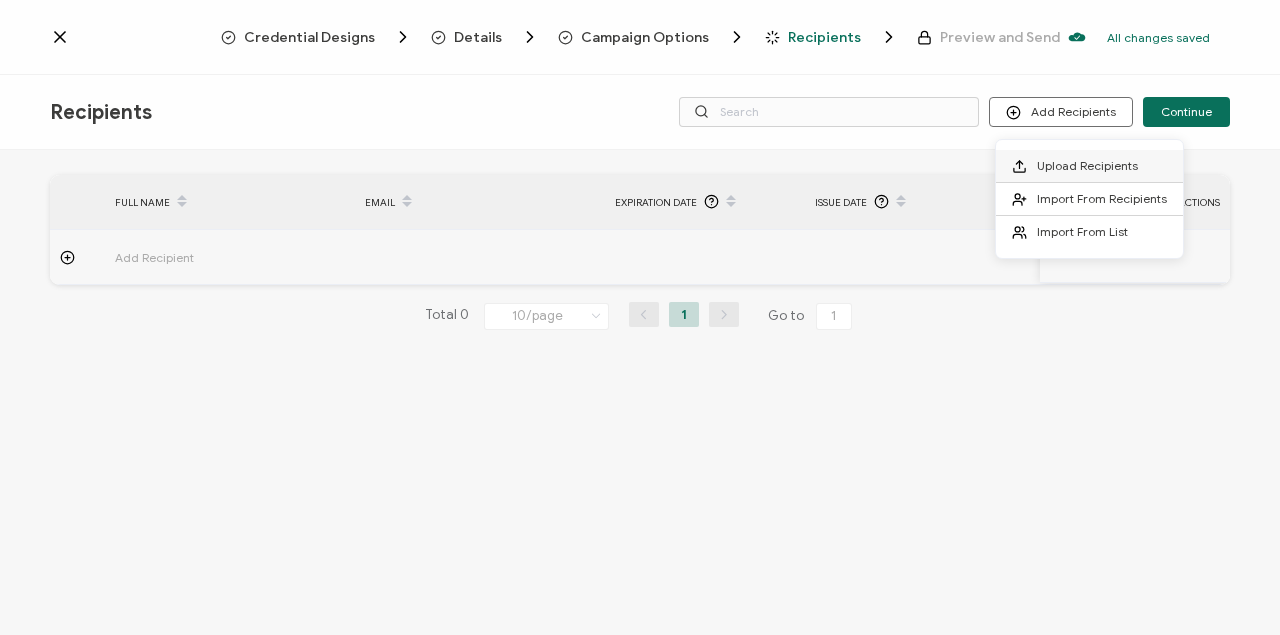 click on "Upload Recipients" at bounding box center [1087, 165] 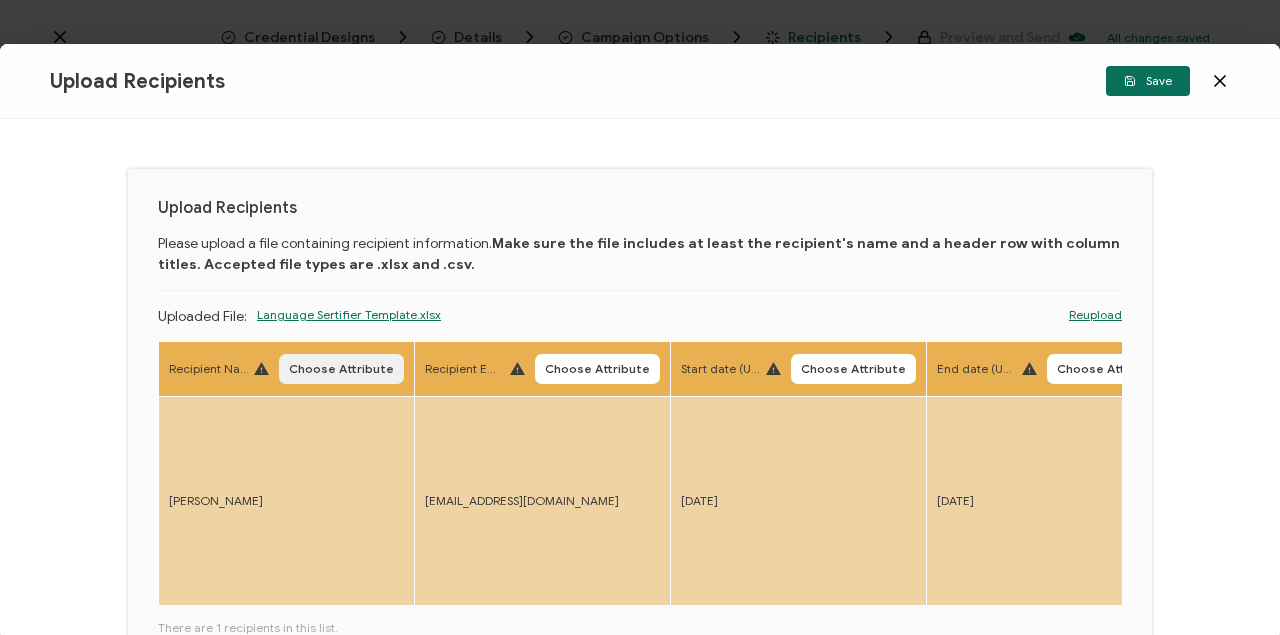 click on "Choose Attribute" at bounding box center (341, 369) 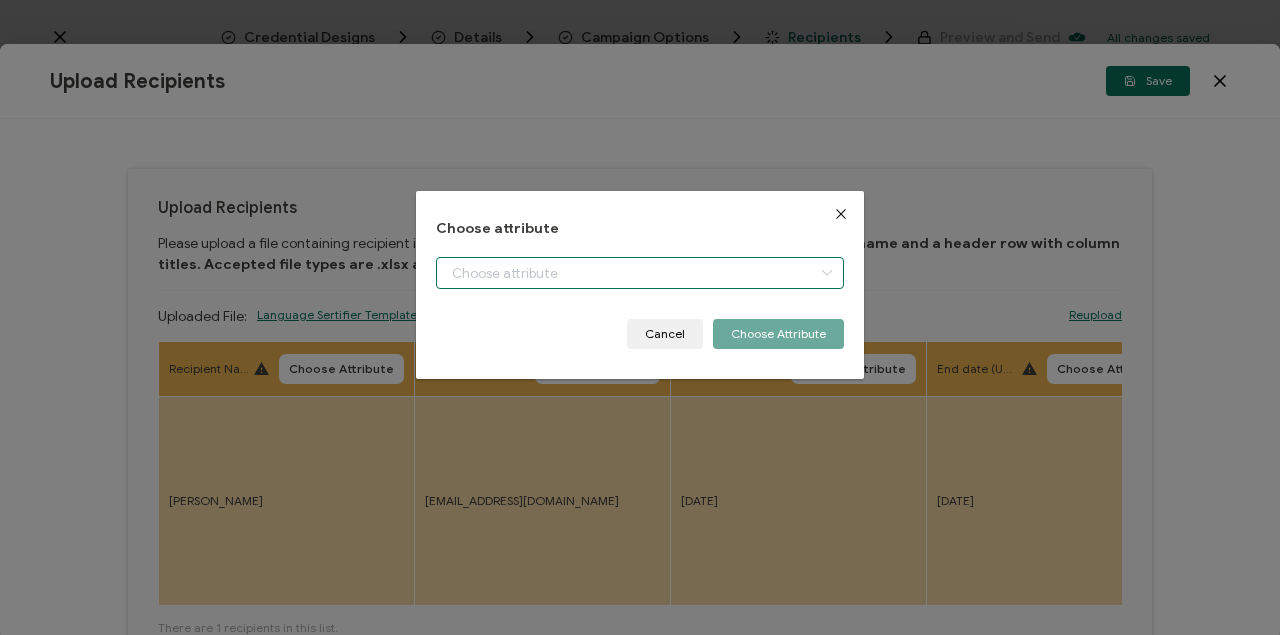 click at bounding box center [640, 273] 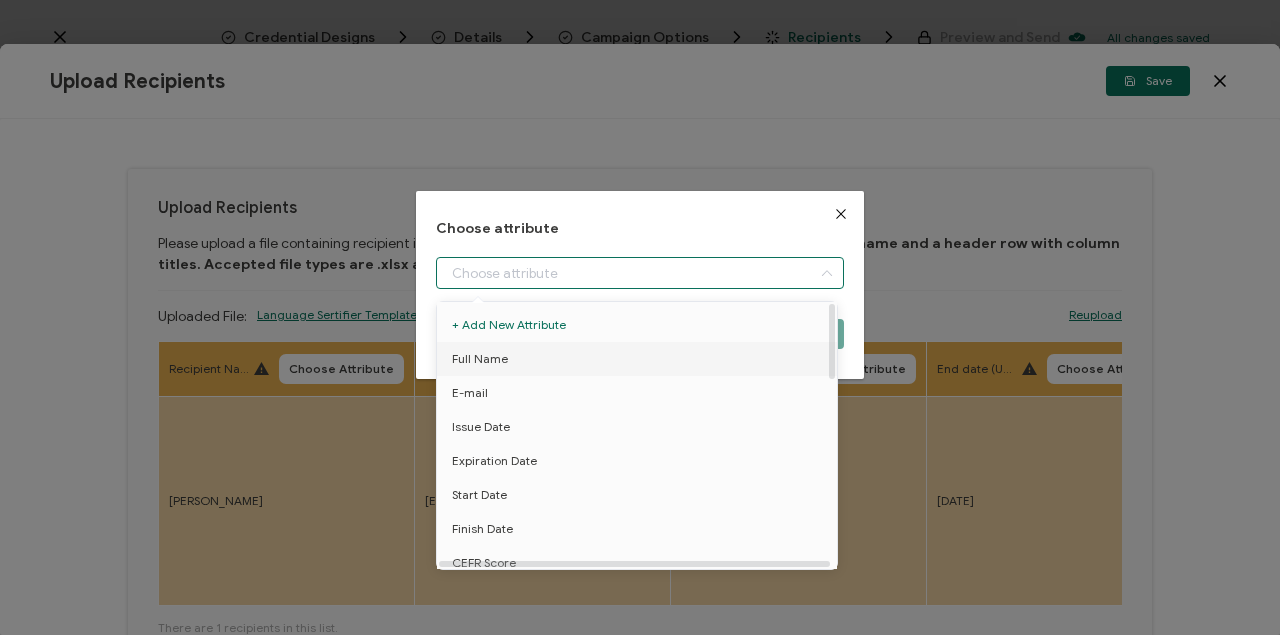 click on "Full Name" at bounding box center (480, 359) 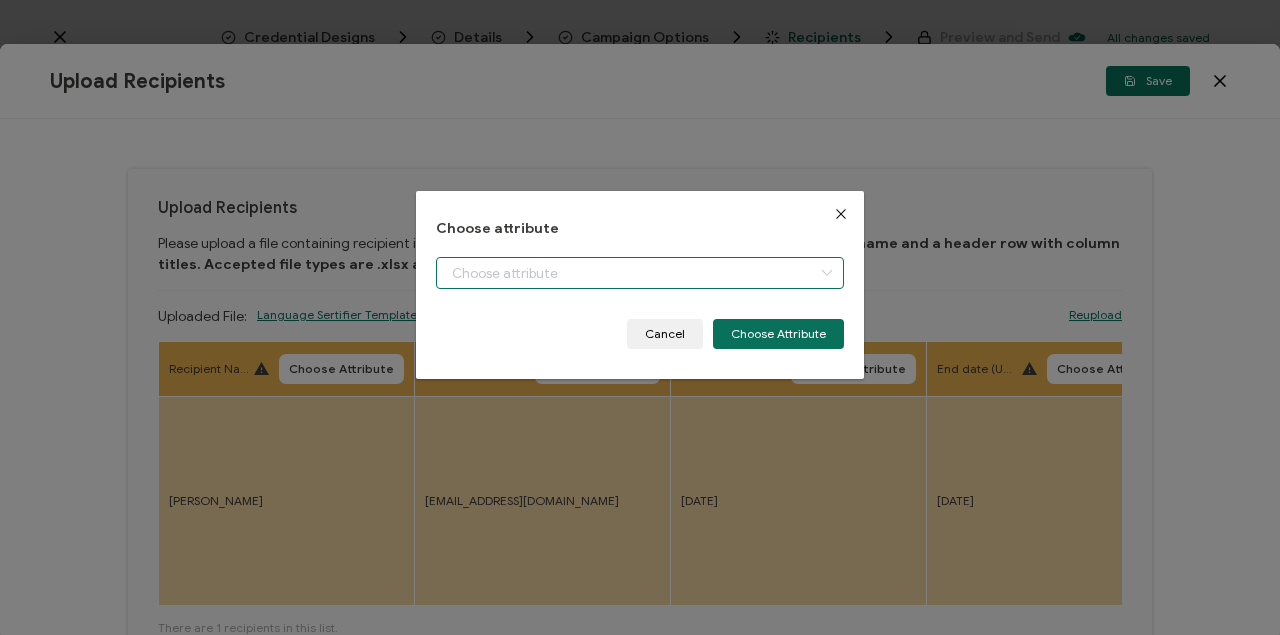 type on "Full Name" 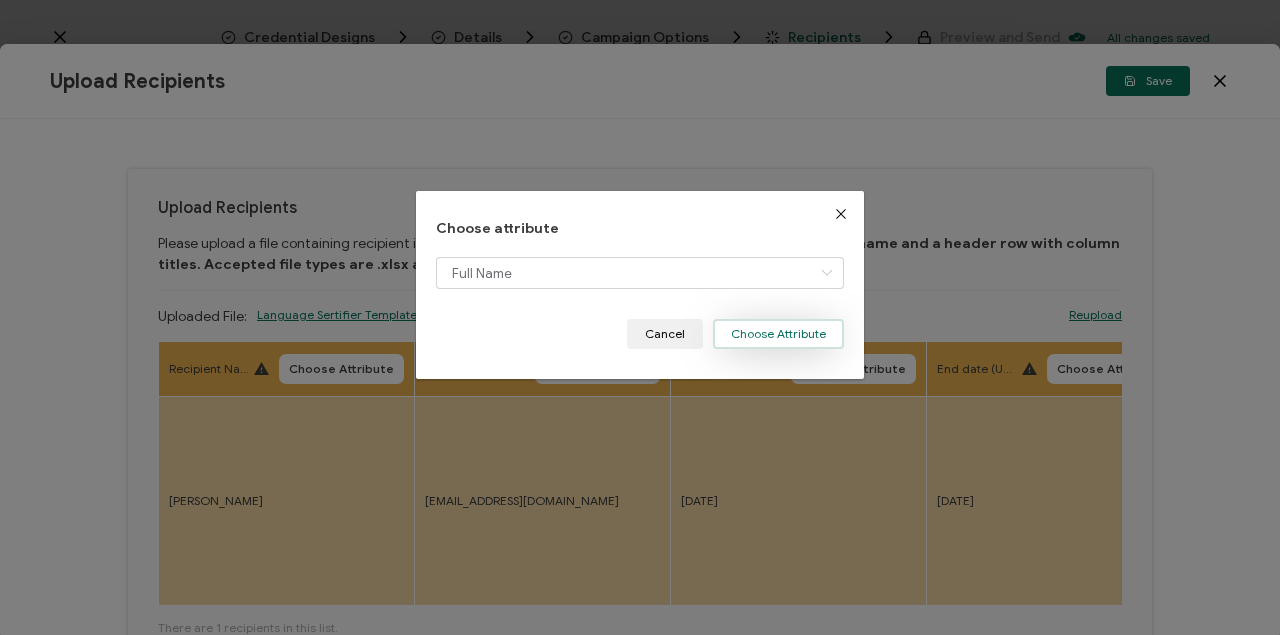 click on "Choose Attribute" at bounding box center [778, 334] 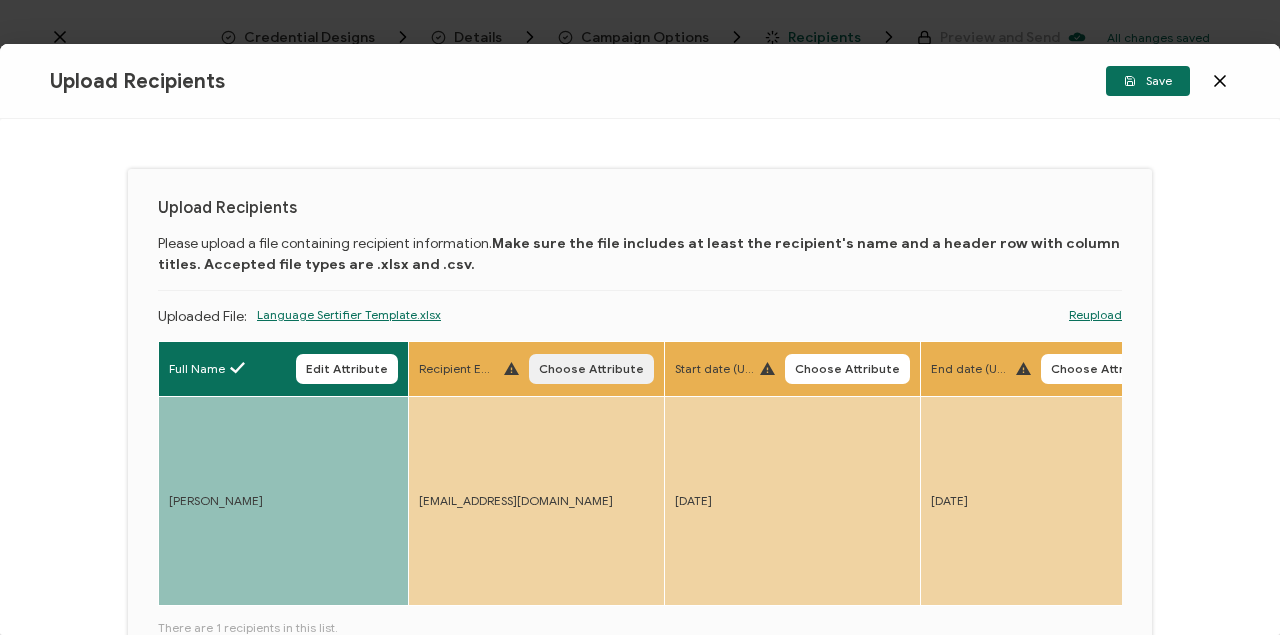 click on "Choose Attribute" at bounding box center (591, 369) 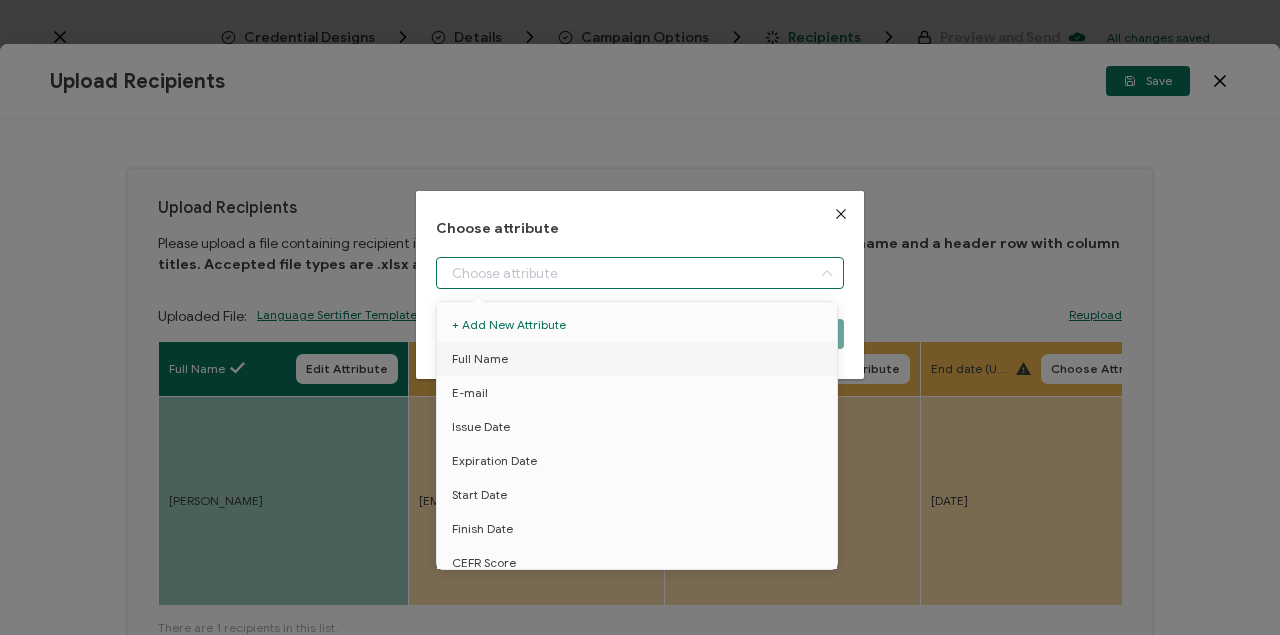 click at bounding box center [640, 273] 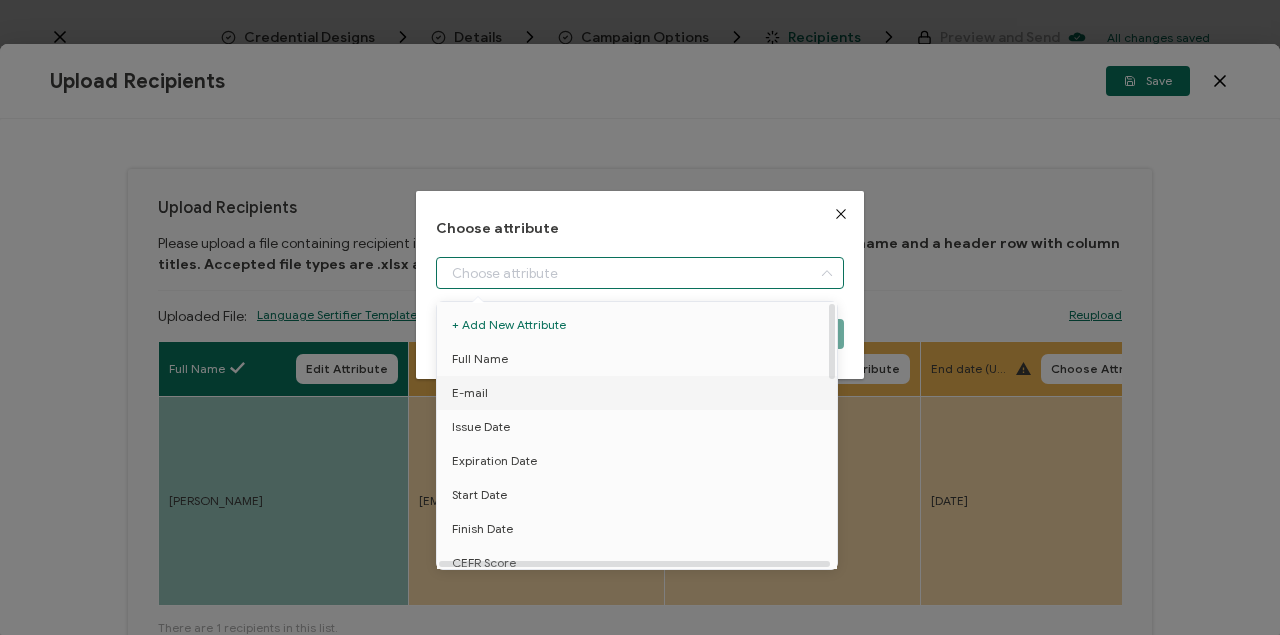 click on "E-mail" at bounding box center [640, 393] 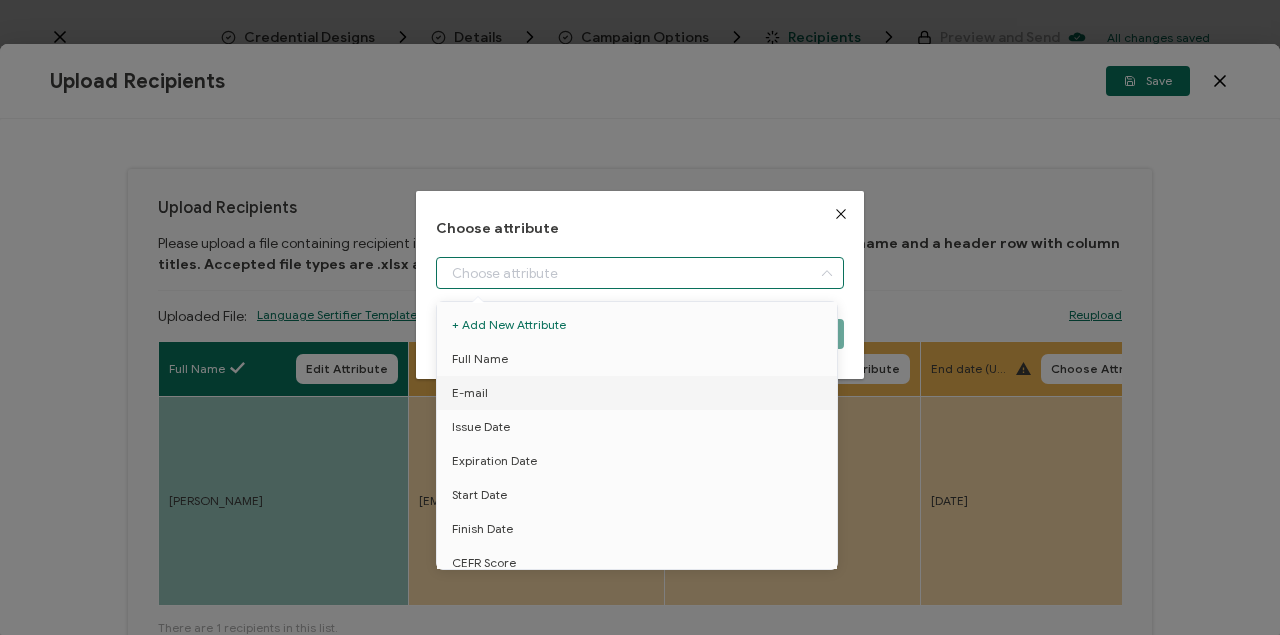 type on "E-mail" 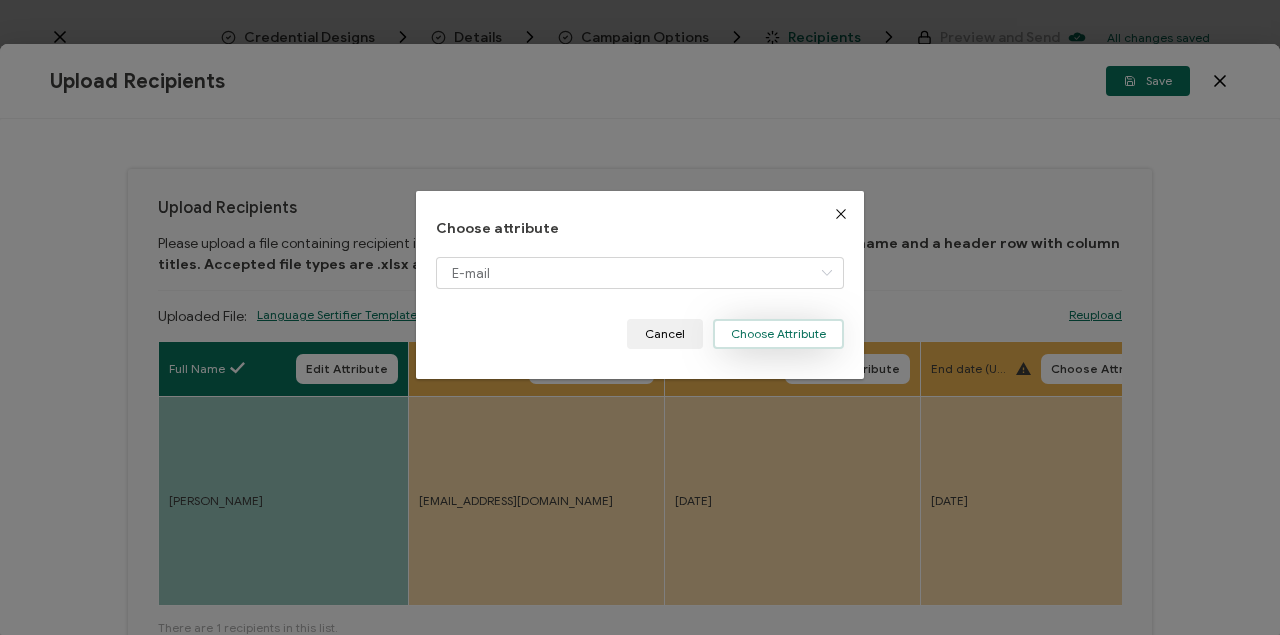 click on "Choose Attribute" at bounding box center (778, 334) 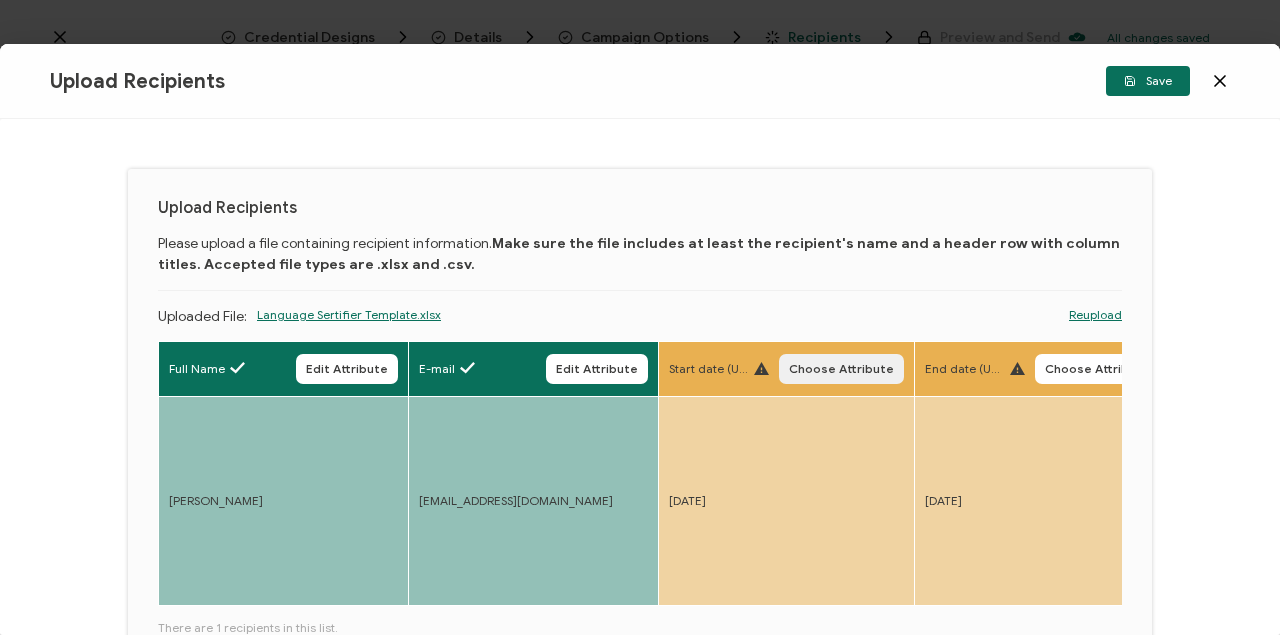 click on "Choose Attribute" at bounding box center (841, 369) 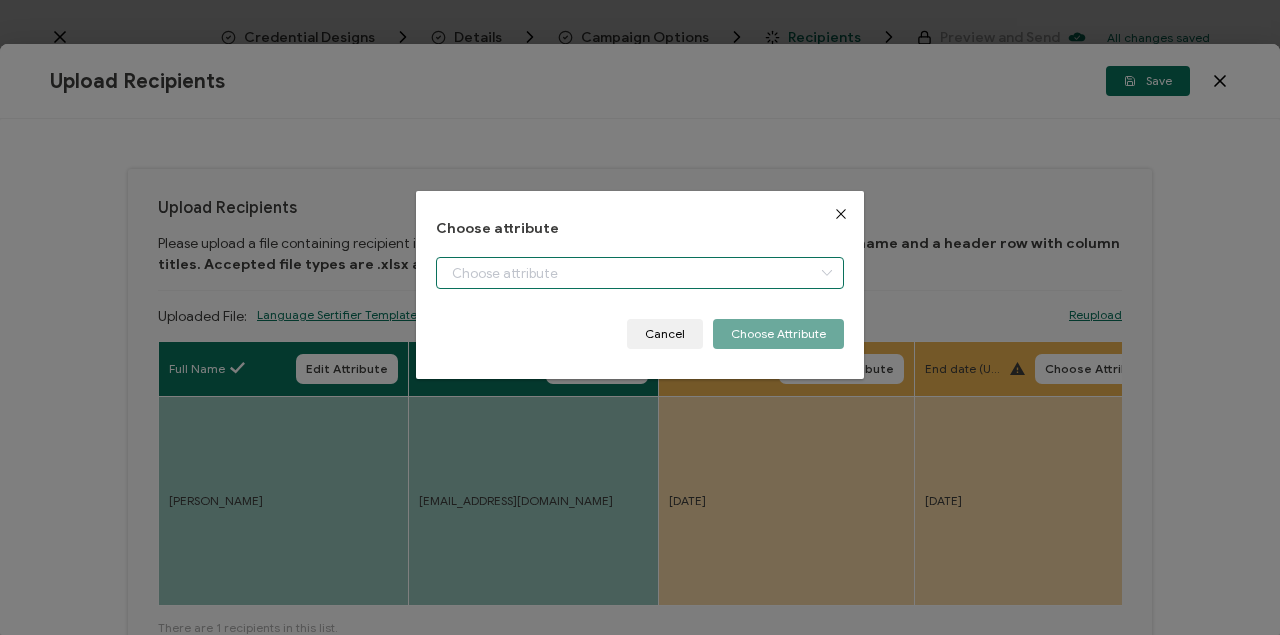 click at bounding box center (640, 273) 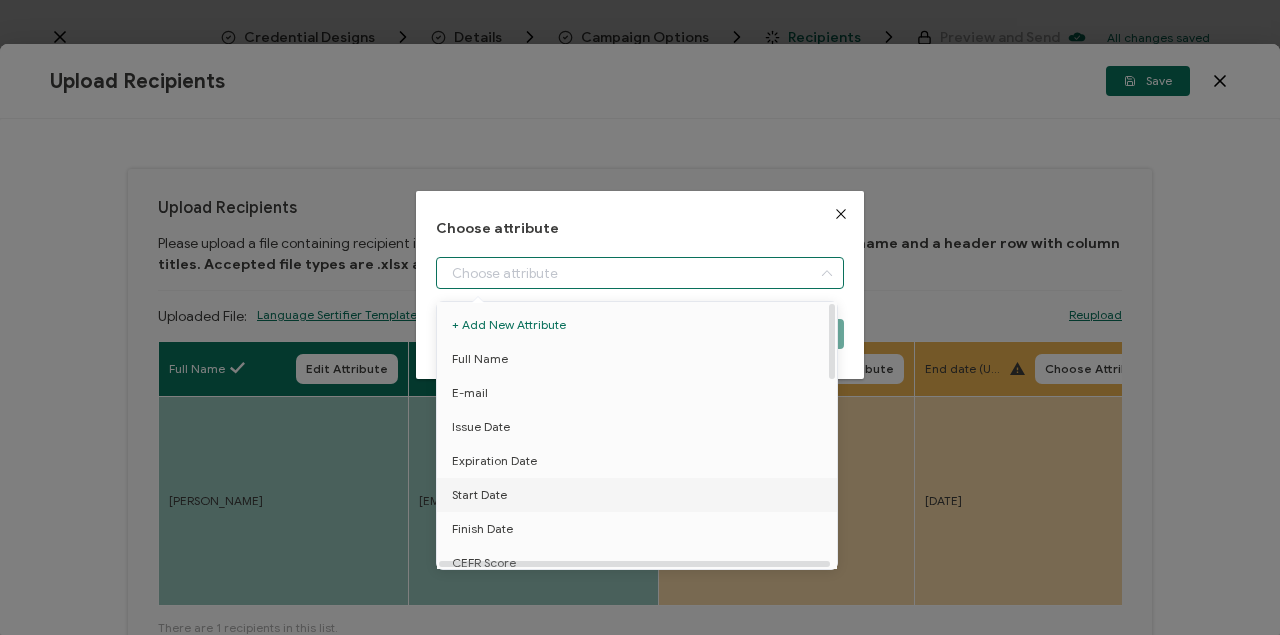 click on "Start Date" at bounding box center [479, 495] 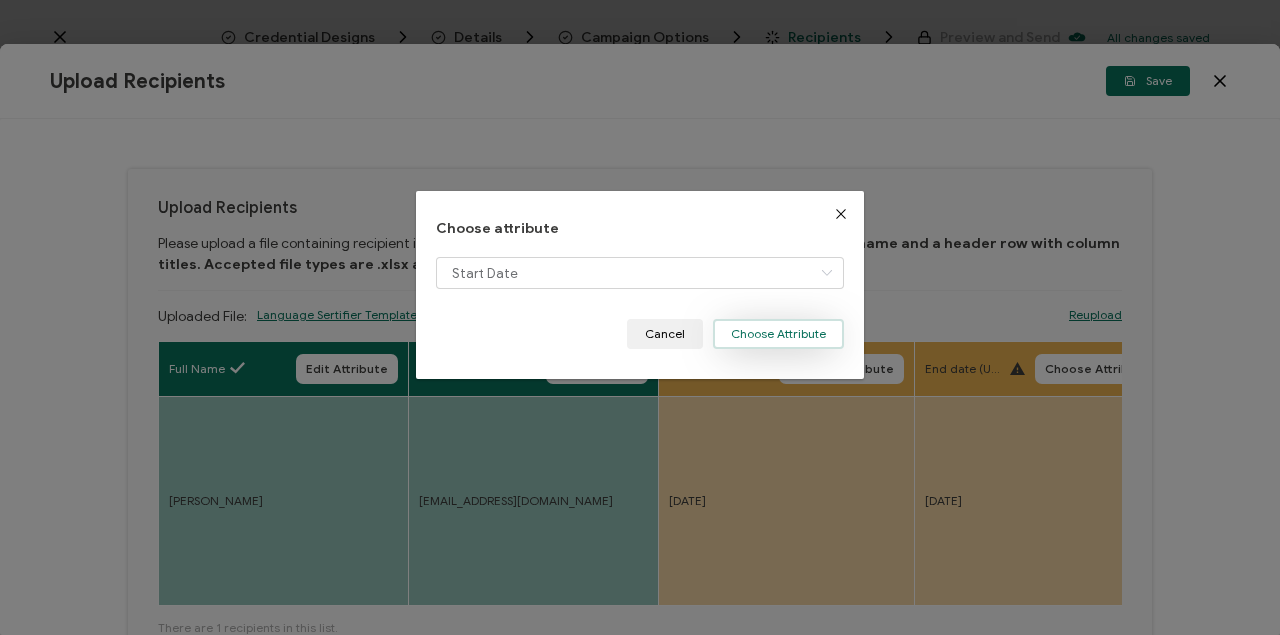 click on "Choose Attribute" at bounding box center (778, 334) 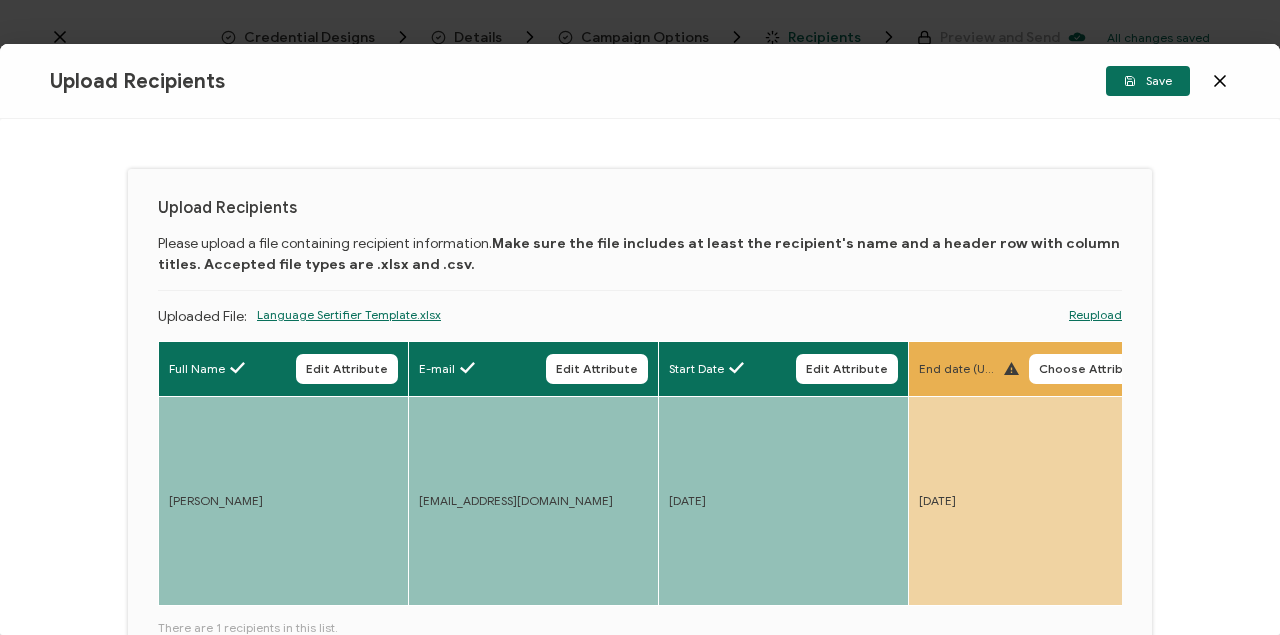 drag, startPoint x: 1076, startPoint y: 372, endPoint x: 1026, endPoint y: 374, distance: 50.039986 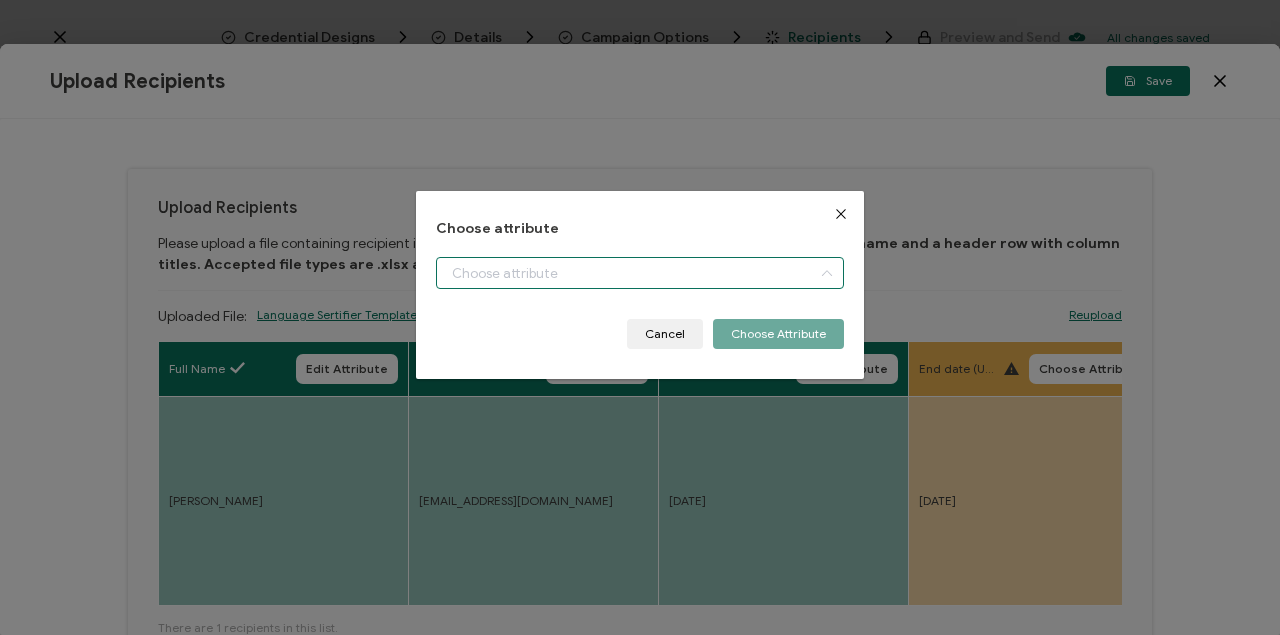 click at bounding box center (640, 273) 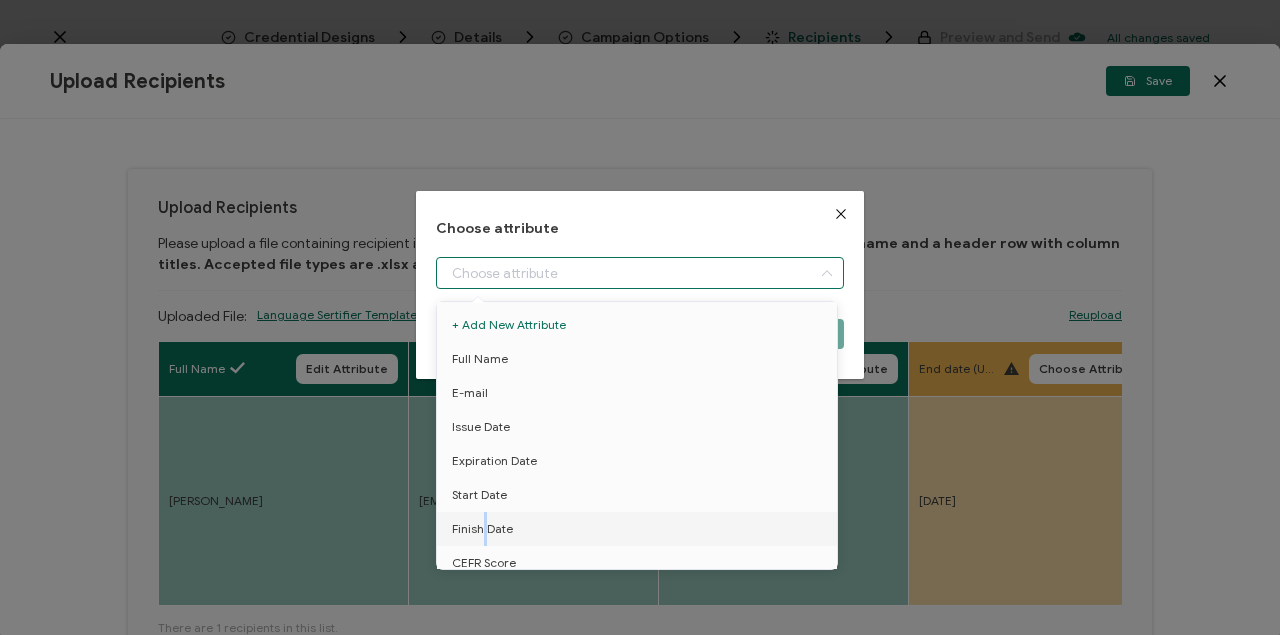 drag, startPoint x: 484, startPoint y: 529, endPoint x: 805, endPoint y: 560, distance: 322.4934 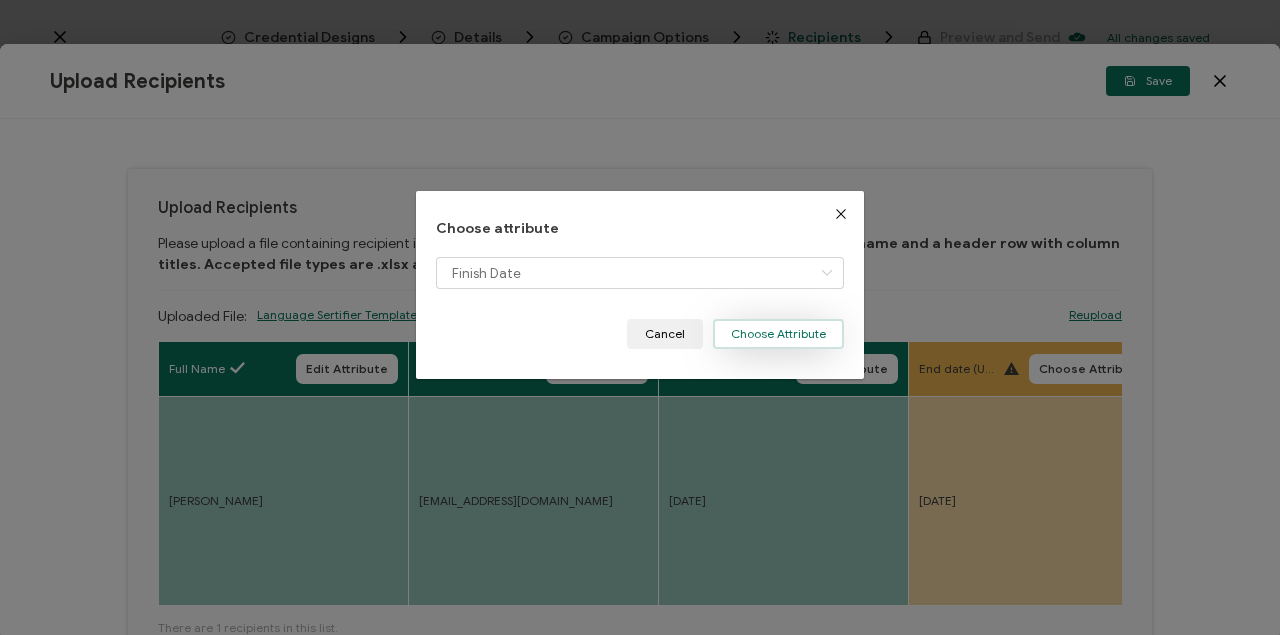 click on "Choose Attribute" at bounding box center [778, 334] 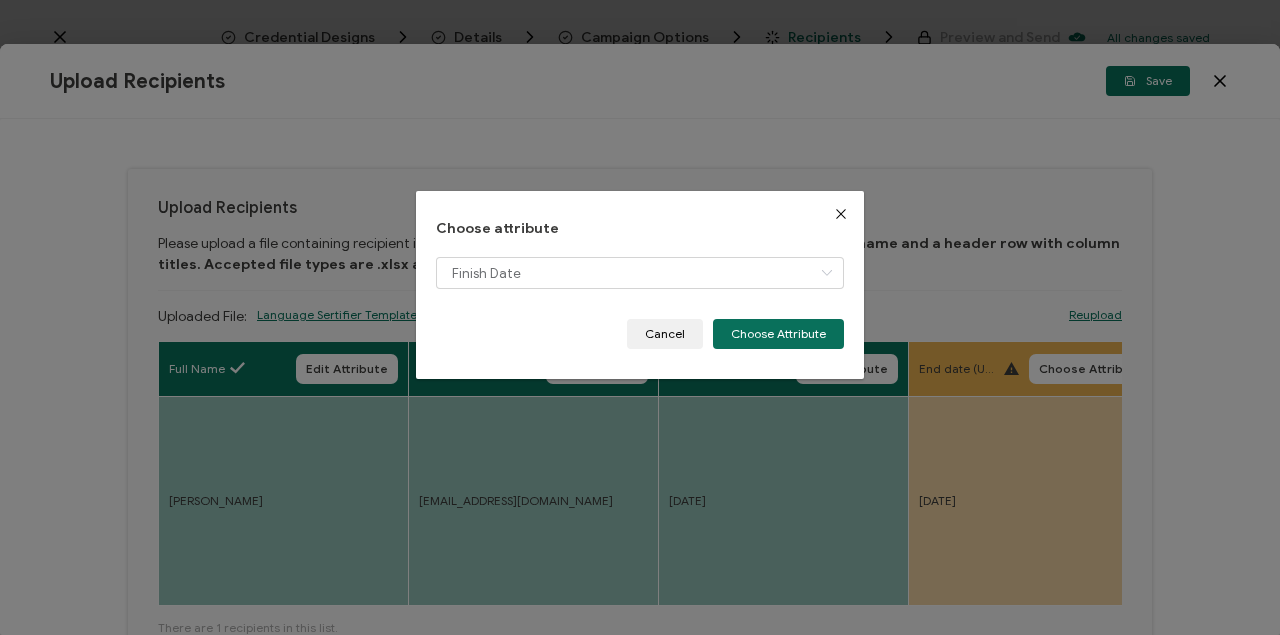 type 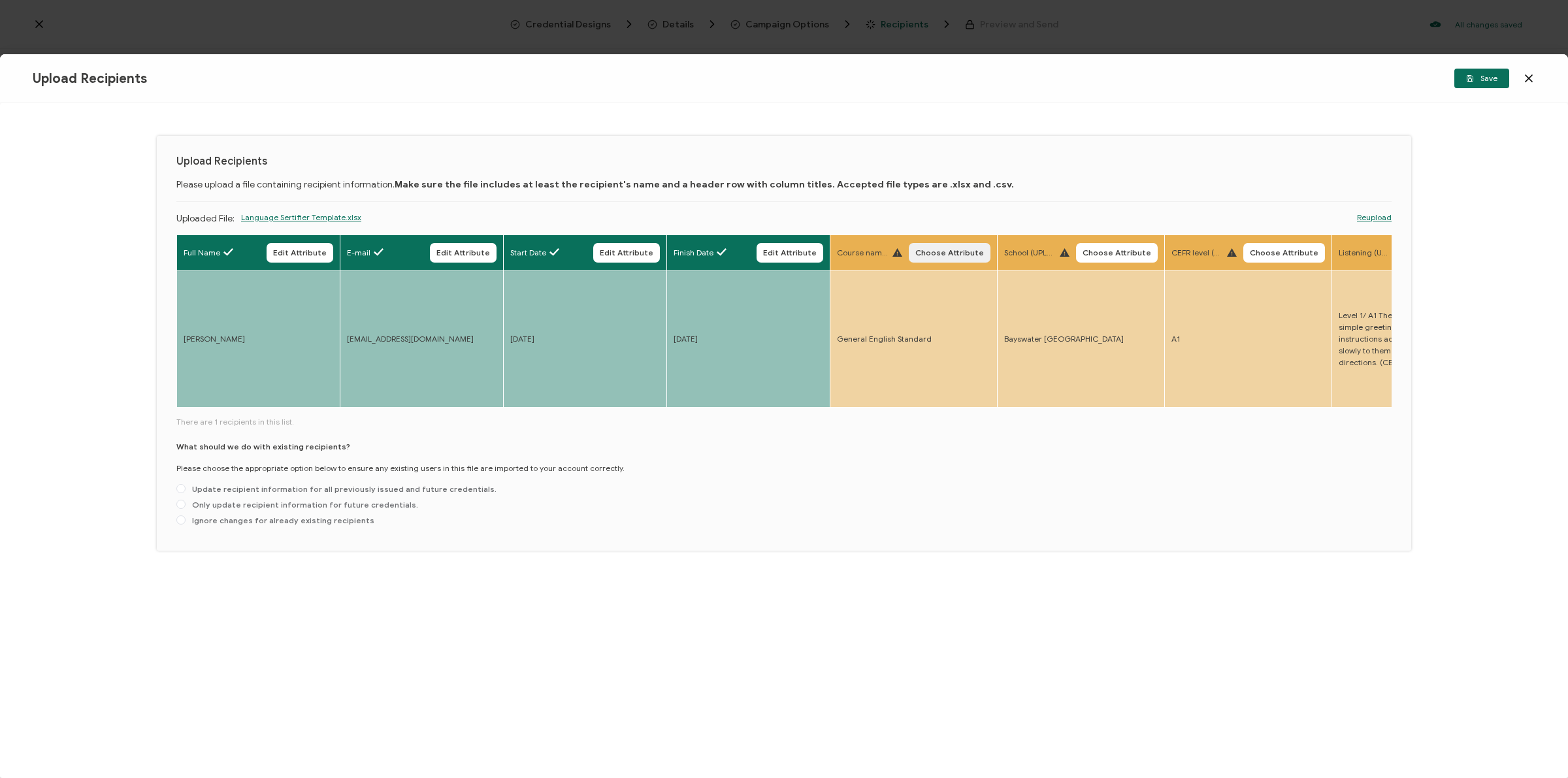 click on "Choose Attribute" at bounding box center (949, 253) 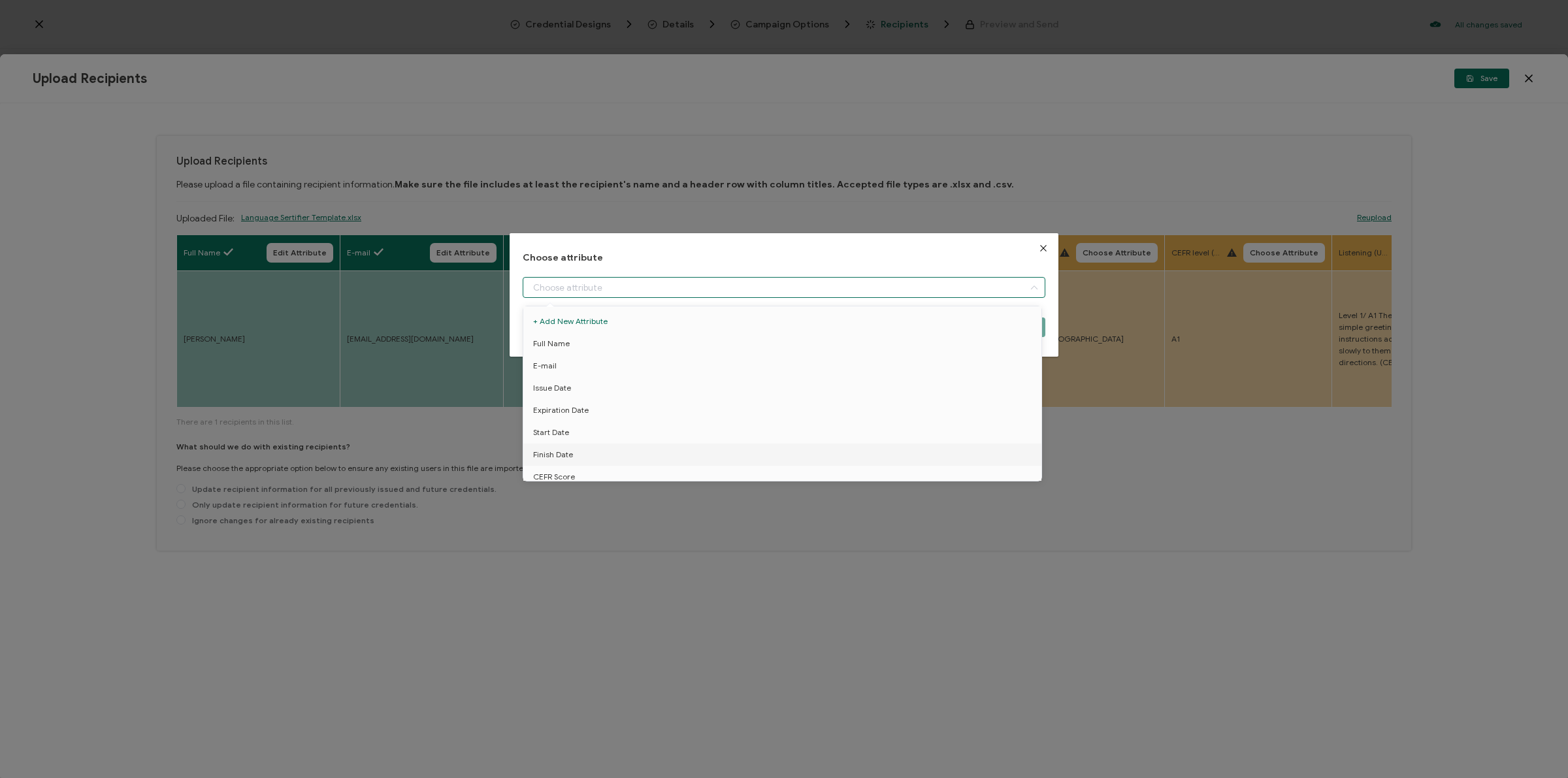 click at bounding box center [784, 287] 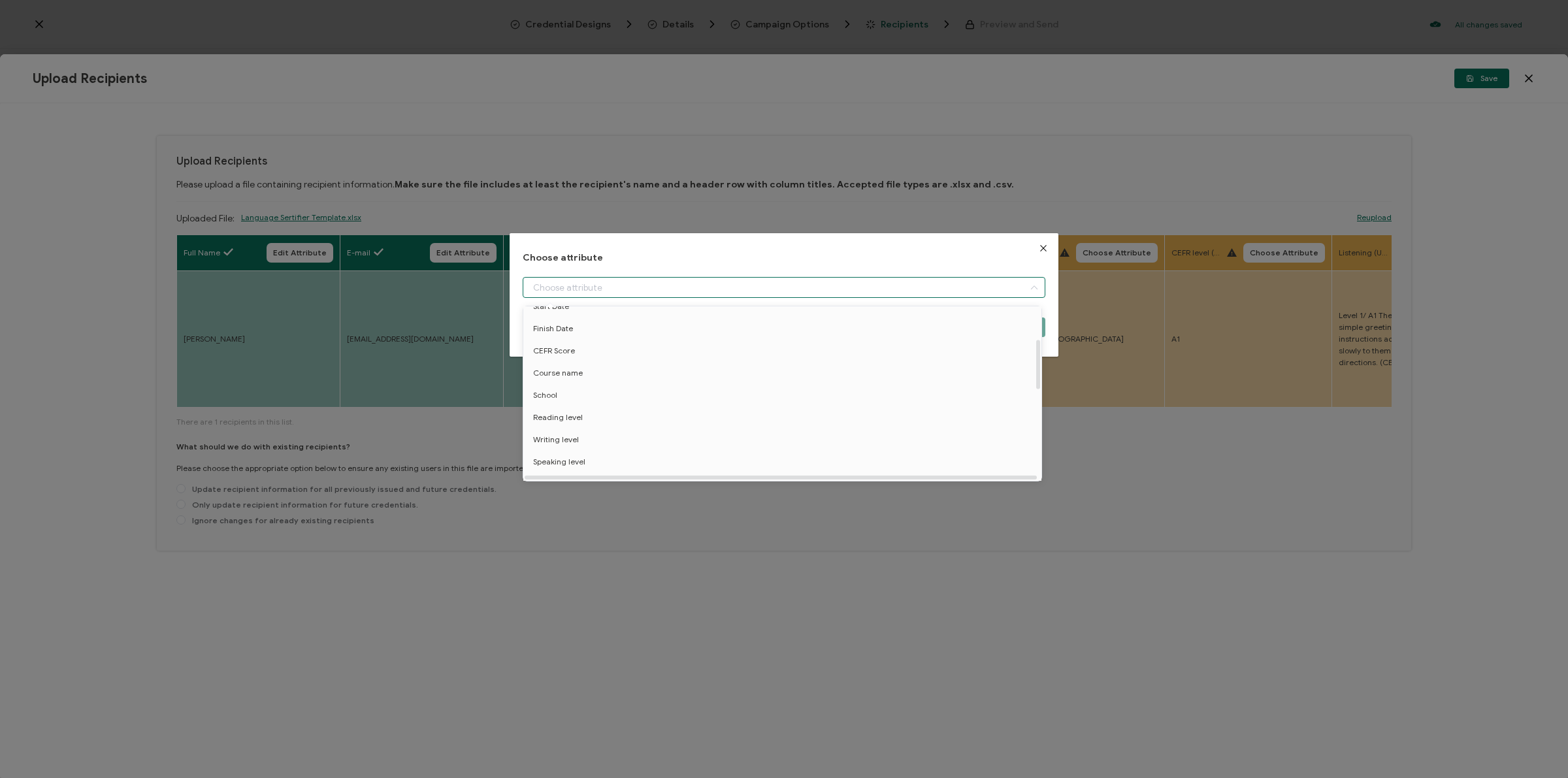 scroll, scrollTop: 163, scrollLeft: 0, axis: vertical 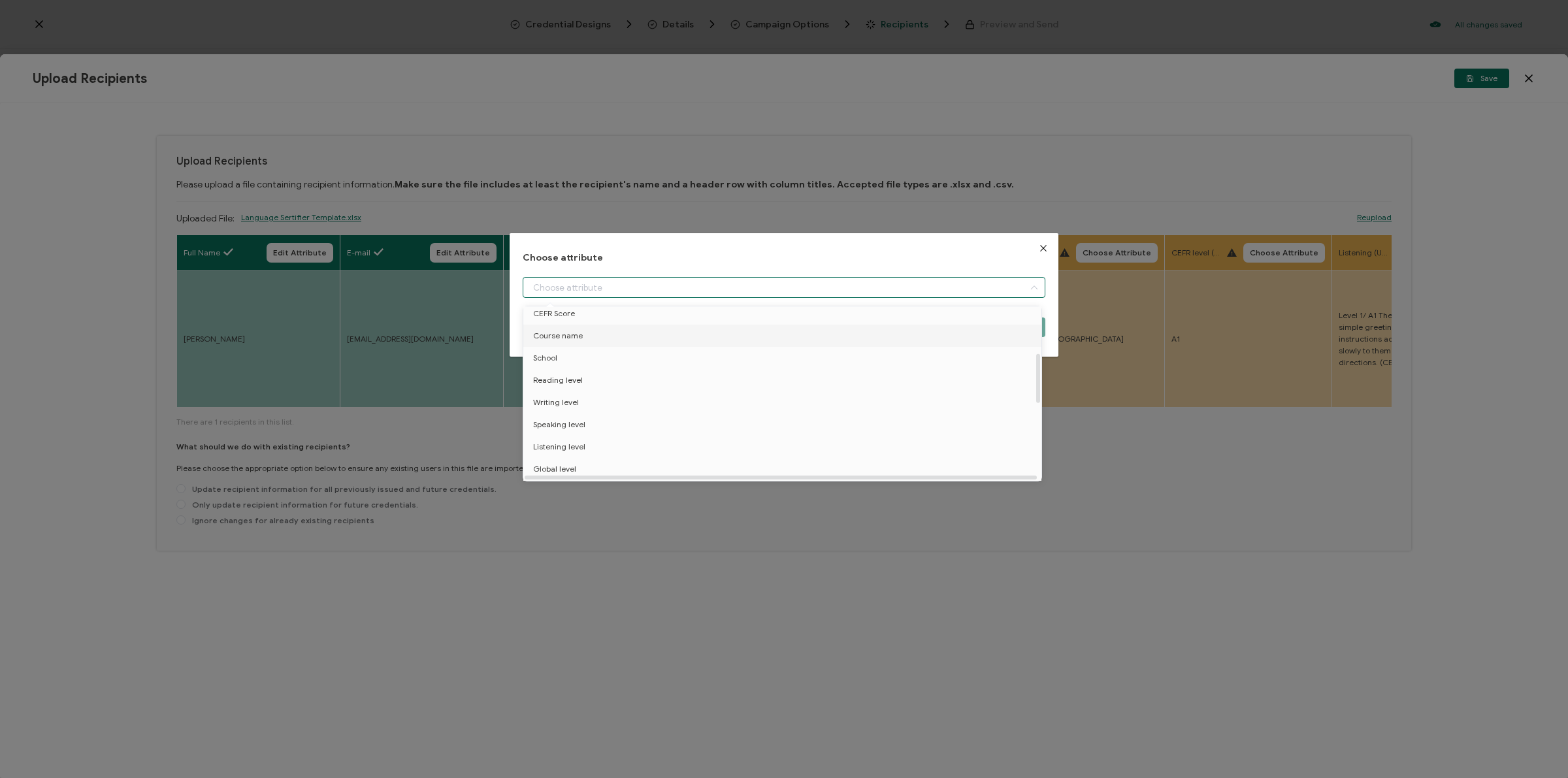 click on "Course name" at bounding box center [558, 336] 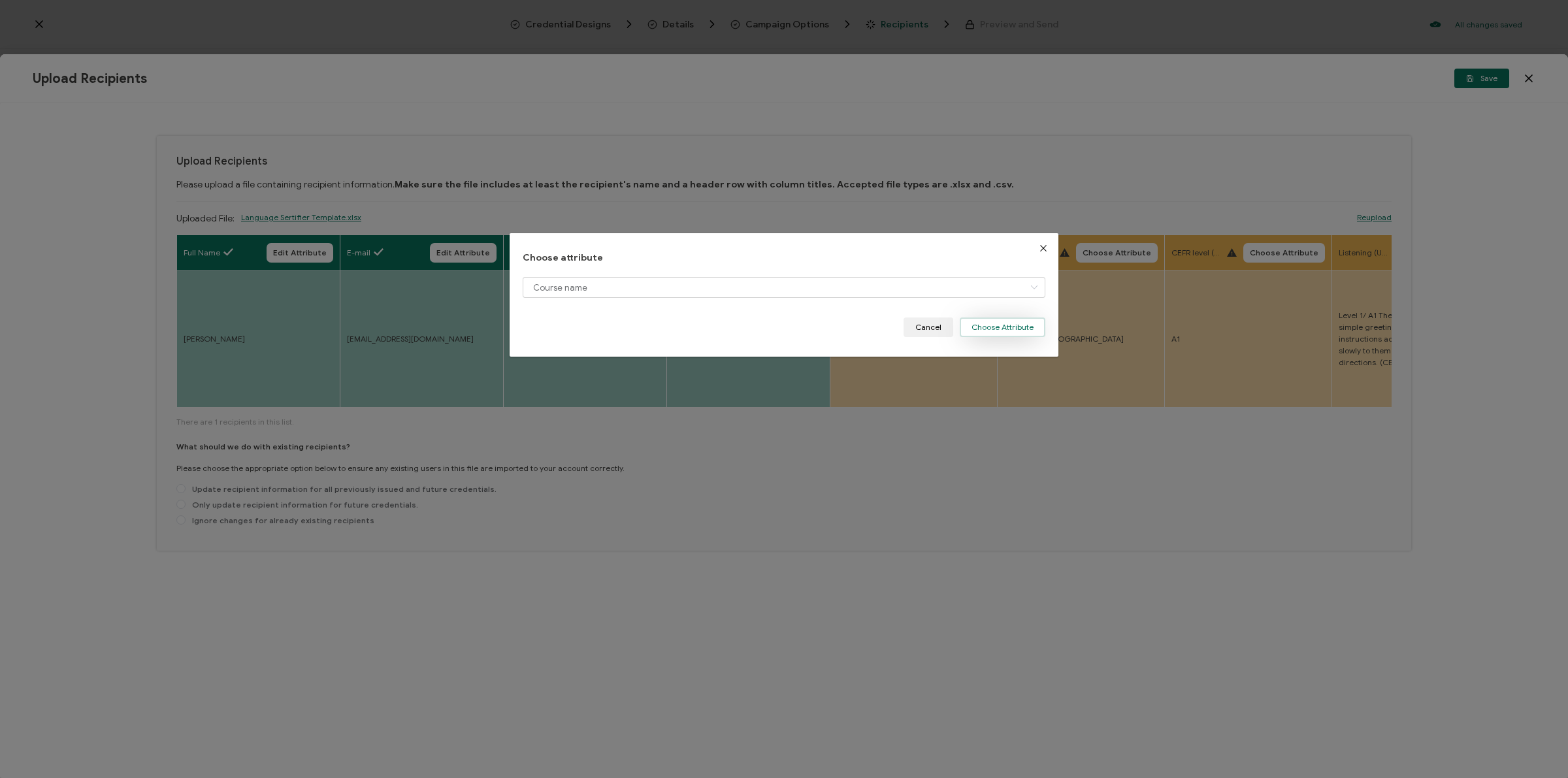 click on "Choose Attribute" at bounding box center [1002, 327] 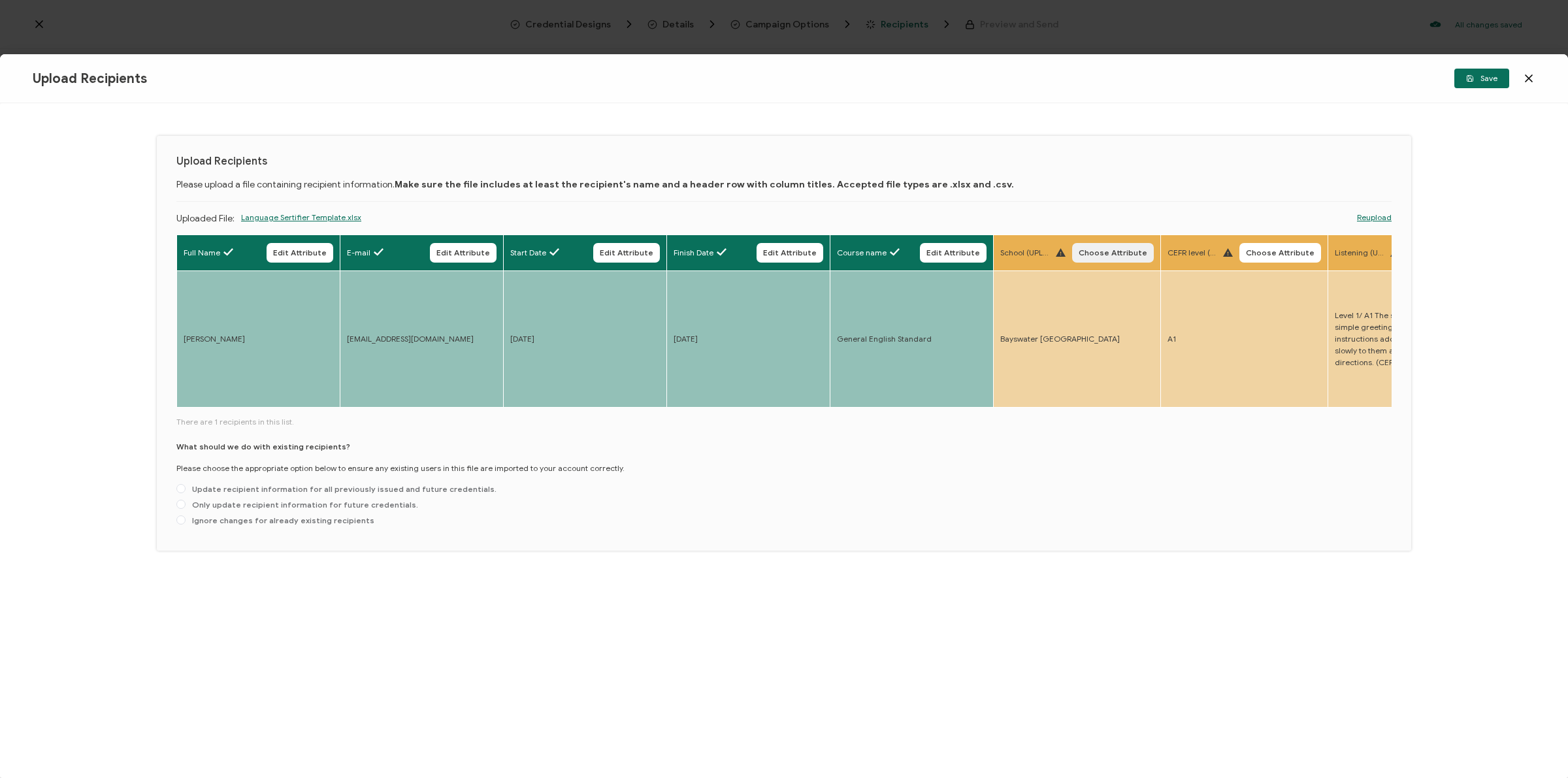 click on "Choose Attribute" at bounding box center (1113, 253) 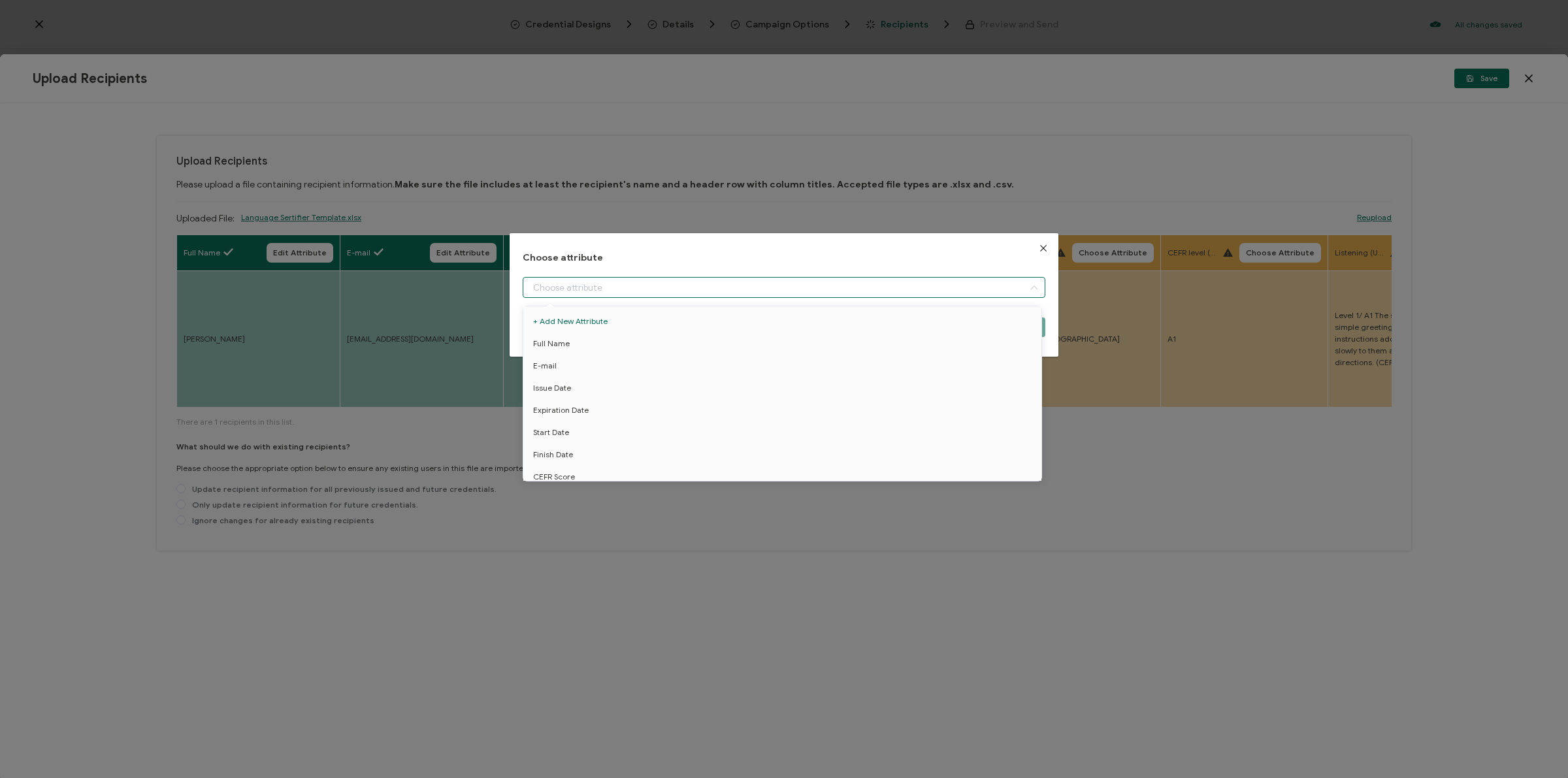 click at bounding box center [784, 287] 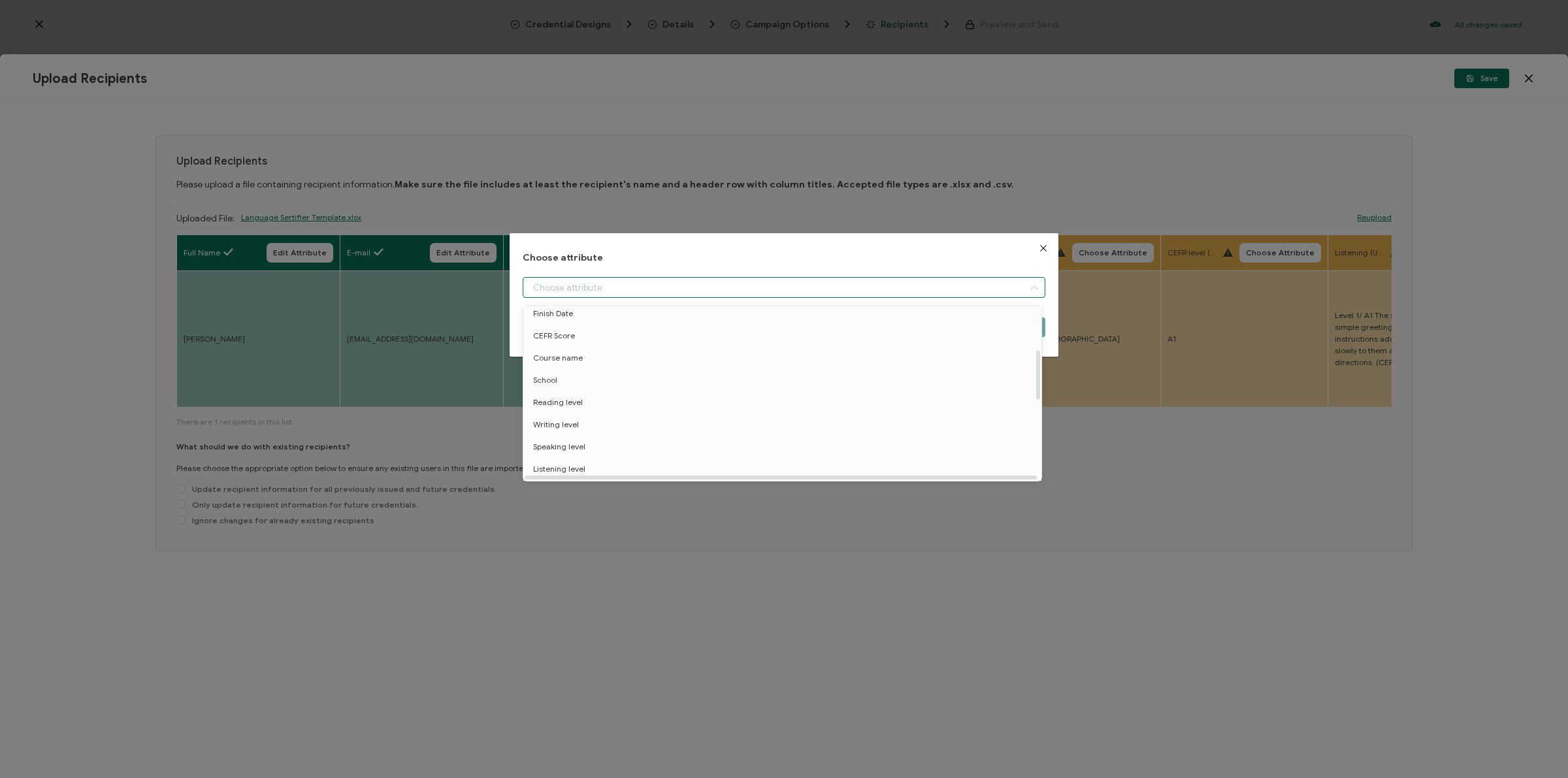 scroll, scrollTop: 163, scrollLeft: 0, axis: vertical 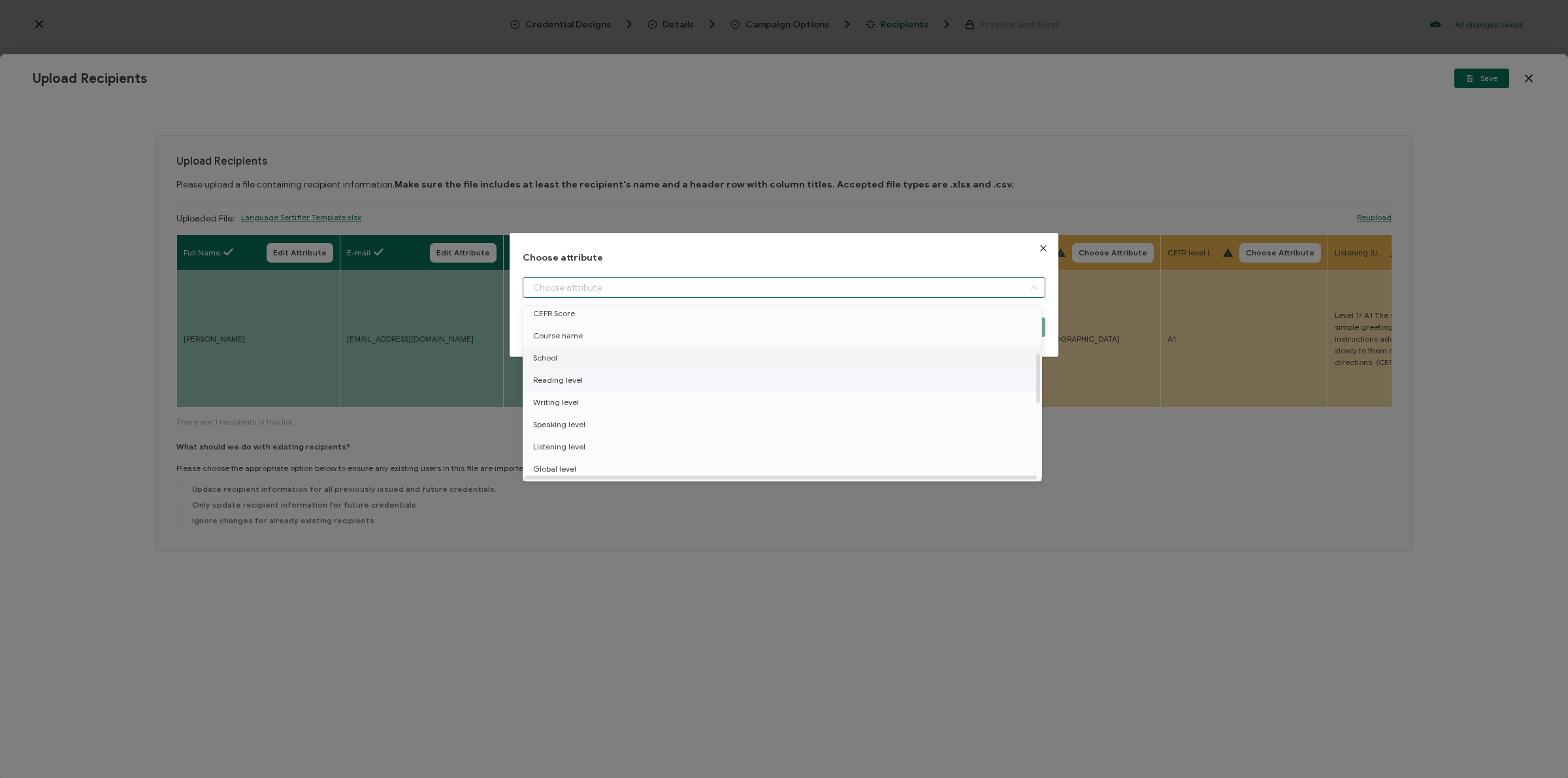click on "School" at bounding box center (785, 358) 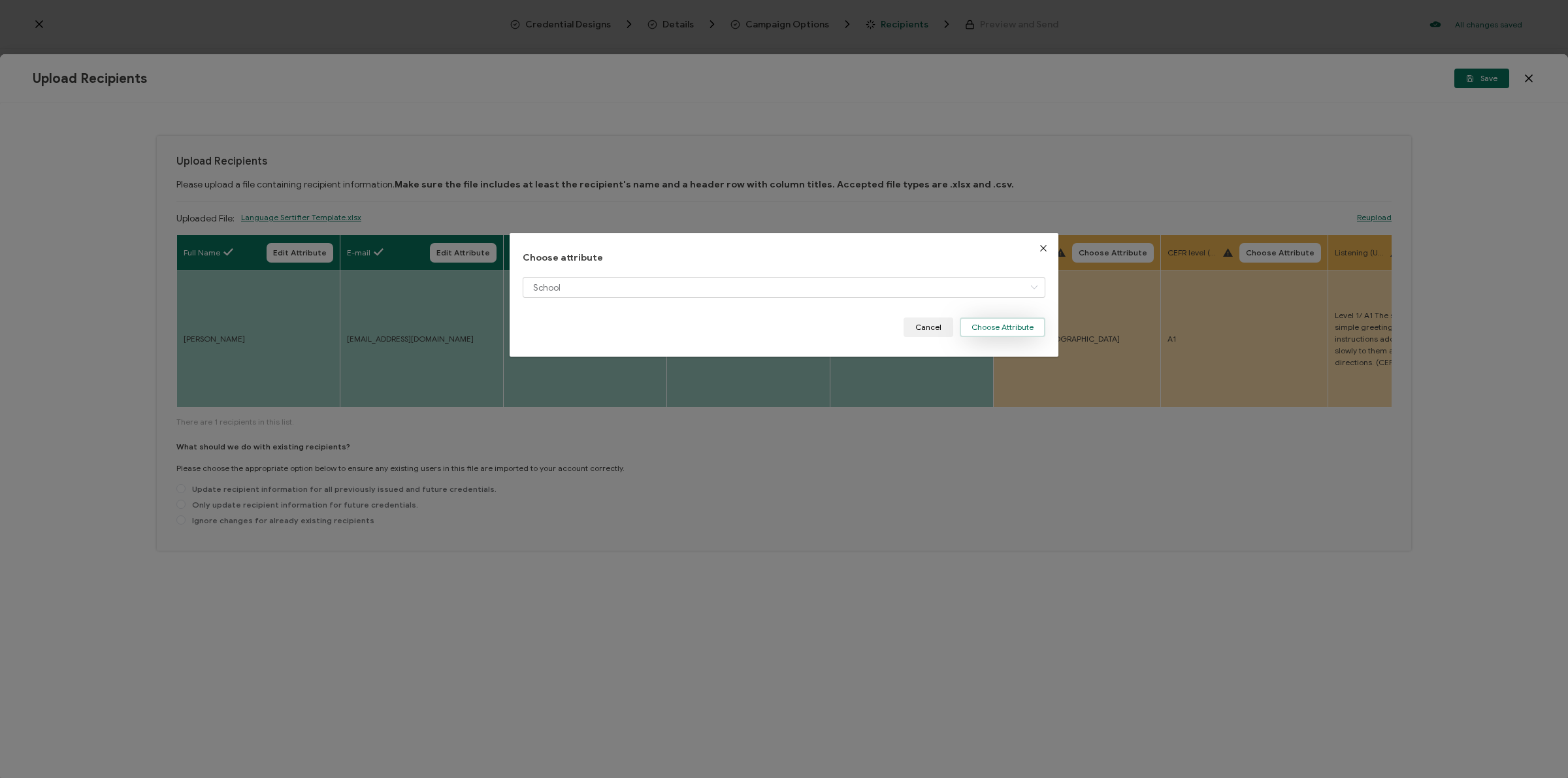 click on "Choose Attribute" at bounding box center (1002, 327) 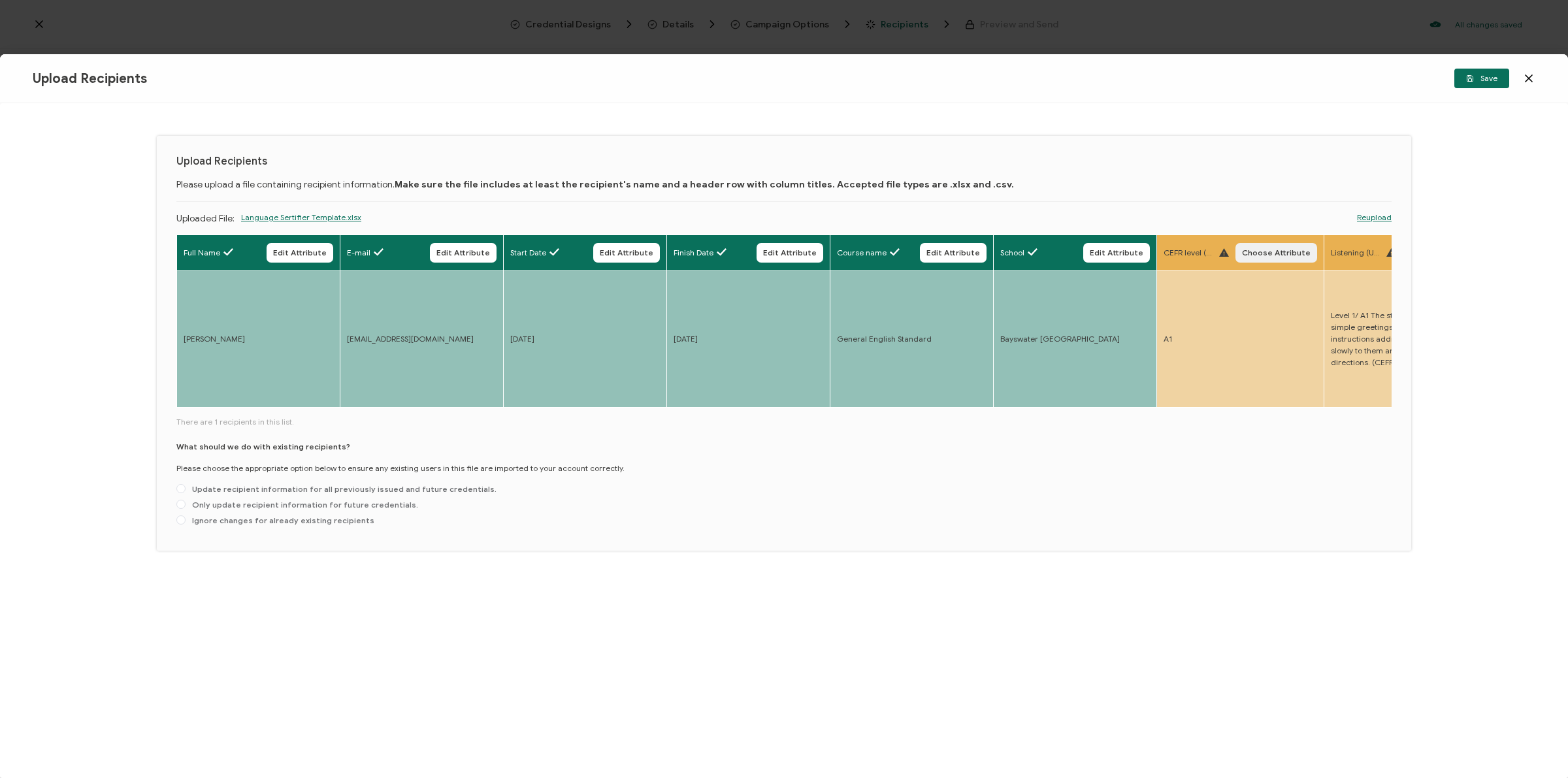 click on "Choose Attribute" at bounding box center [1276, 253] 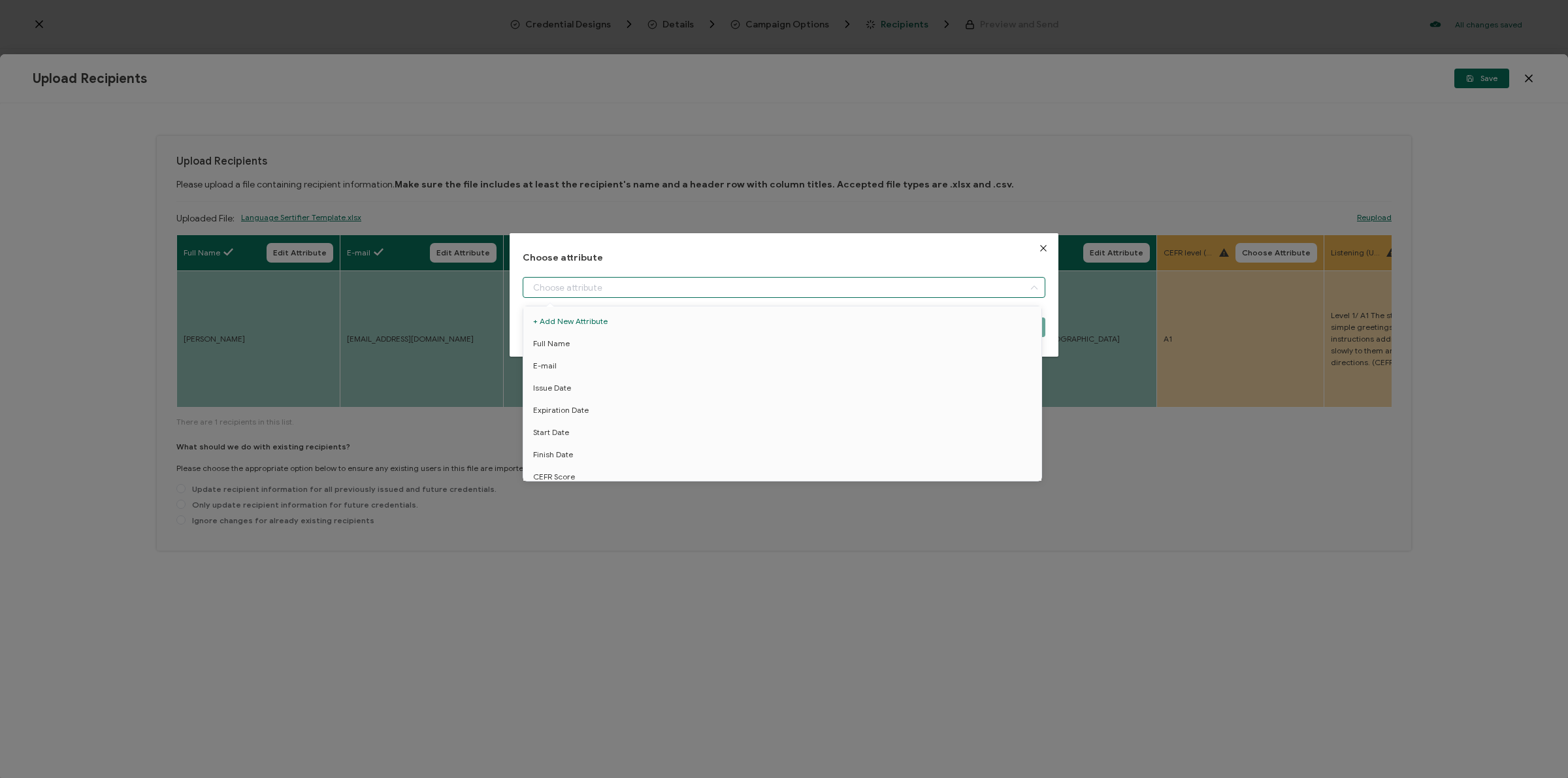 click at bounding box center [784, 287] 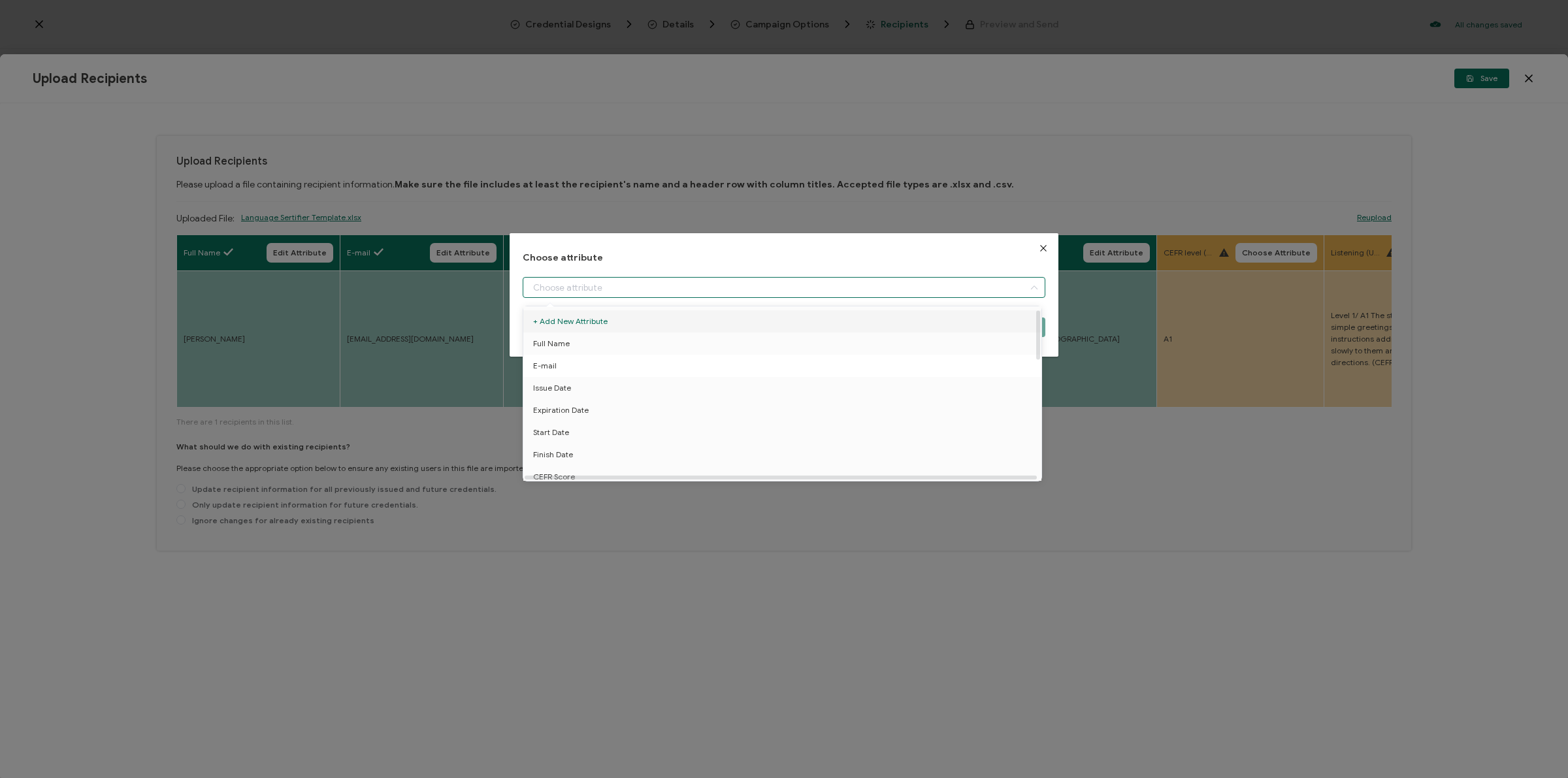 scroll, scrollTop: 82, scrollLeft: 0, axis: vertical 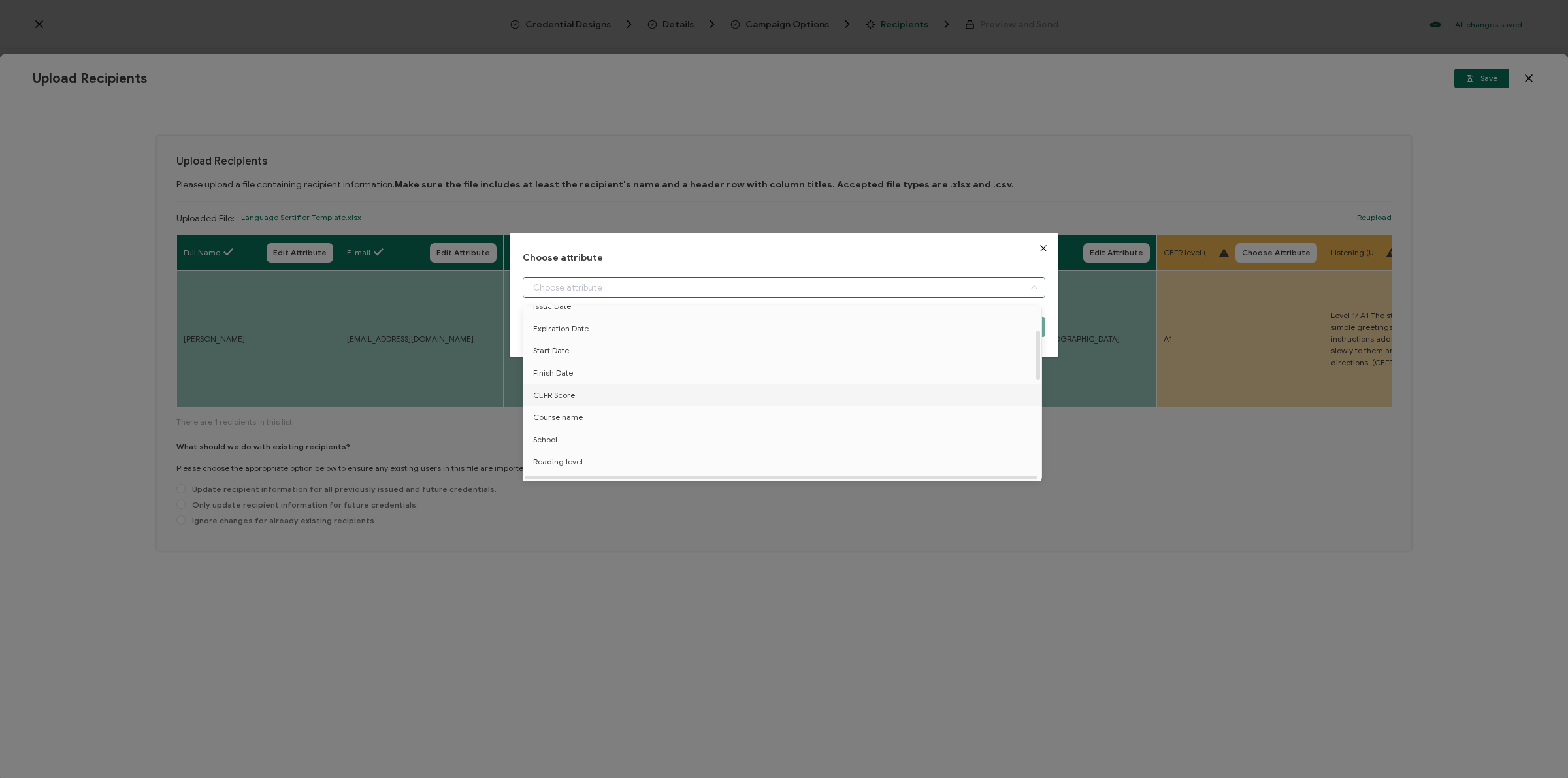 click on "CEFR Score" at bounding box center (554, 395) 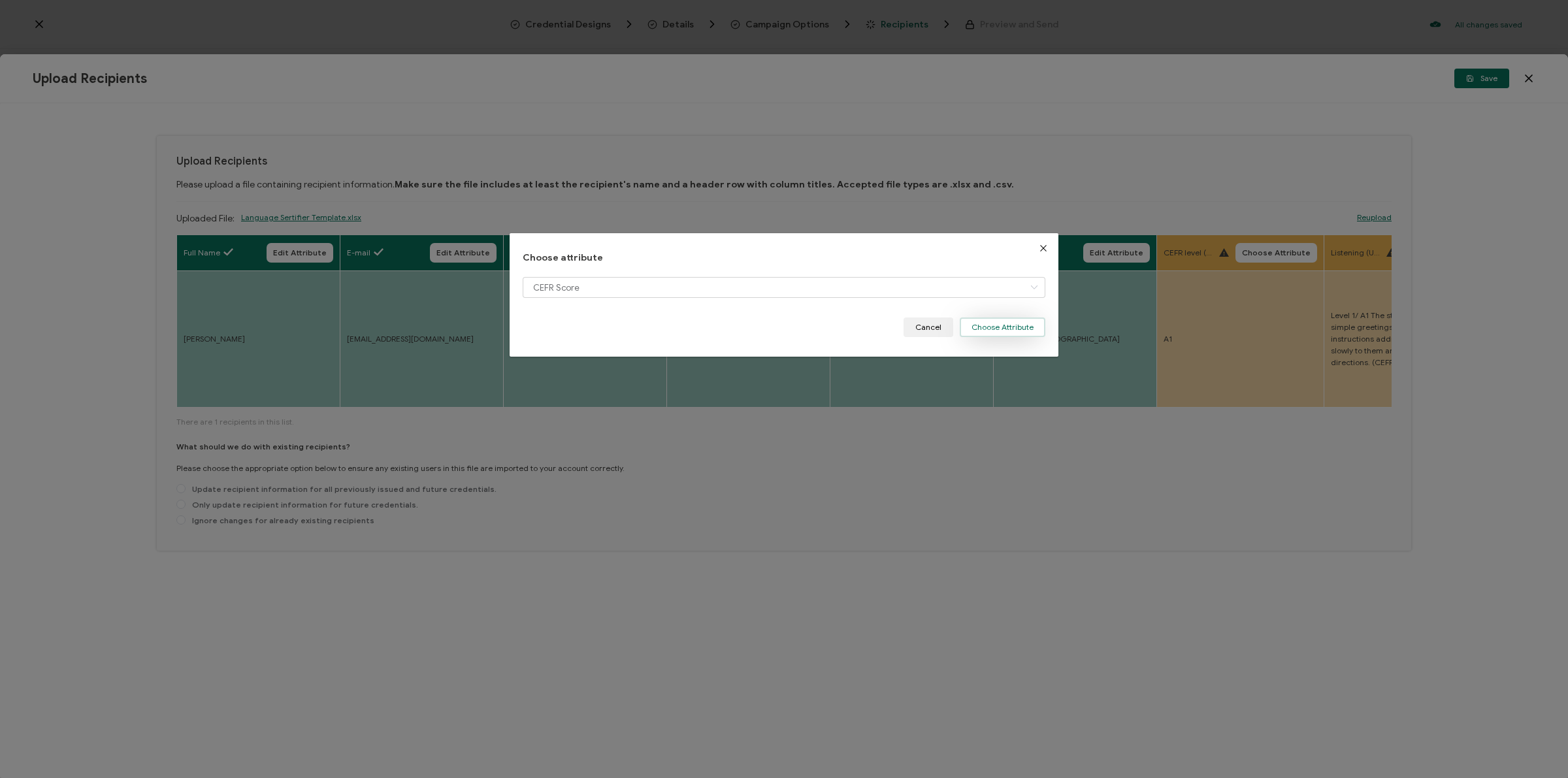 click on "Choose Attribute" at bounding box center [1002, 327] 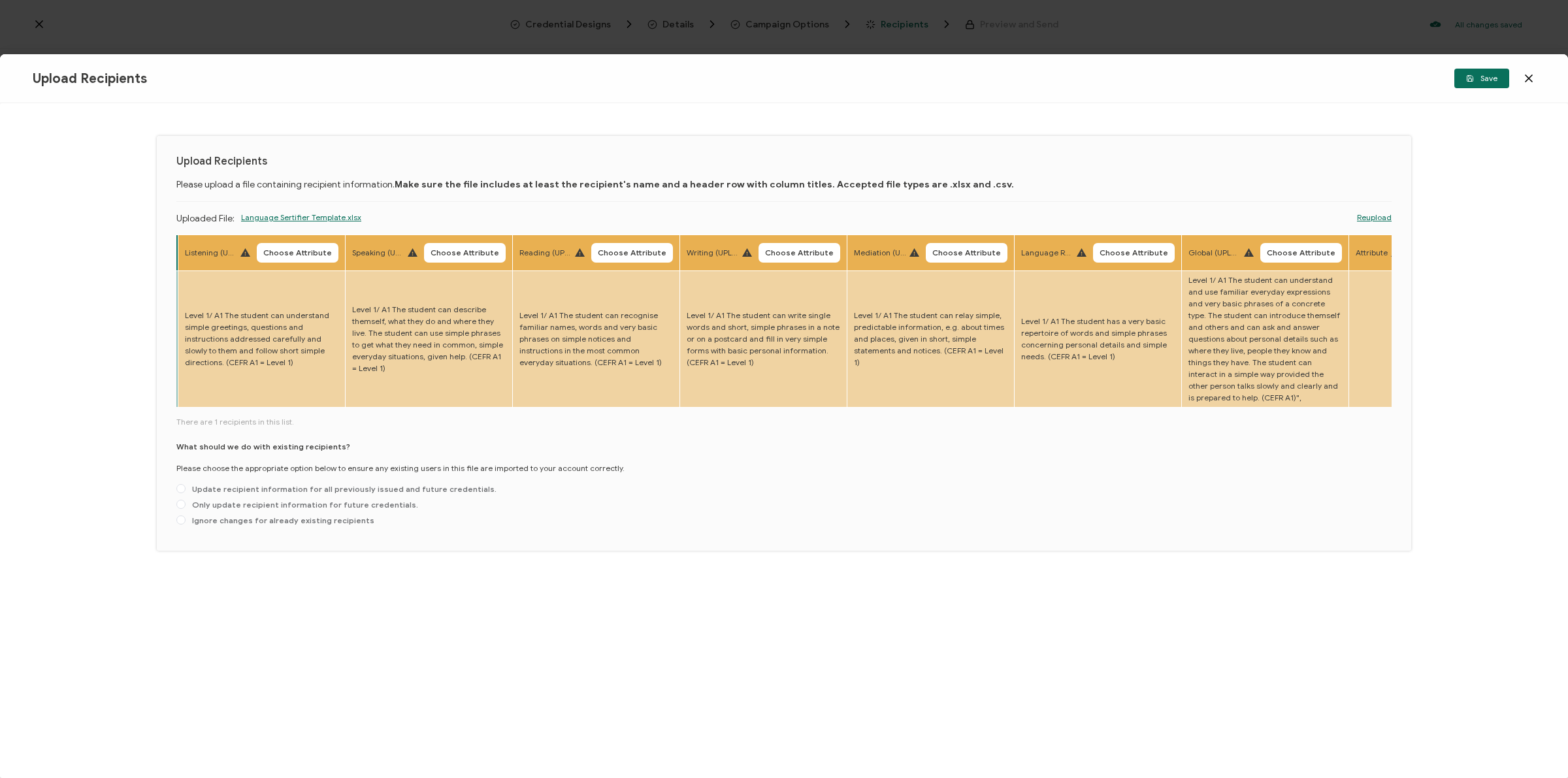 scroll, scrollTop: 0, scrollLeft: 1158, axis: horizontal 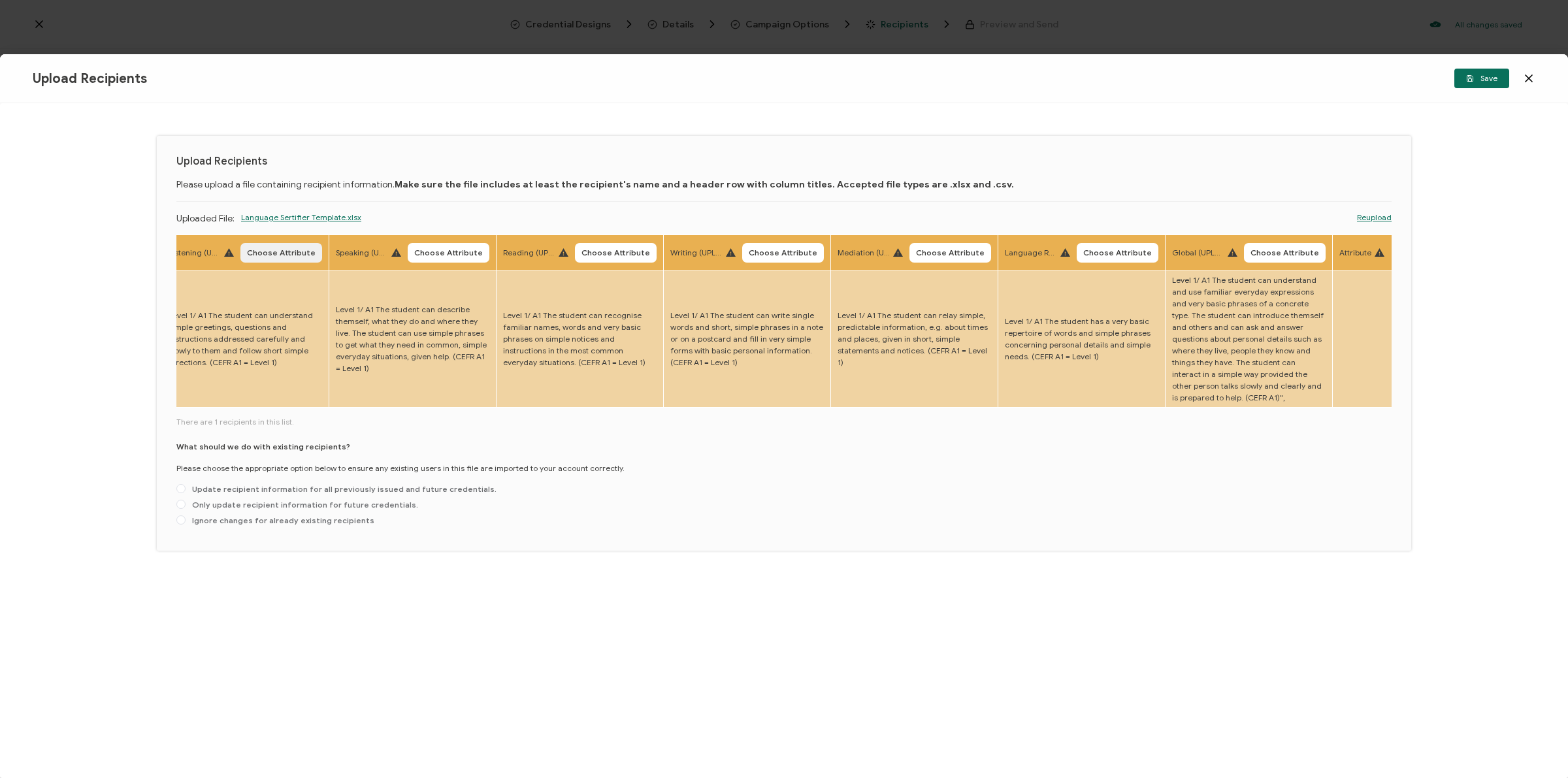click on "Choose Attribute" at bounding box center (281, 253) 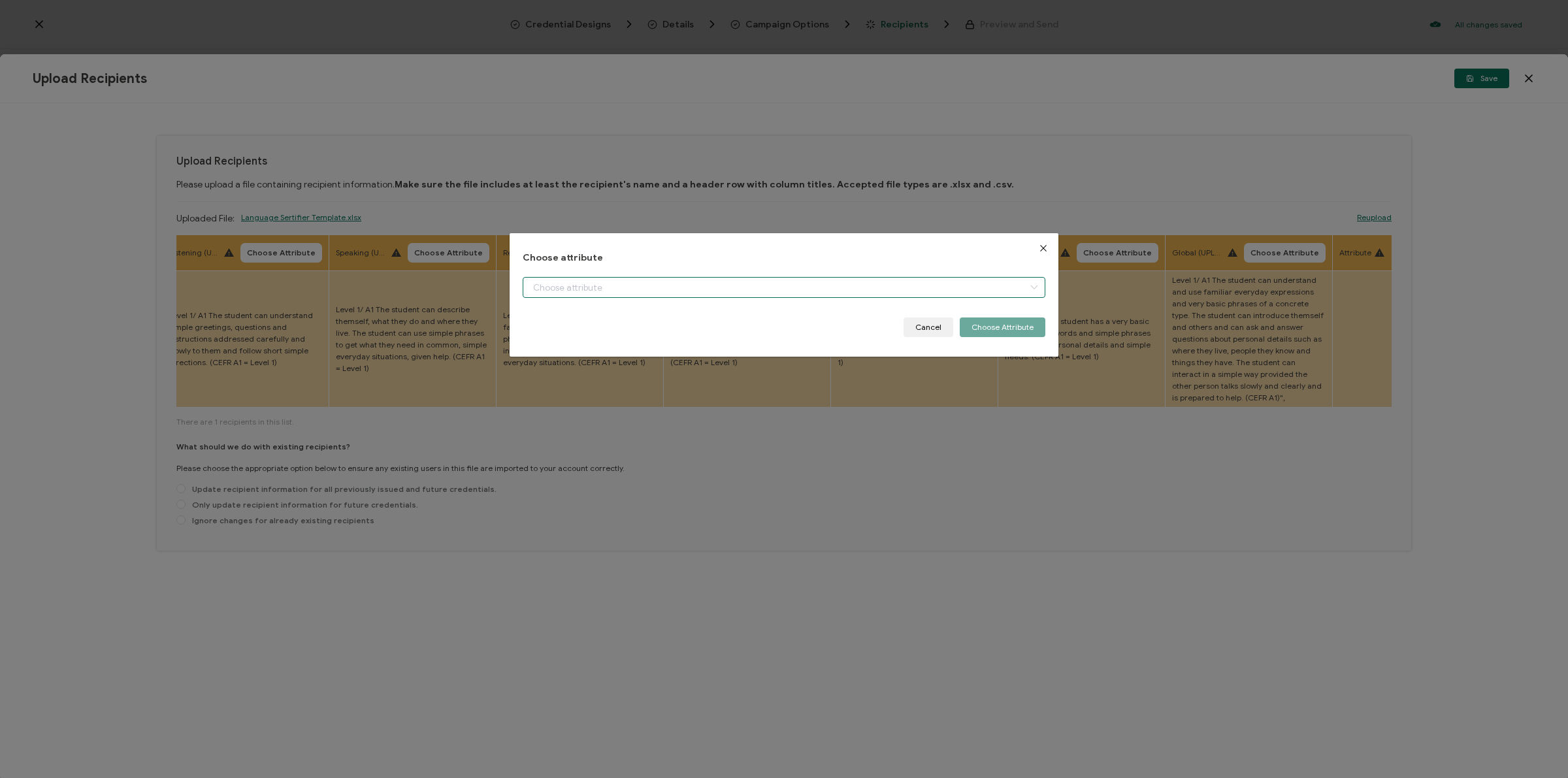 click at bounding box center (784, 287) 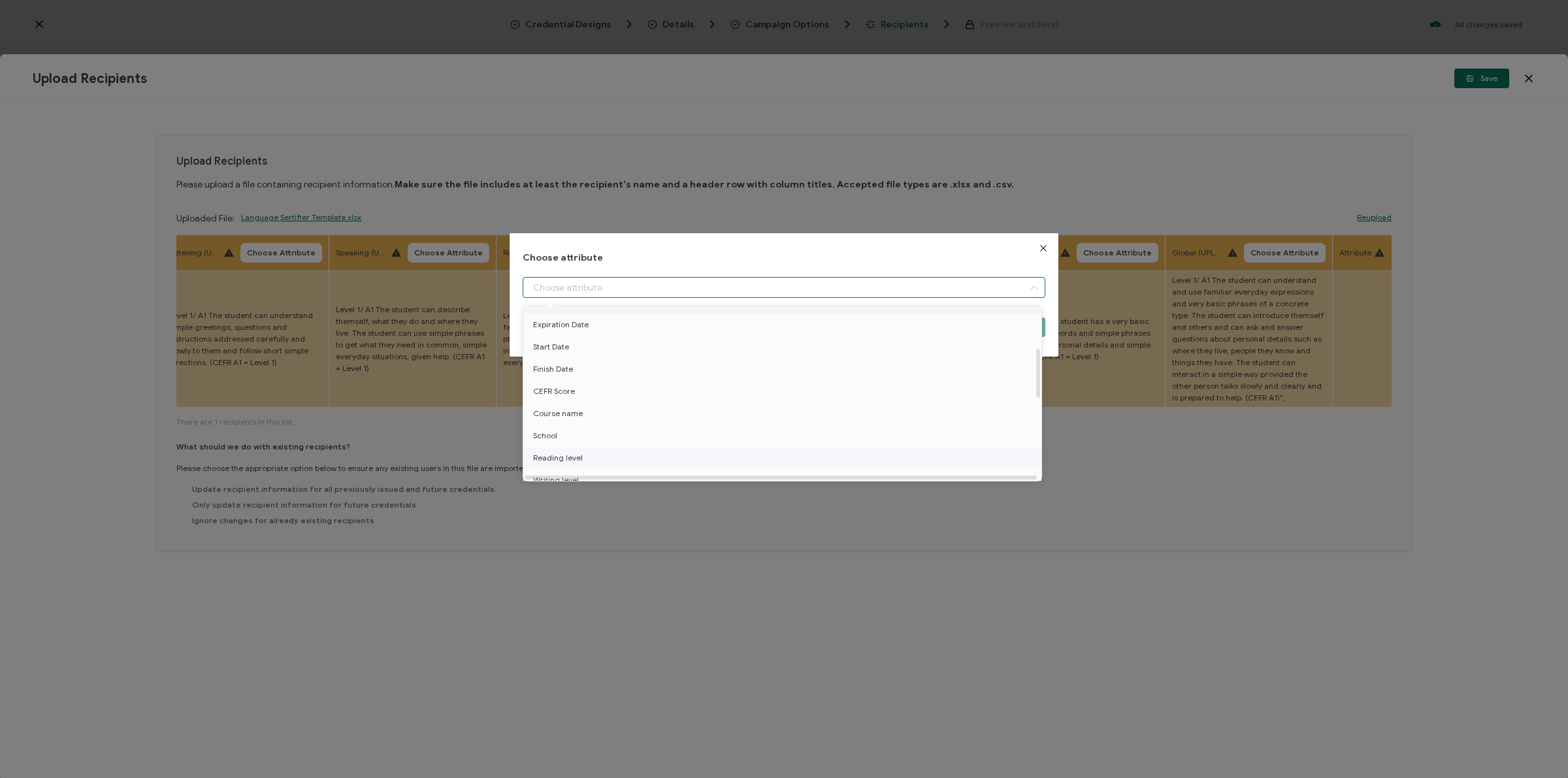 scroll, scrollTop: 163, scrollLeft: 0, axis: vertical 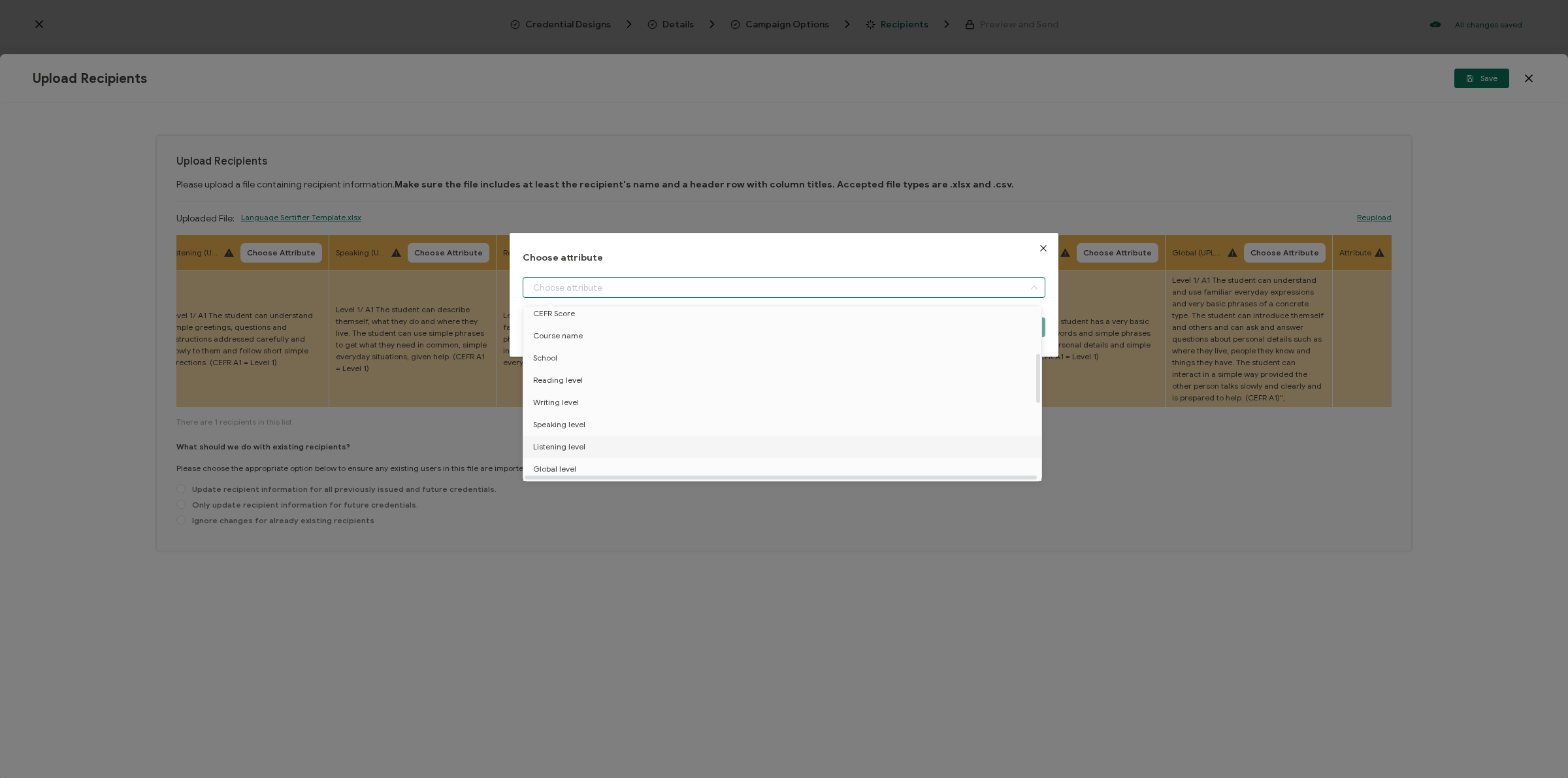 click on "Listening level" at bounding box center (559, 447) 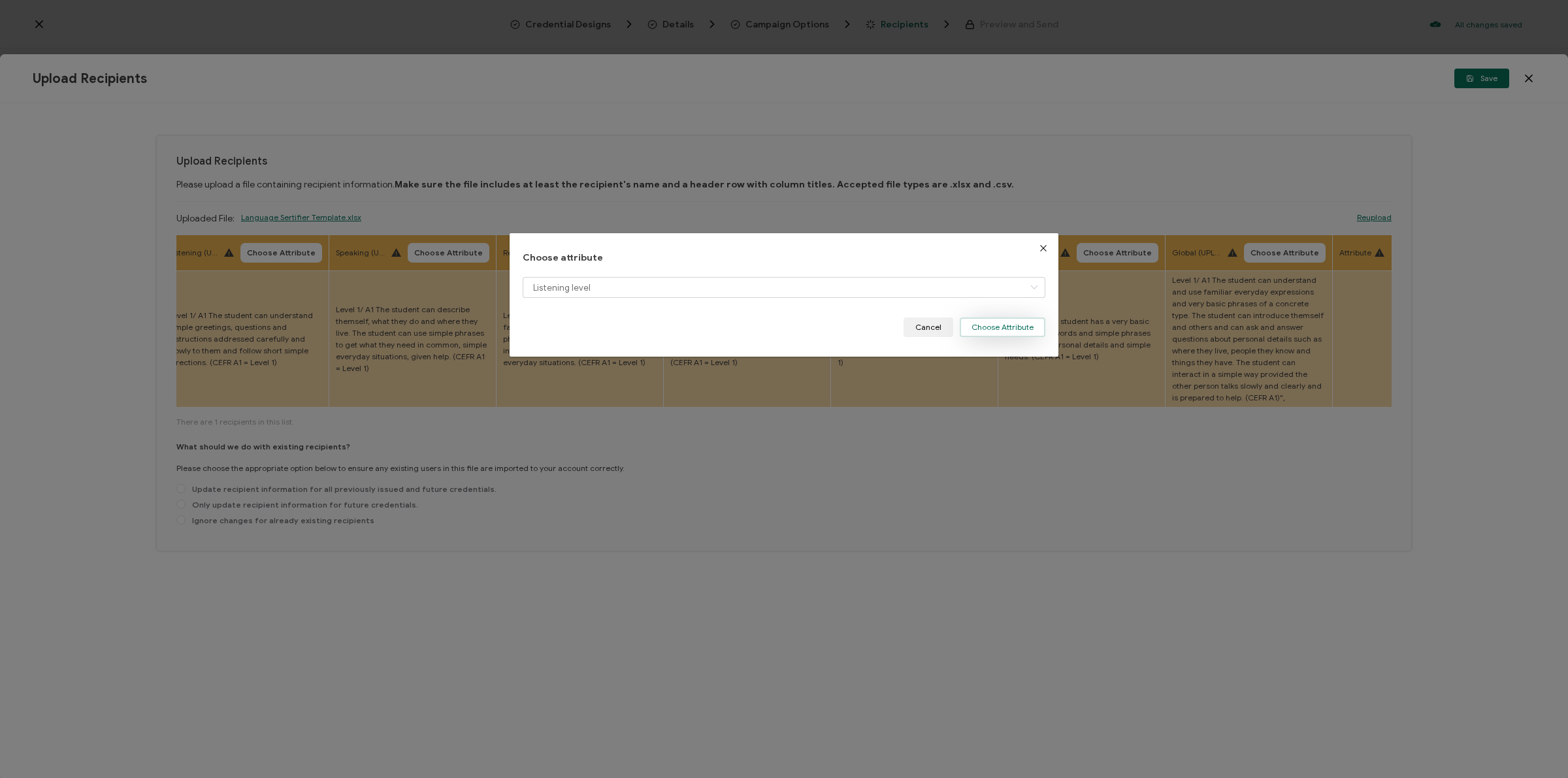 click on "Choose Attribute" at bounding box center [1002, 327] 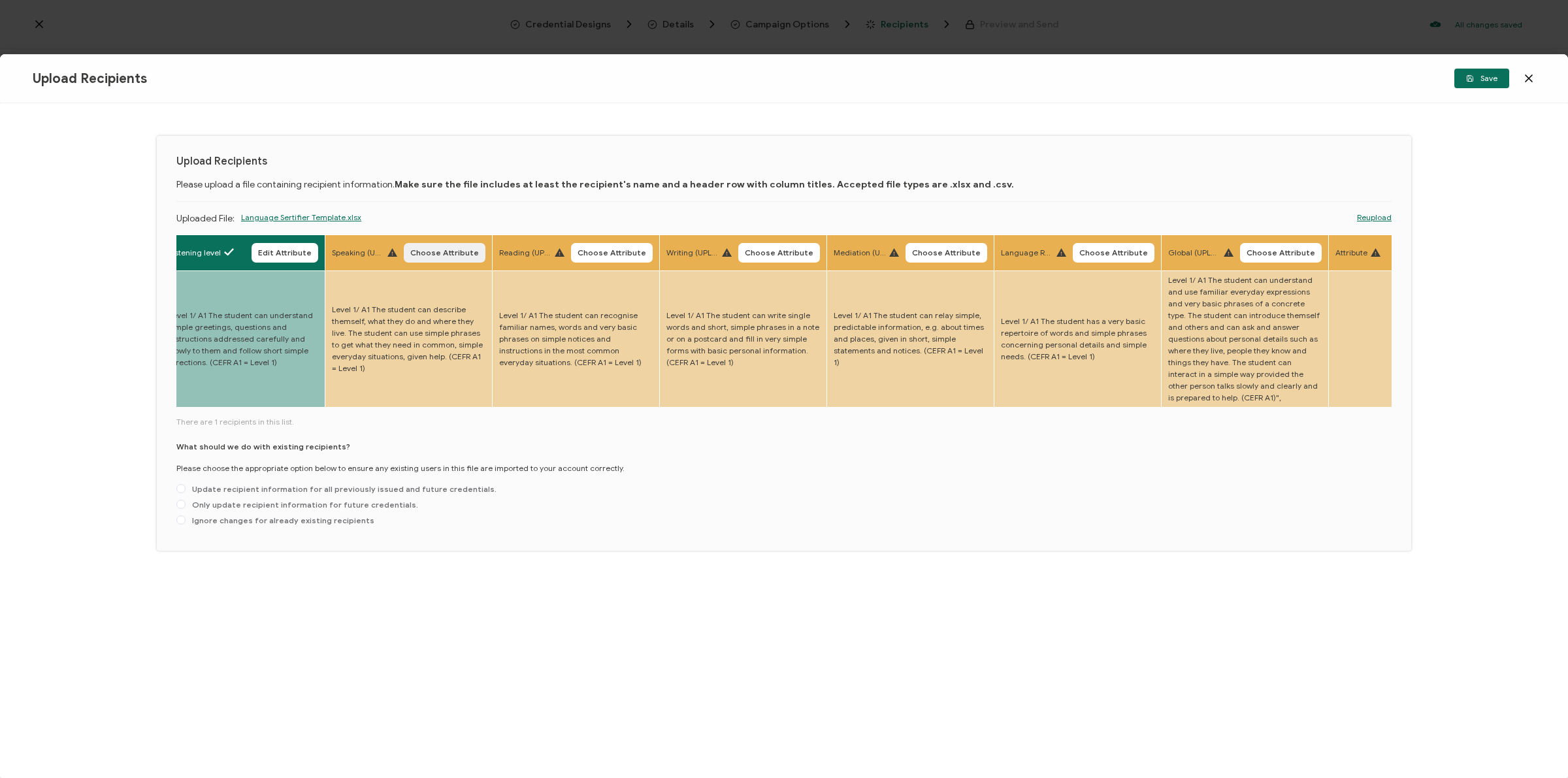 click on "Choose Attribute" at bounding box center (444, 253) 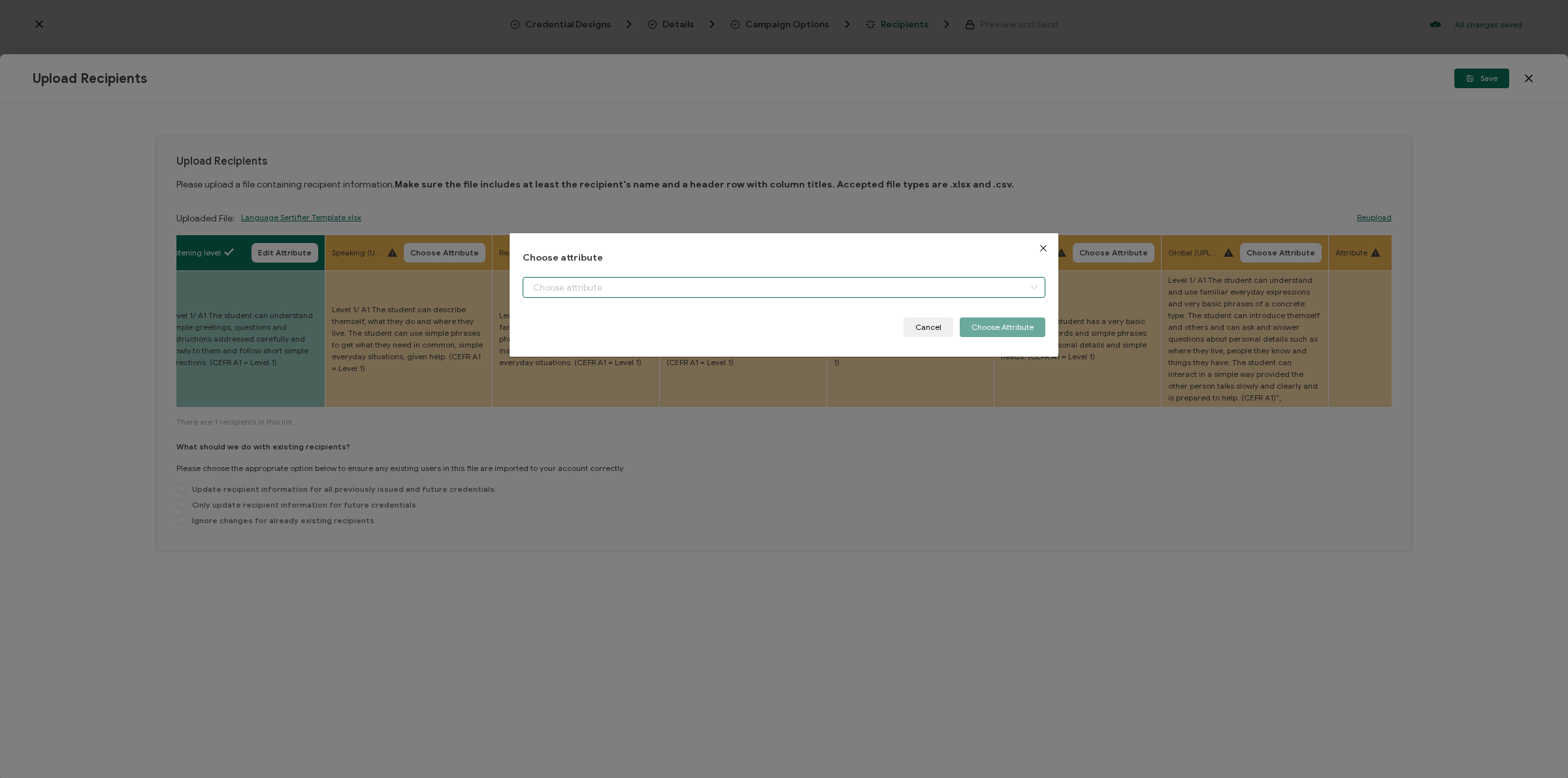 click at bounding box center [784, 287] 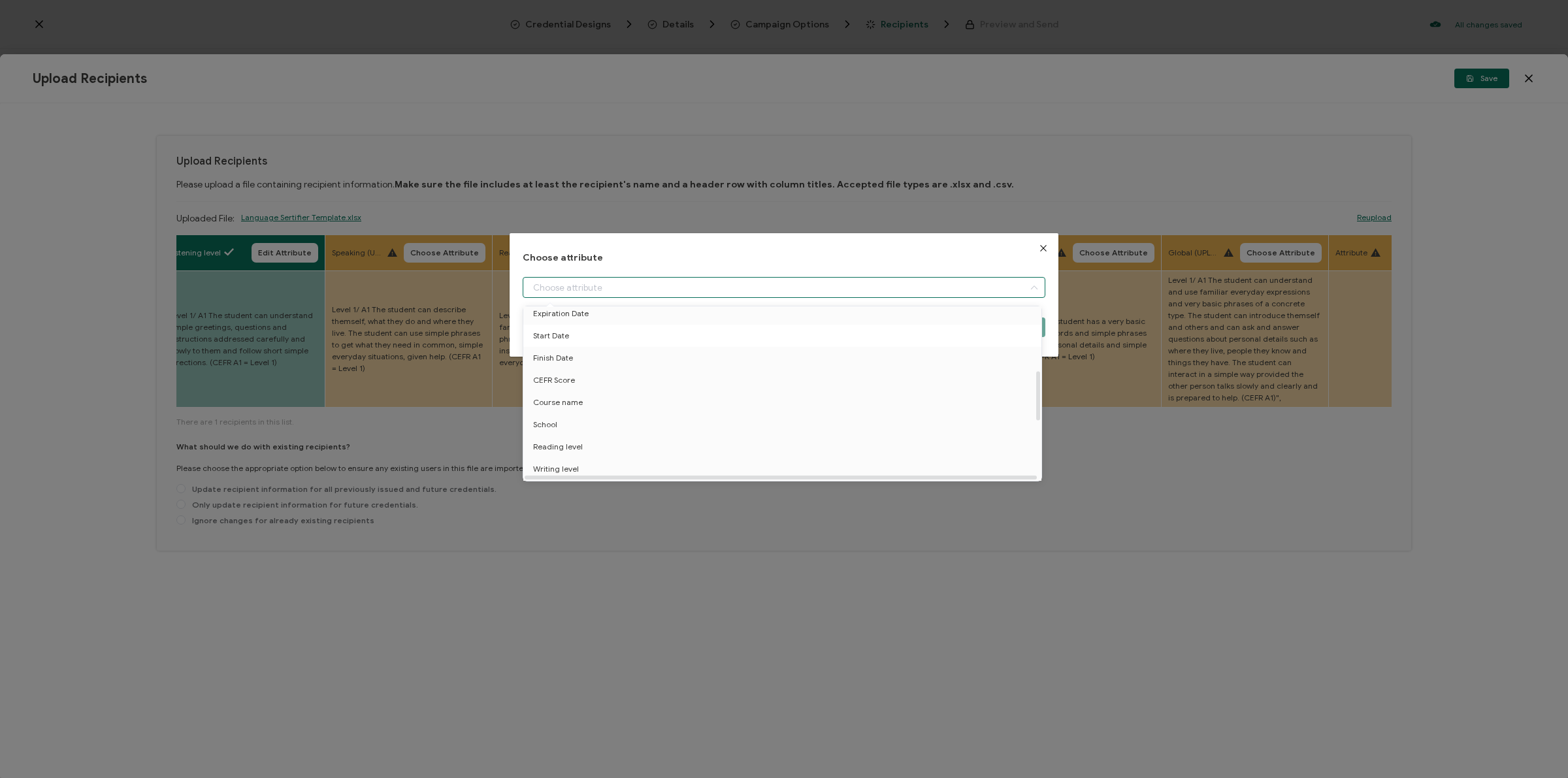 scroll, scrollTop: 245, scrollLeft: 0, axis: vertical 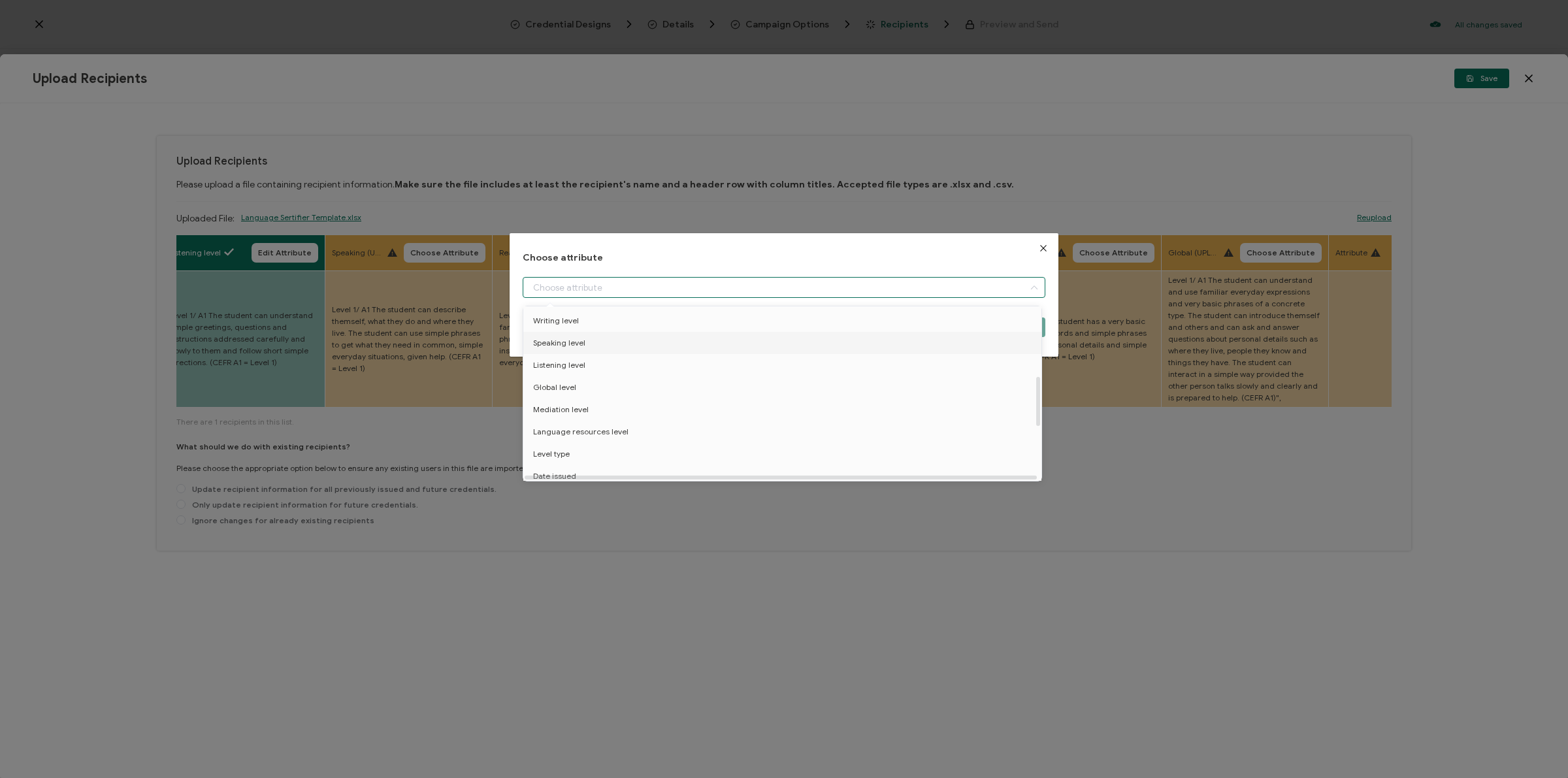 click on "Speaking level" at bounding box center (559, 343) 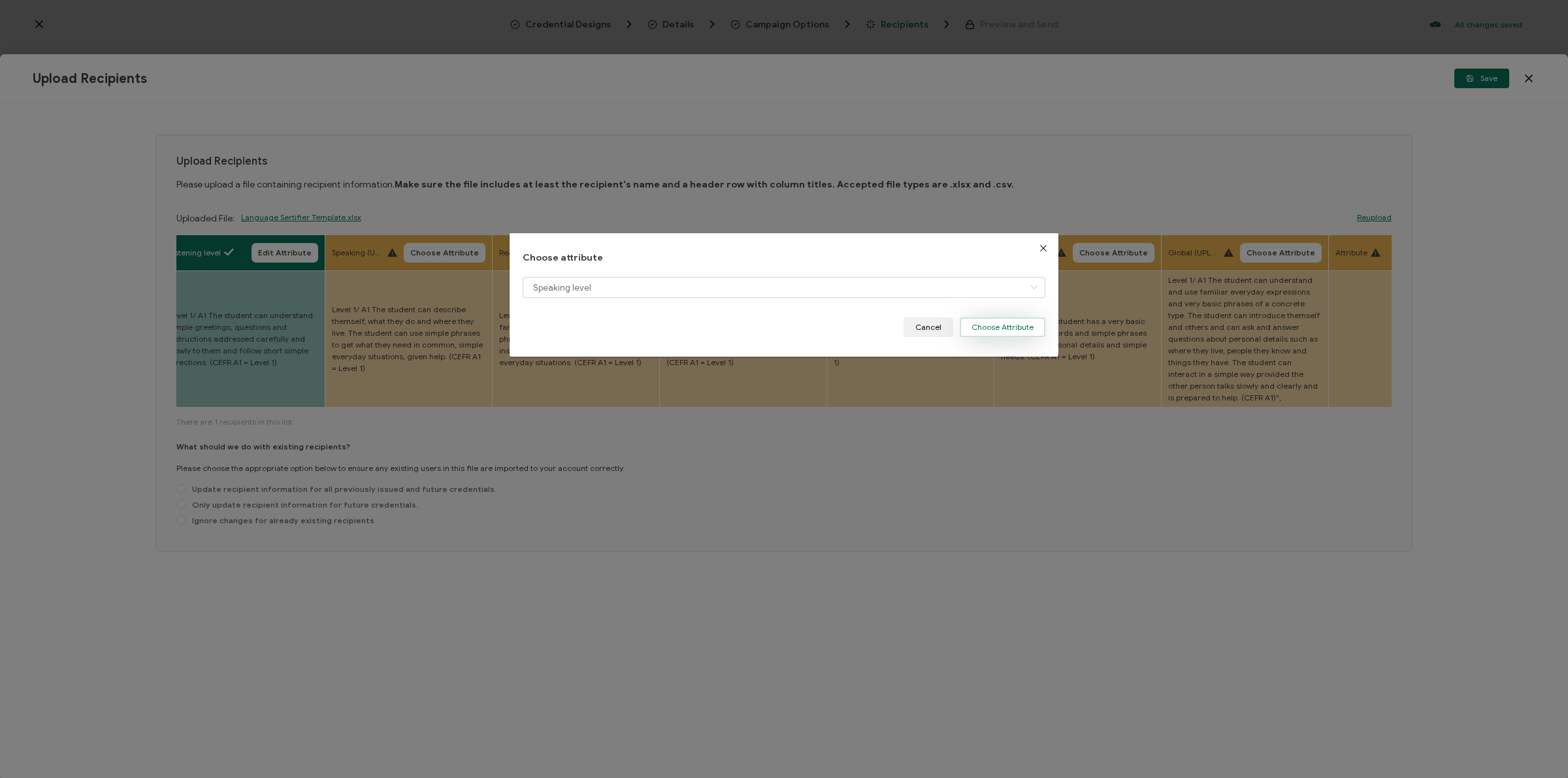click on "Choose Attribute" at bounding box center (1002, 327) 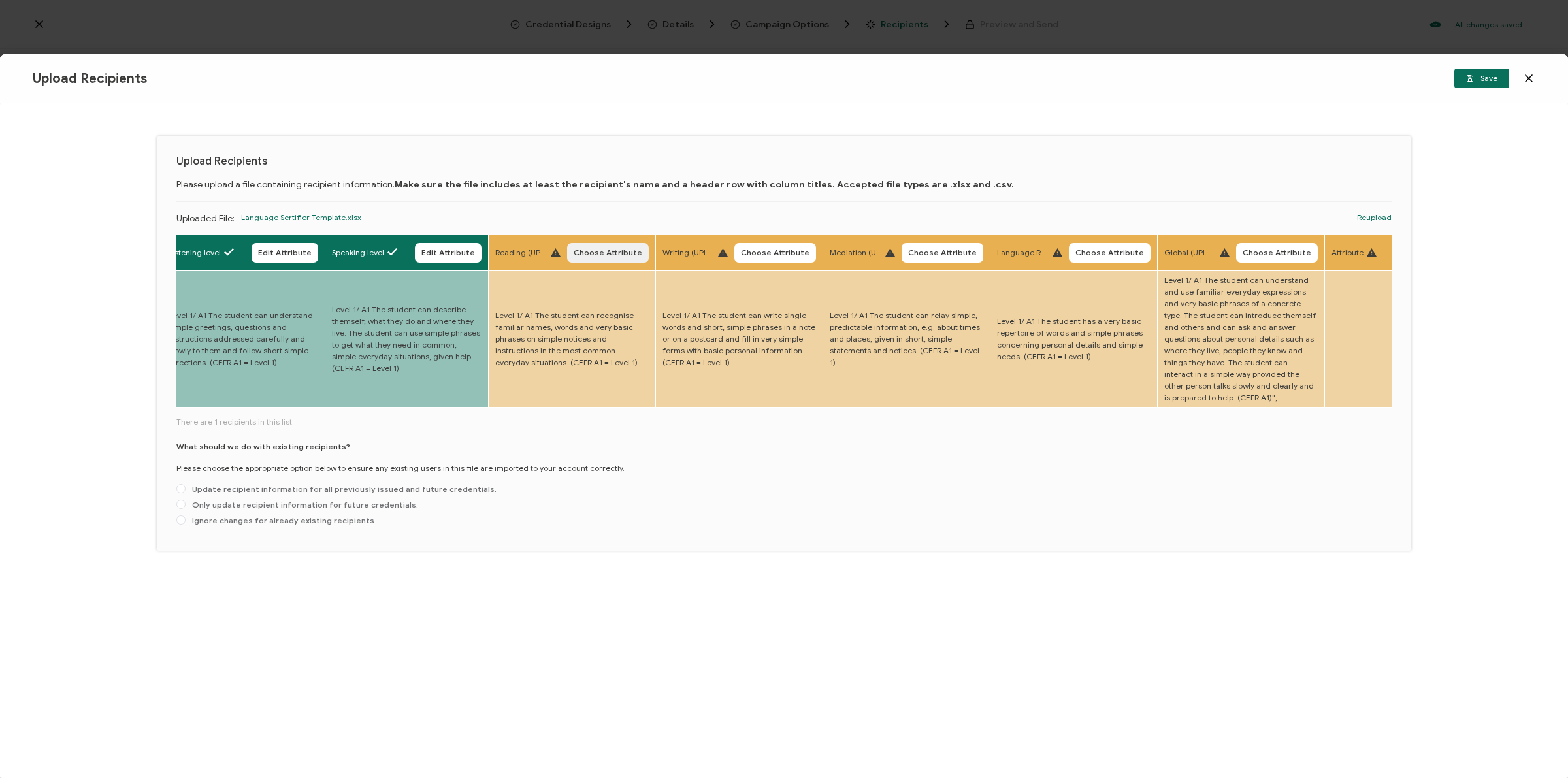 click on "Choose Attribute" at bounding box center (608, 253) 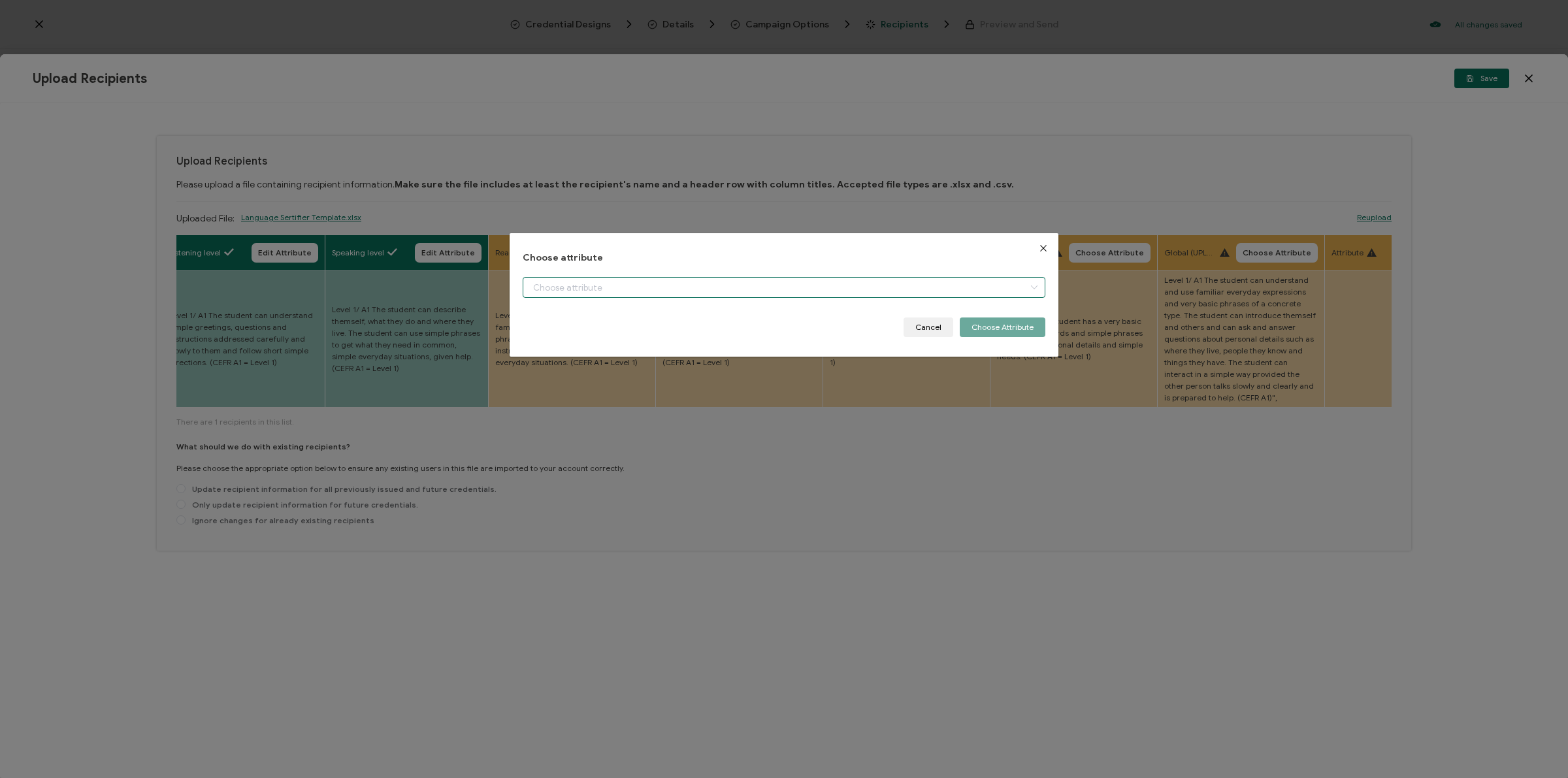 click at bounding box center [784, 287] 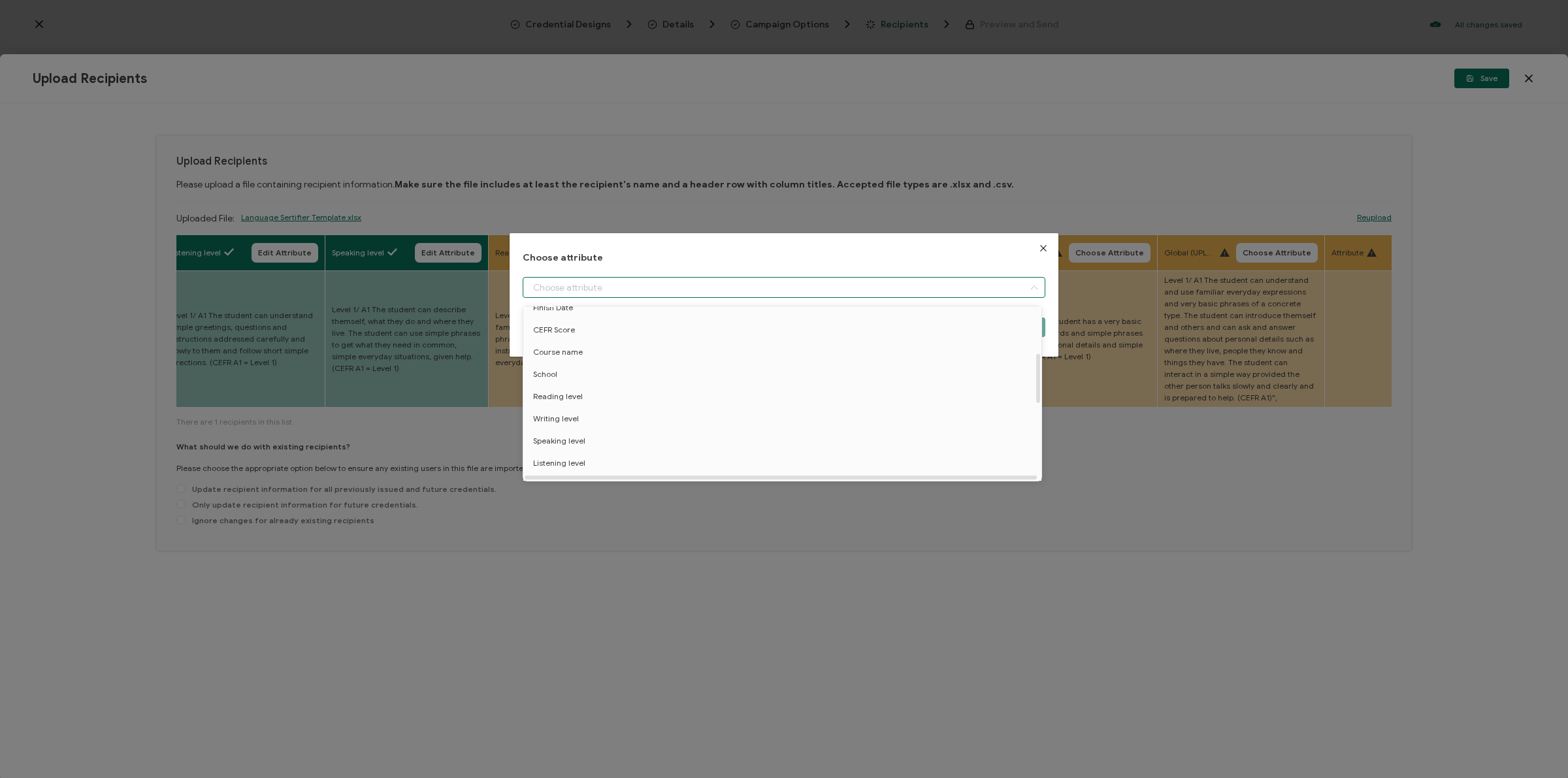 scroll, scrollTop: 163, scrollLeft: 0, axis: vertical 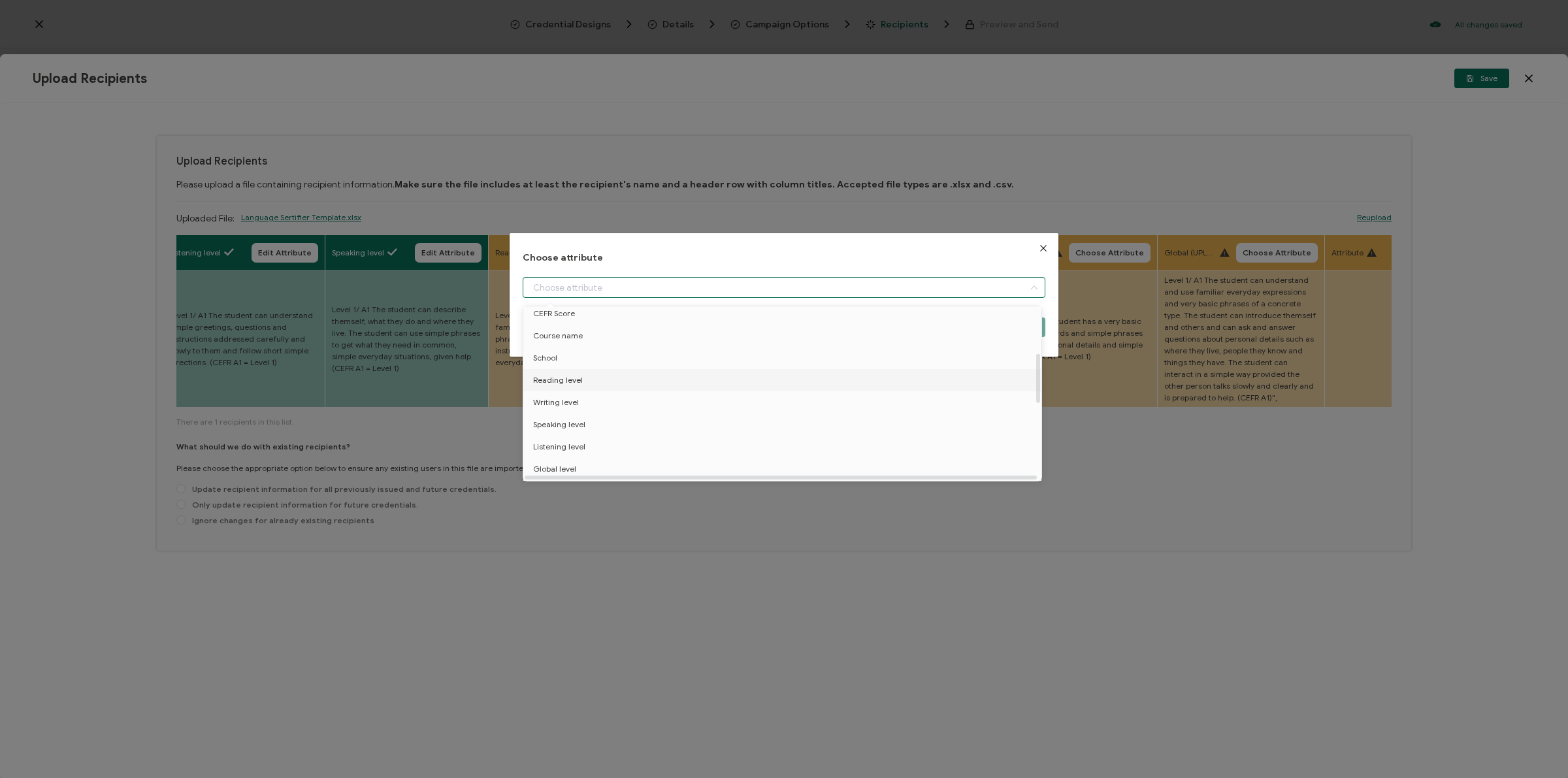 click on "Reading level" at bounding box center [558, 380] 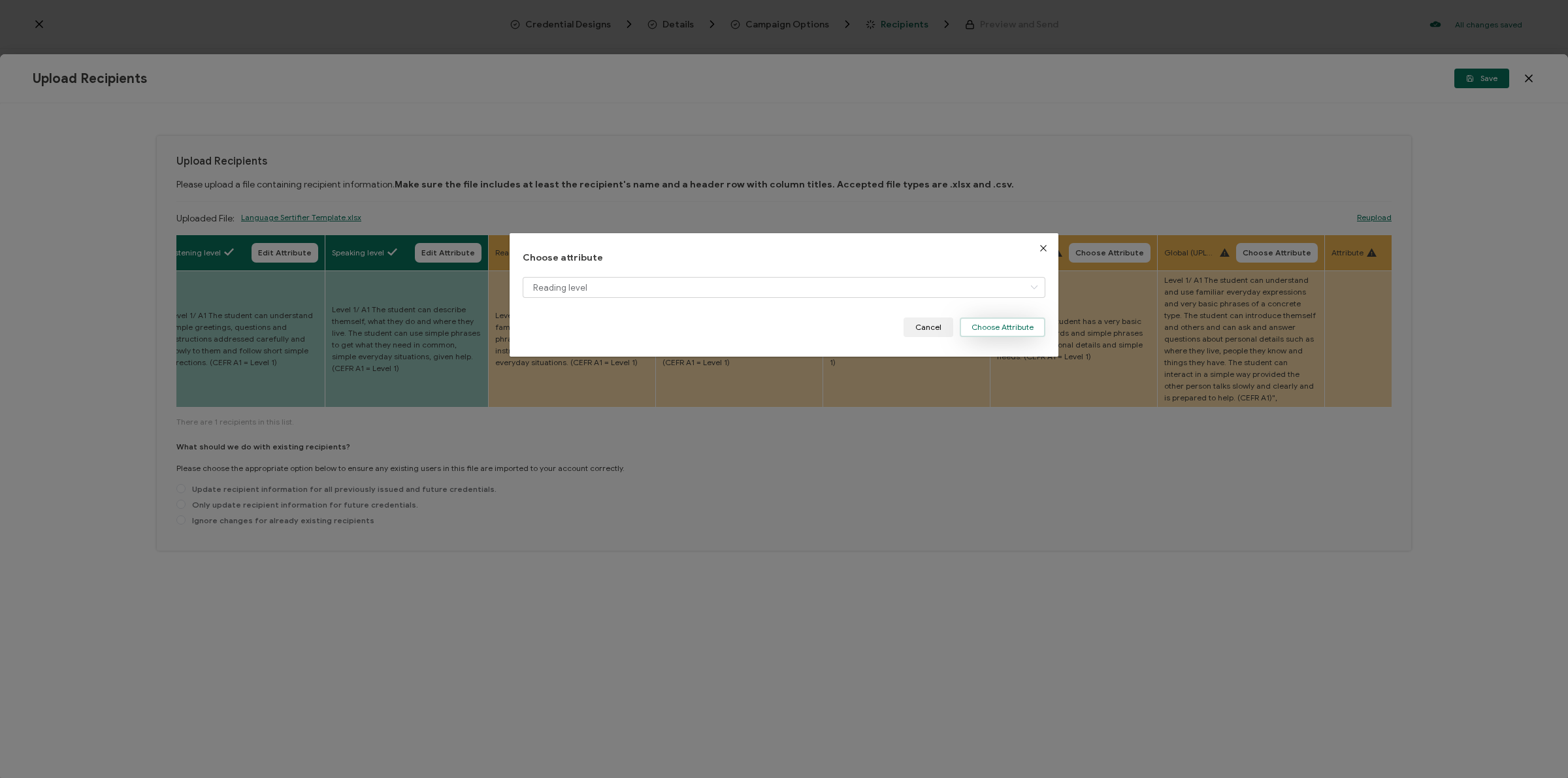 click on "Choose Attribute" at bounding box center (1002, 327) 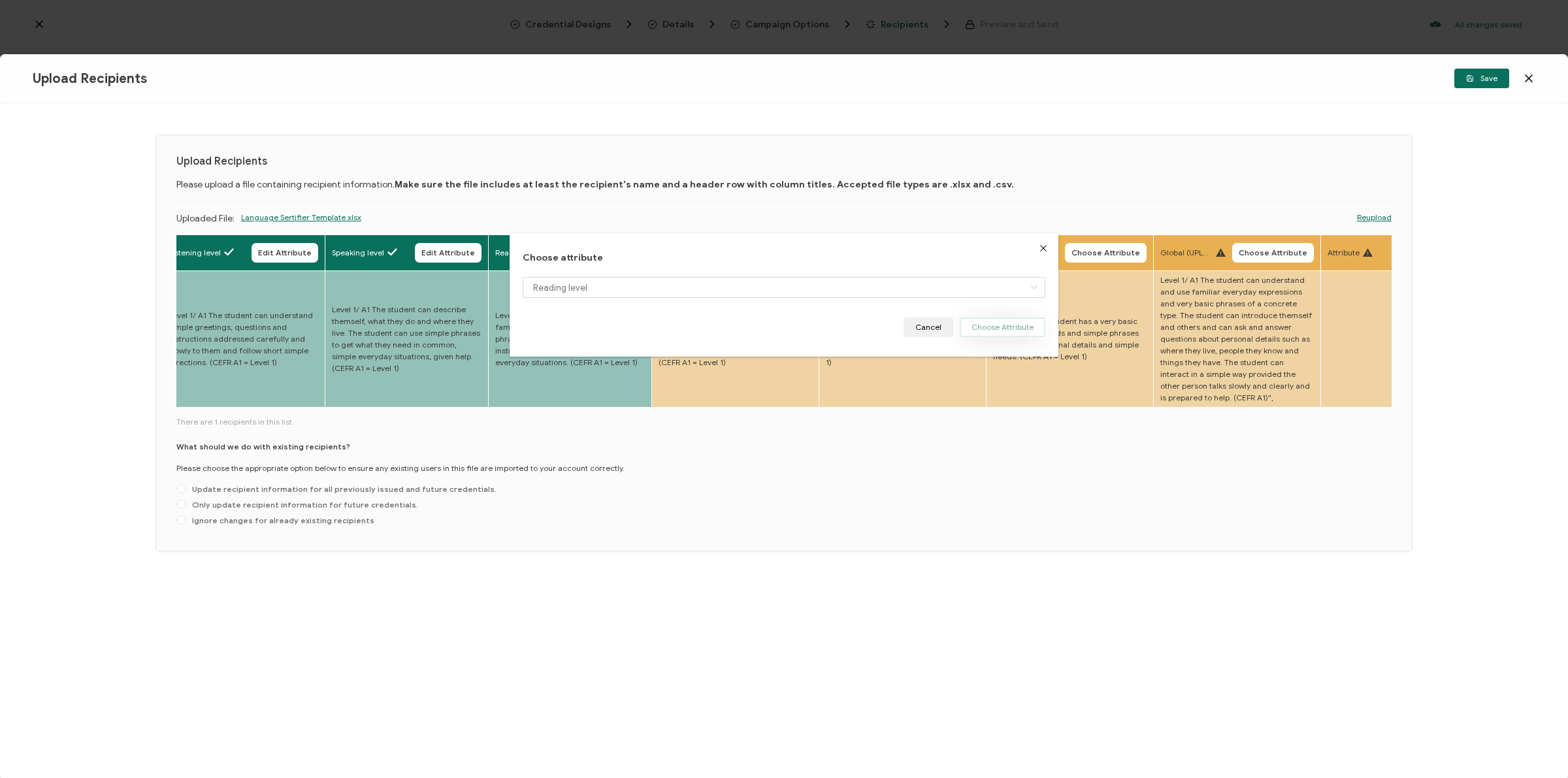 type 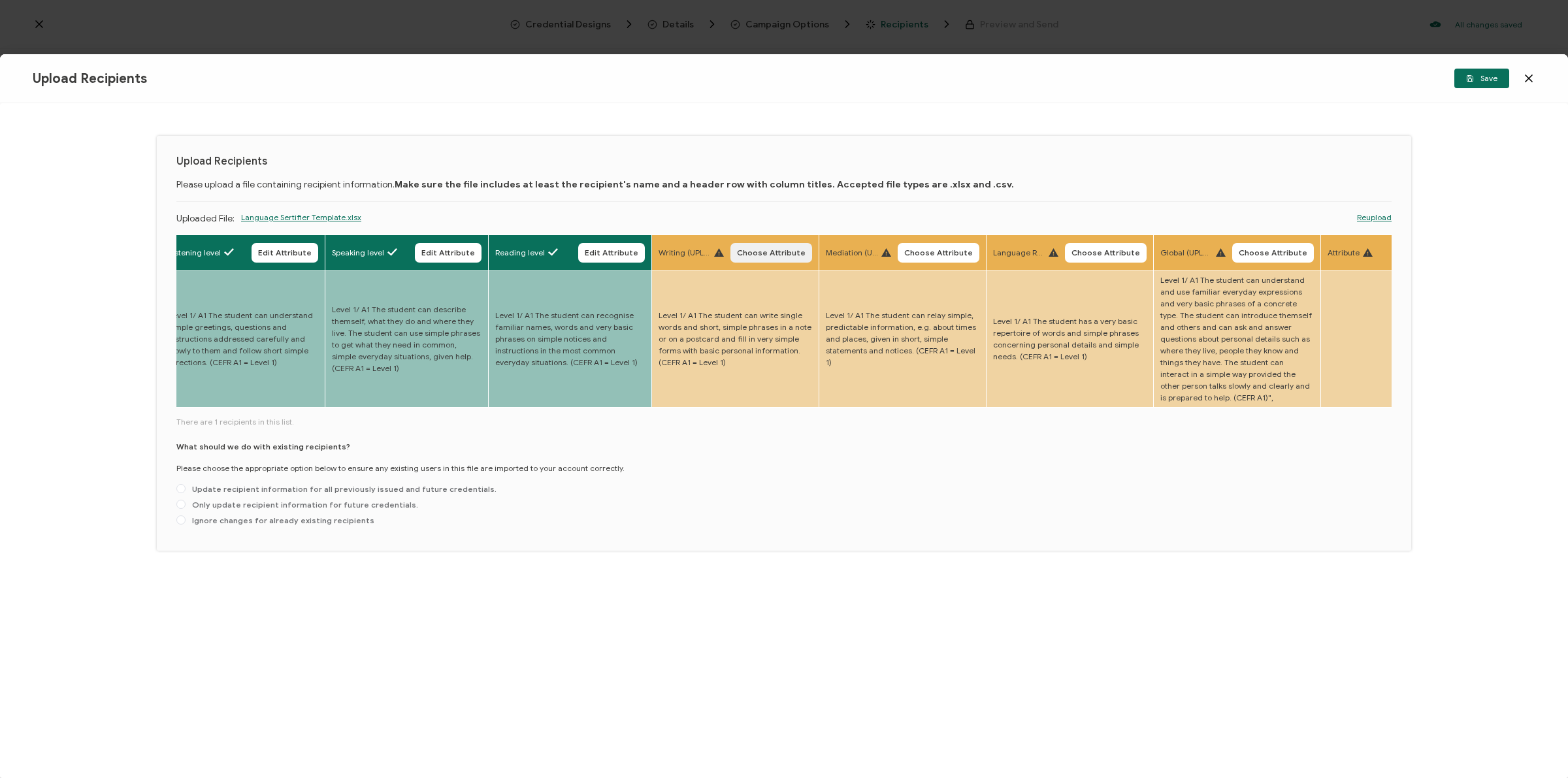 click on "Choose Attribute" at bounding box center (771, 253) 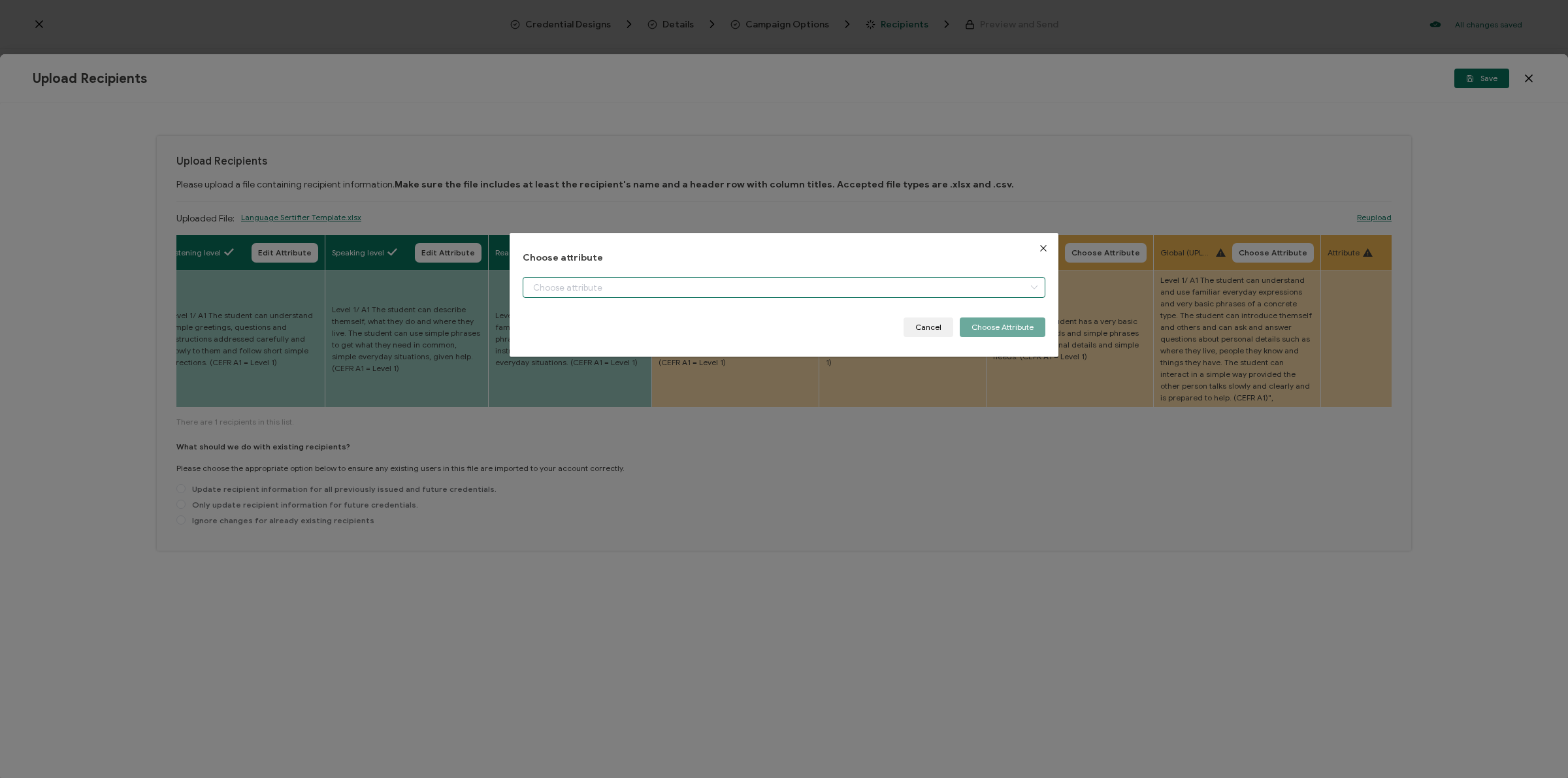 click at bounding box center (784, 287) 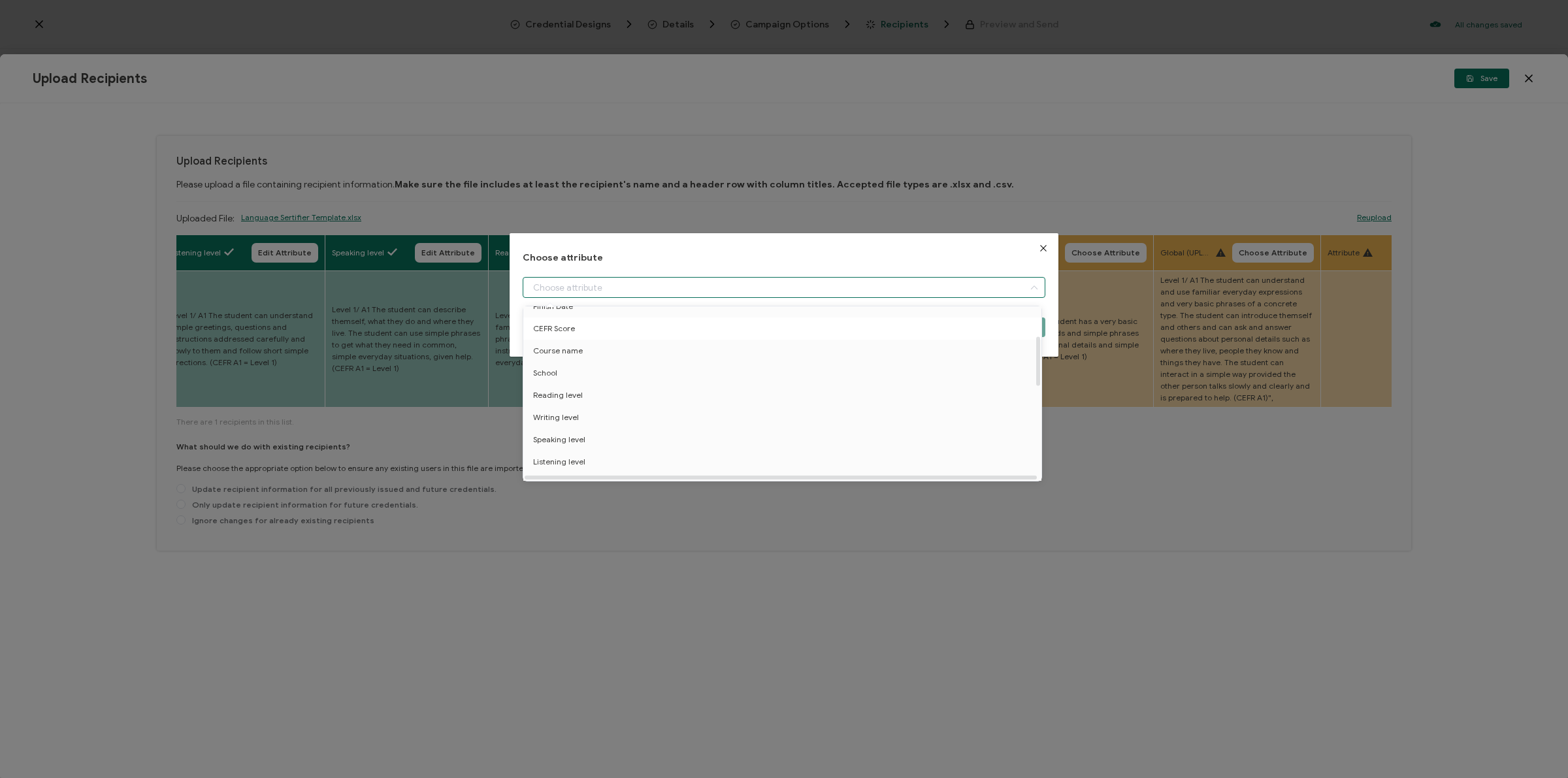scroll, scrollTop: 245, scrollLeft: 0, axis: vertical 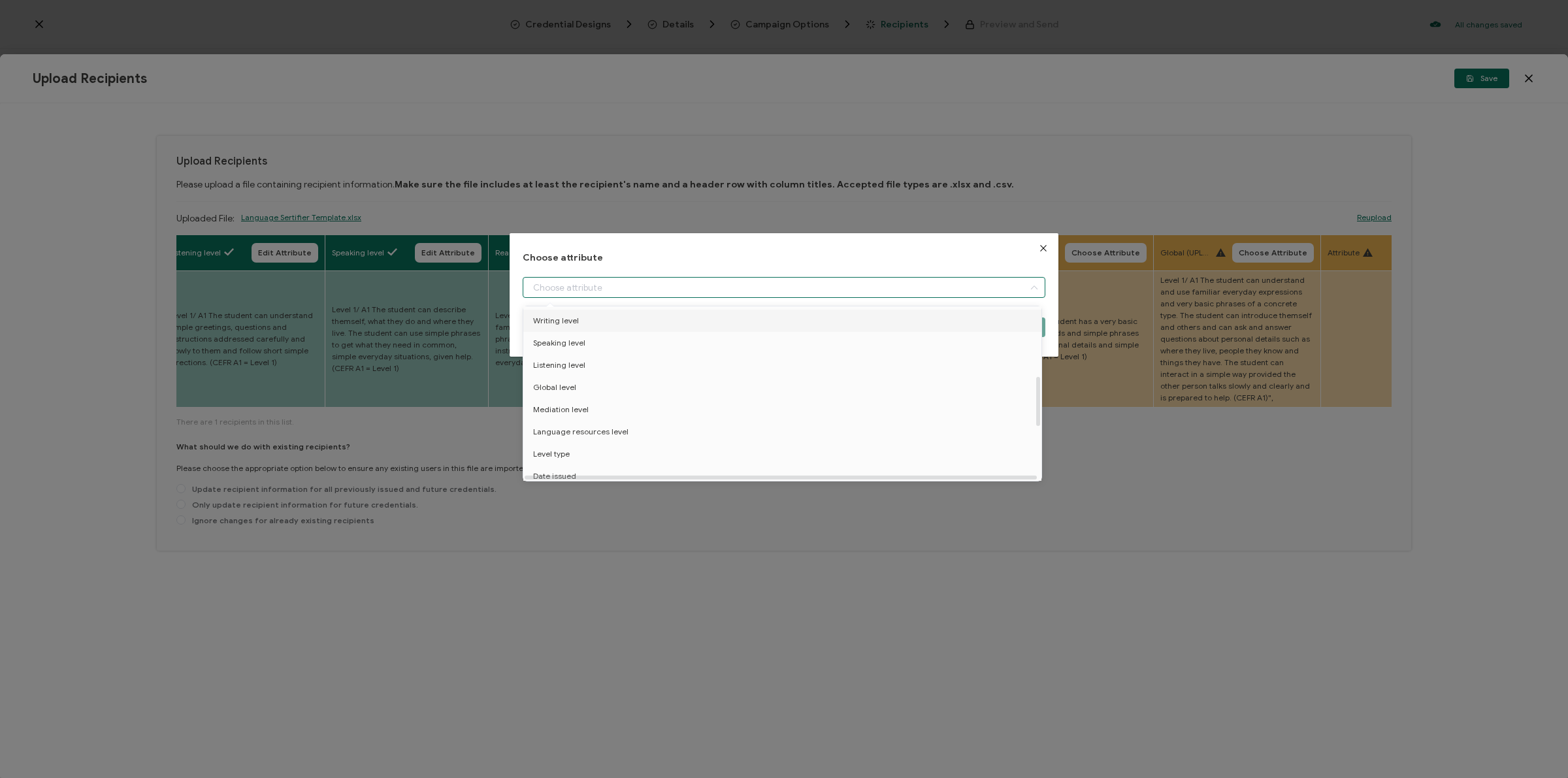 click on "Writing level" at bounding box center [556, 321] 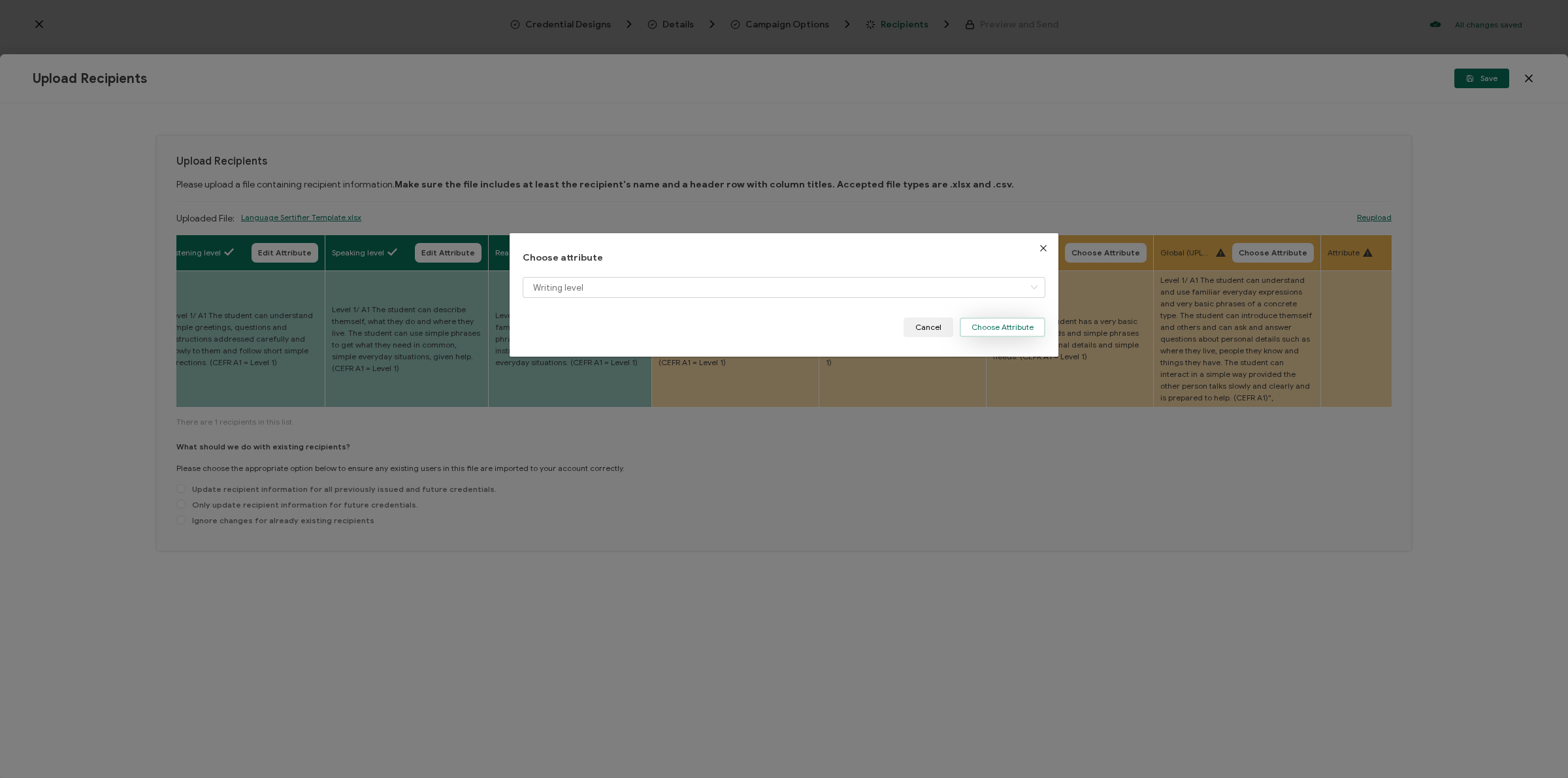 click on "Choose Attribute" at bounding box center (1002, 327) 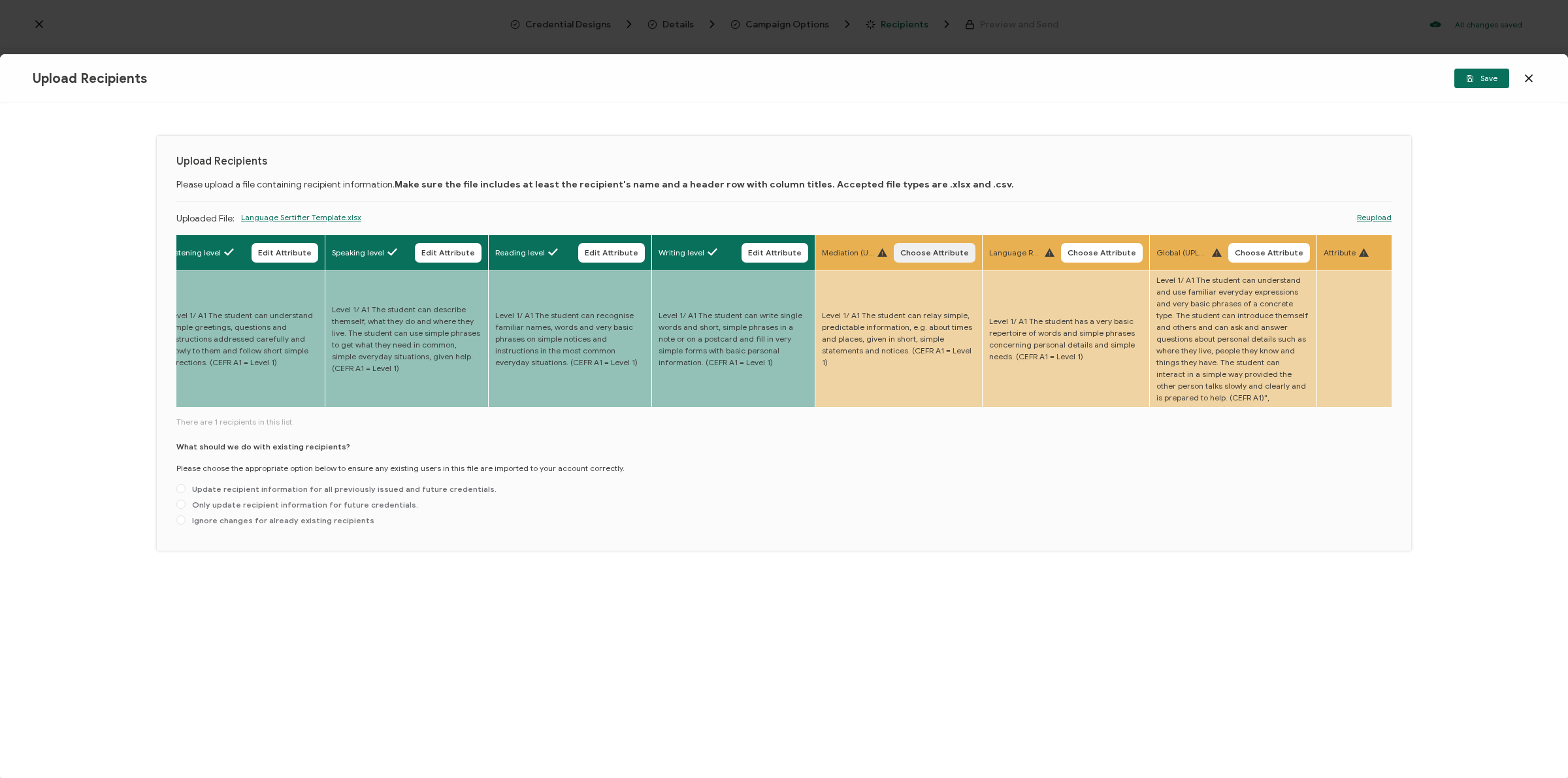 click on "Choose Attribute" at bounding box center (934, 253) 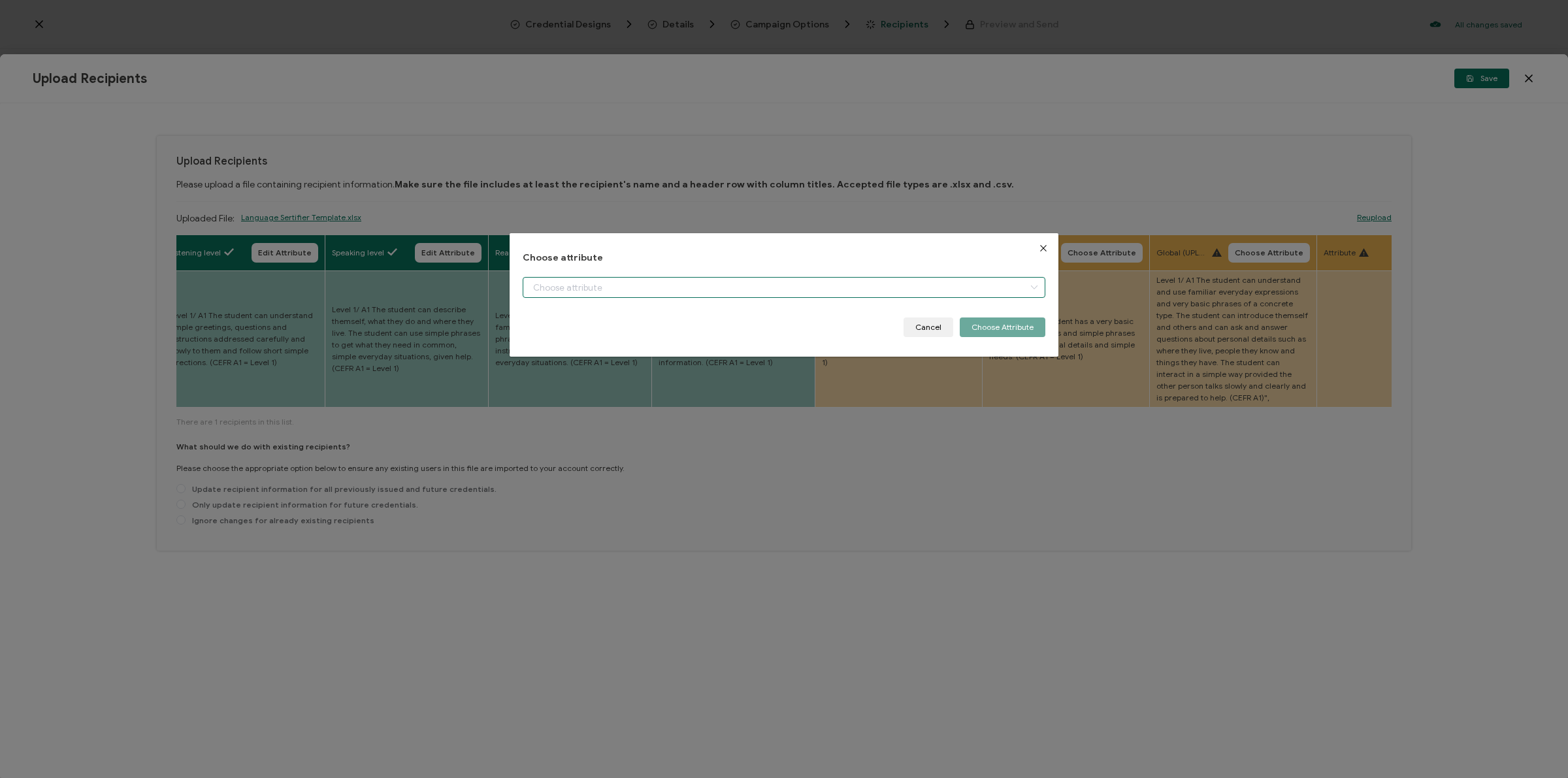 click at bounding box center (784, 287) 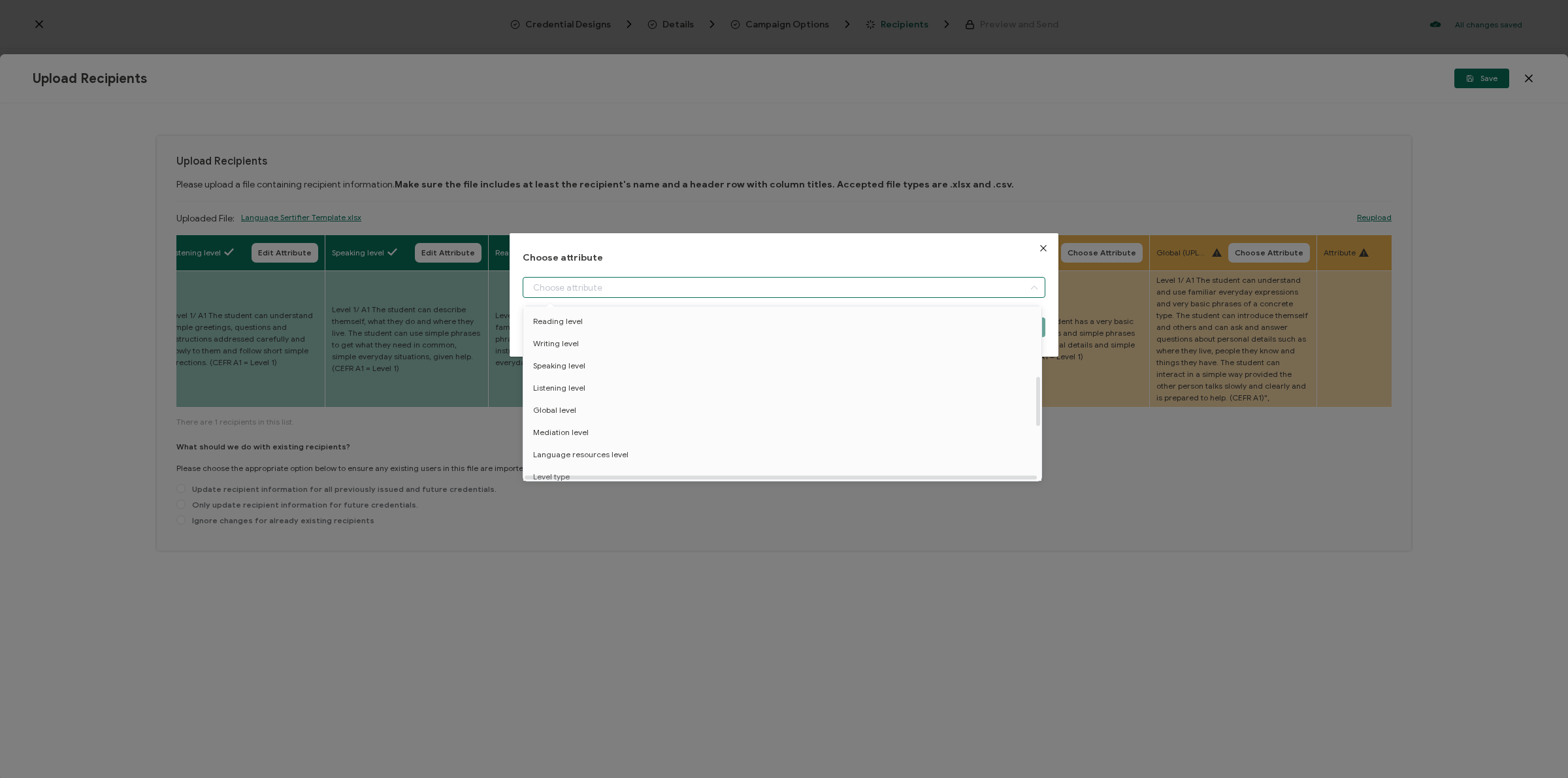scroll, scrollTop: 245, scrollLeft: 0, axis: vertical 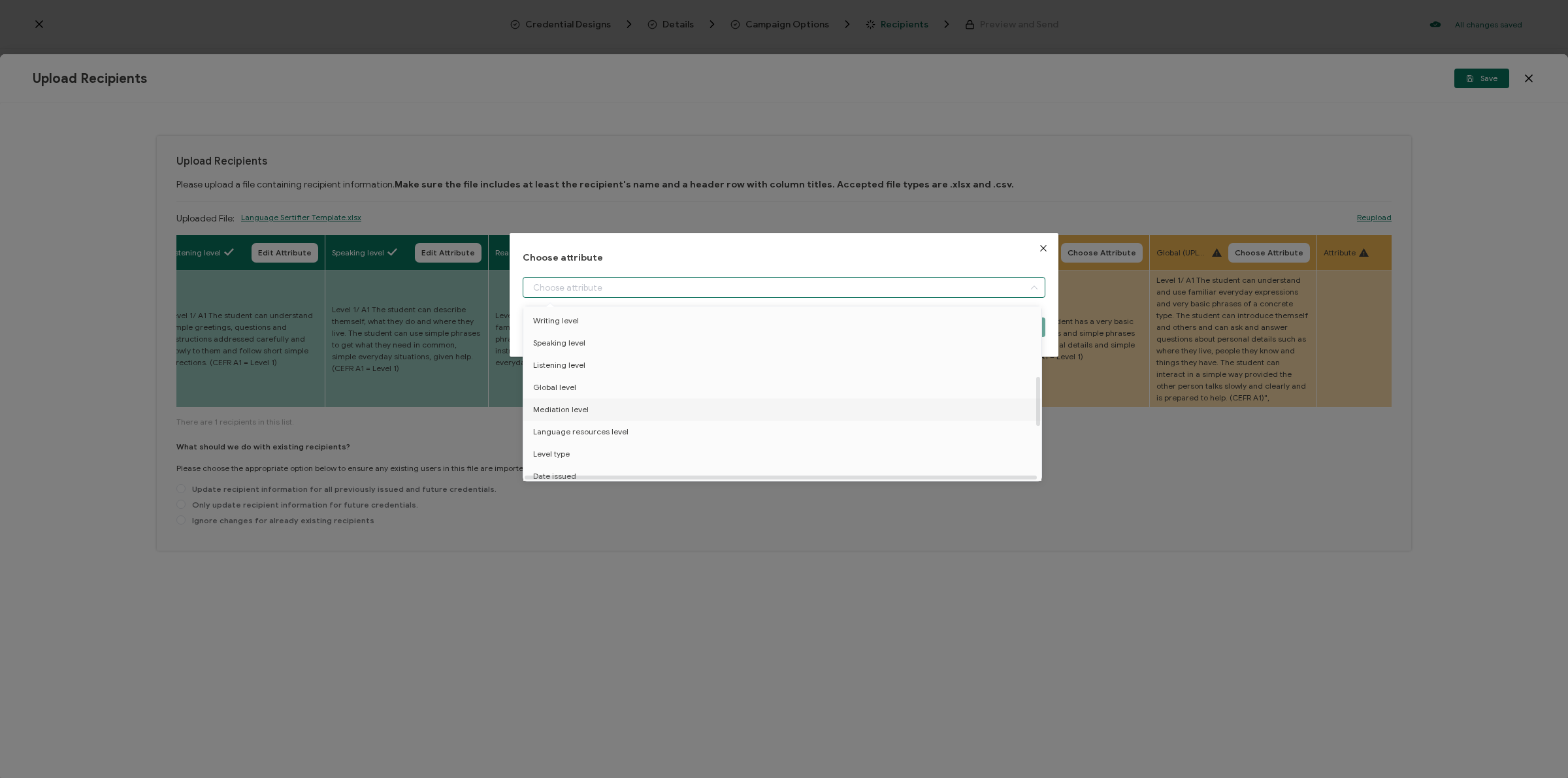 click on "Mediation level" at bounding box center [561, 410] 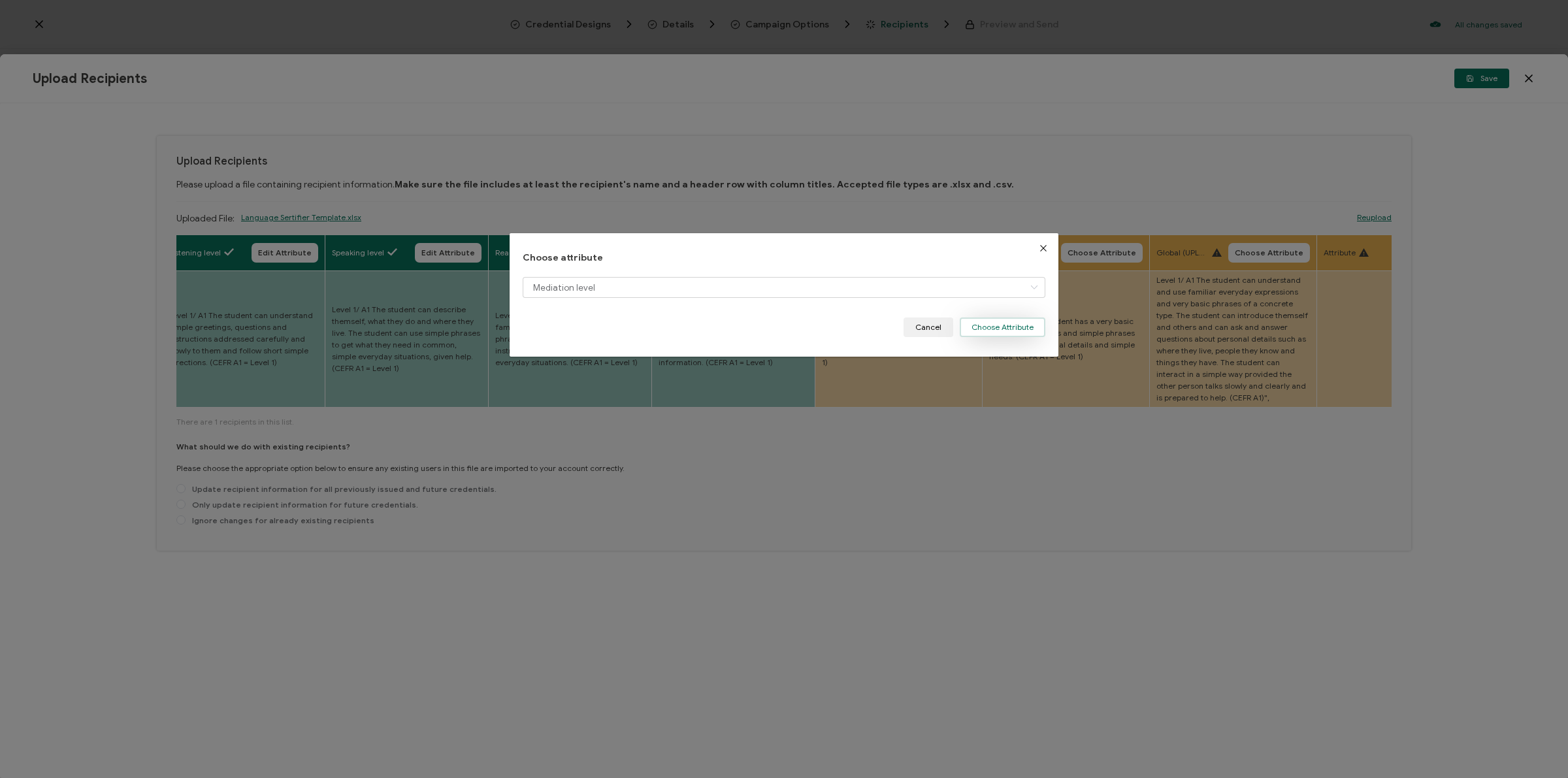 click on "Choose Attribute" at bounding box center [1002, 327] 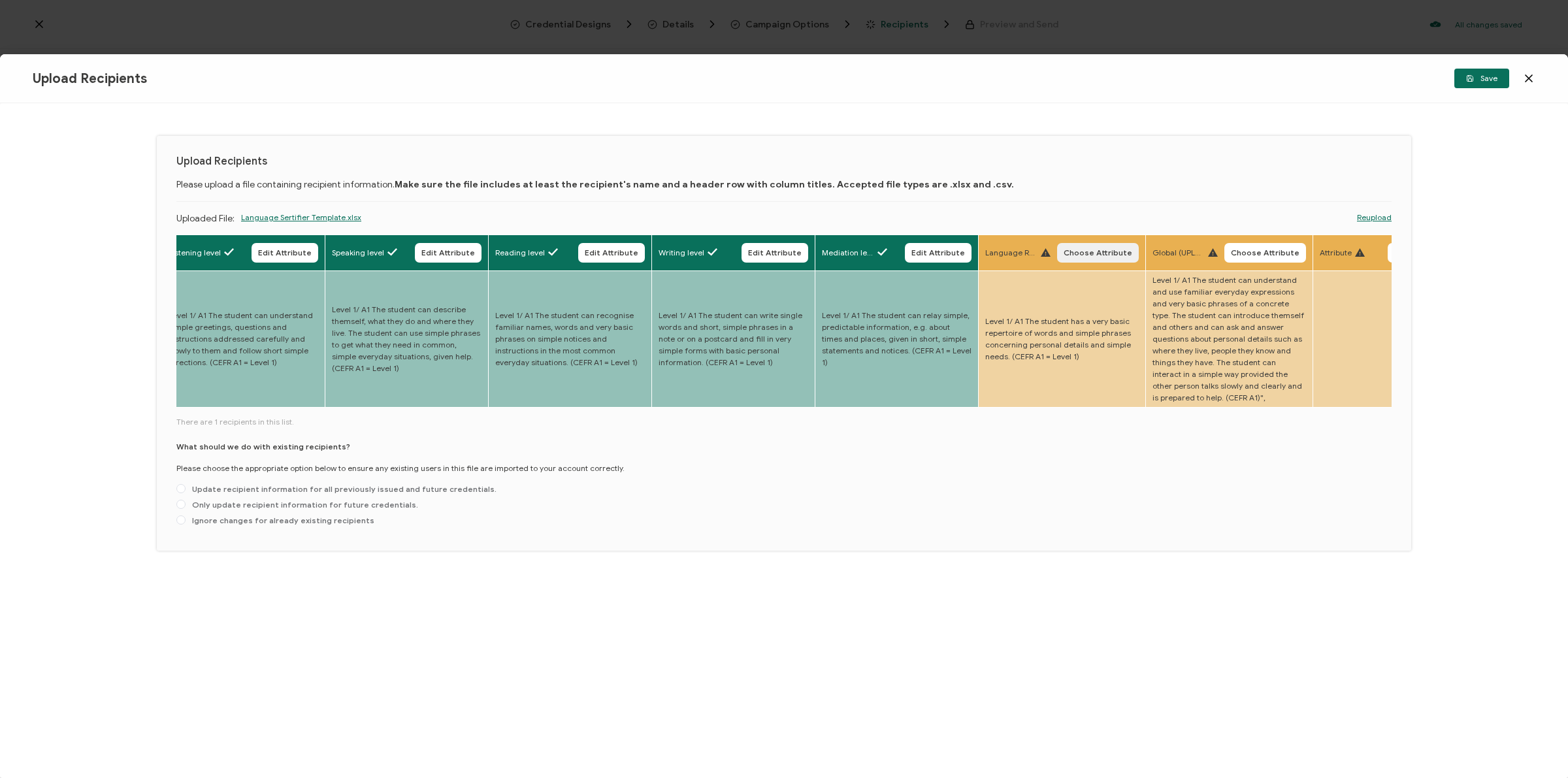 click on "Choose Attribute" at bounding box center [1098, 253] 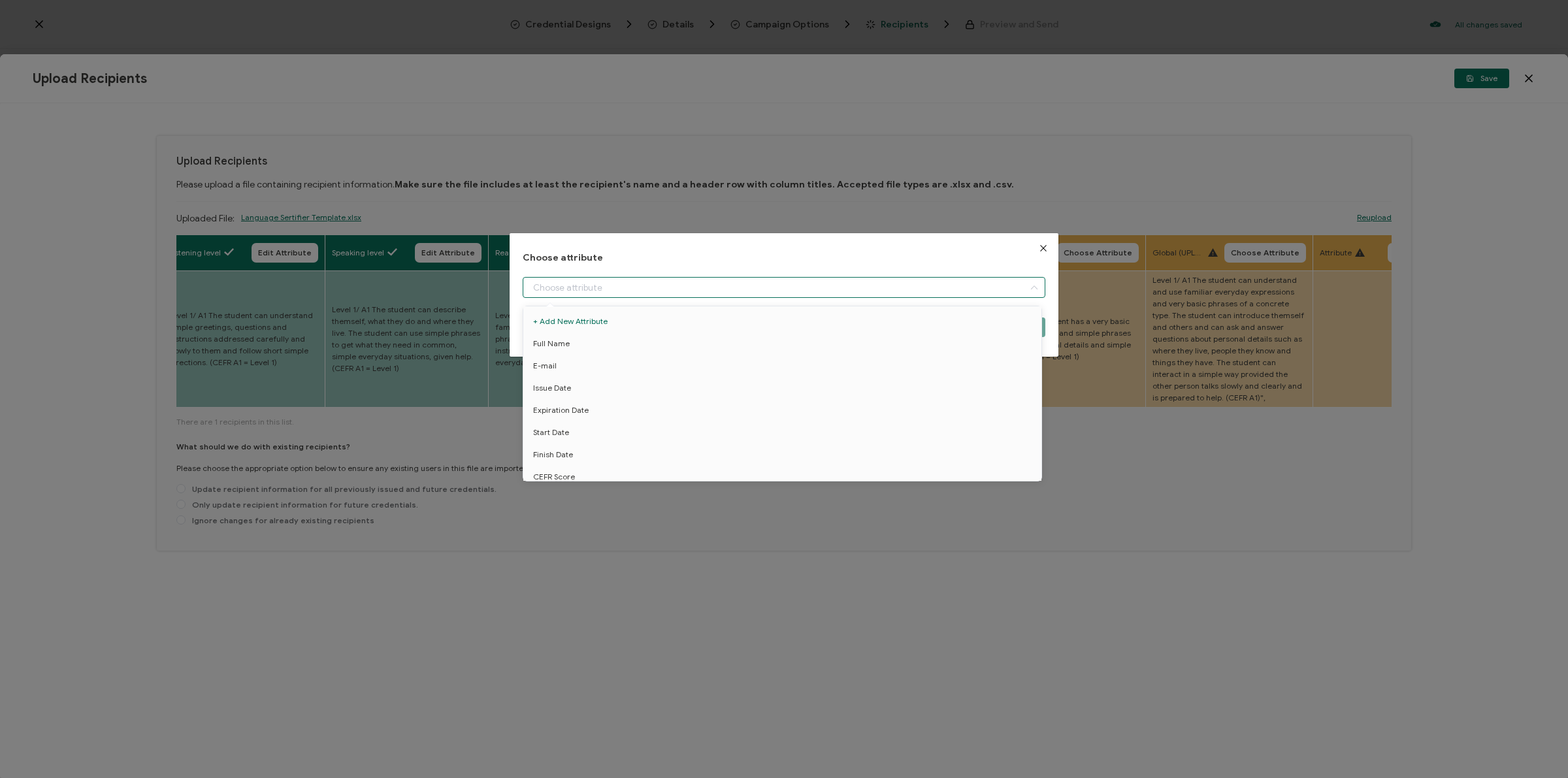 click at bounding box center (784, 287) 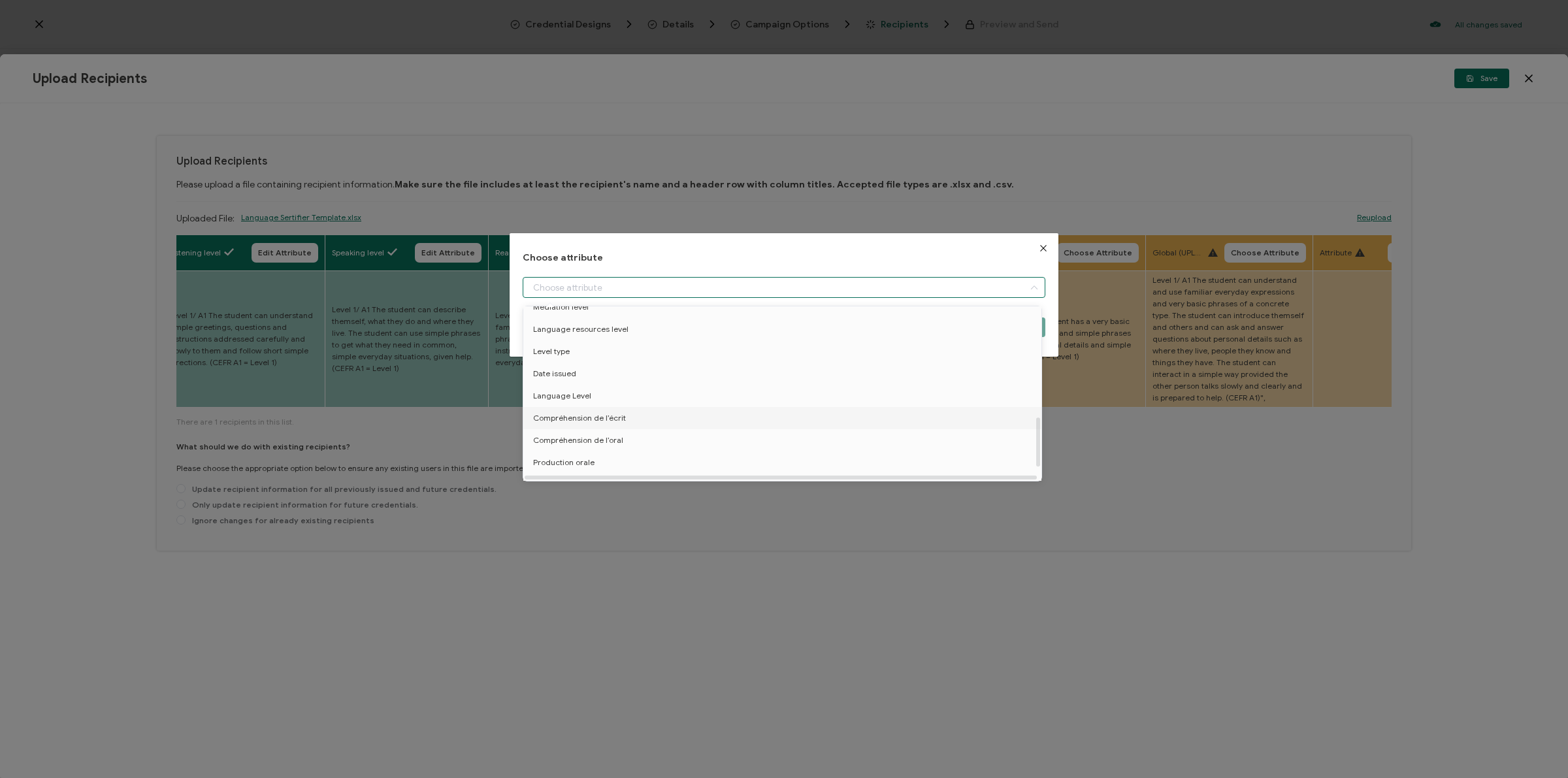 scroll, scrollTop: 245, scrollLeft: 0, axis: vertical 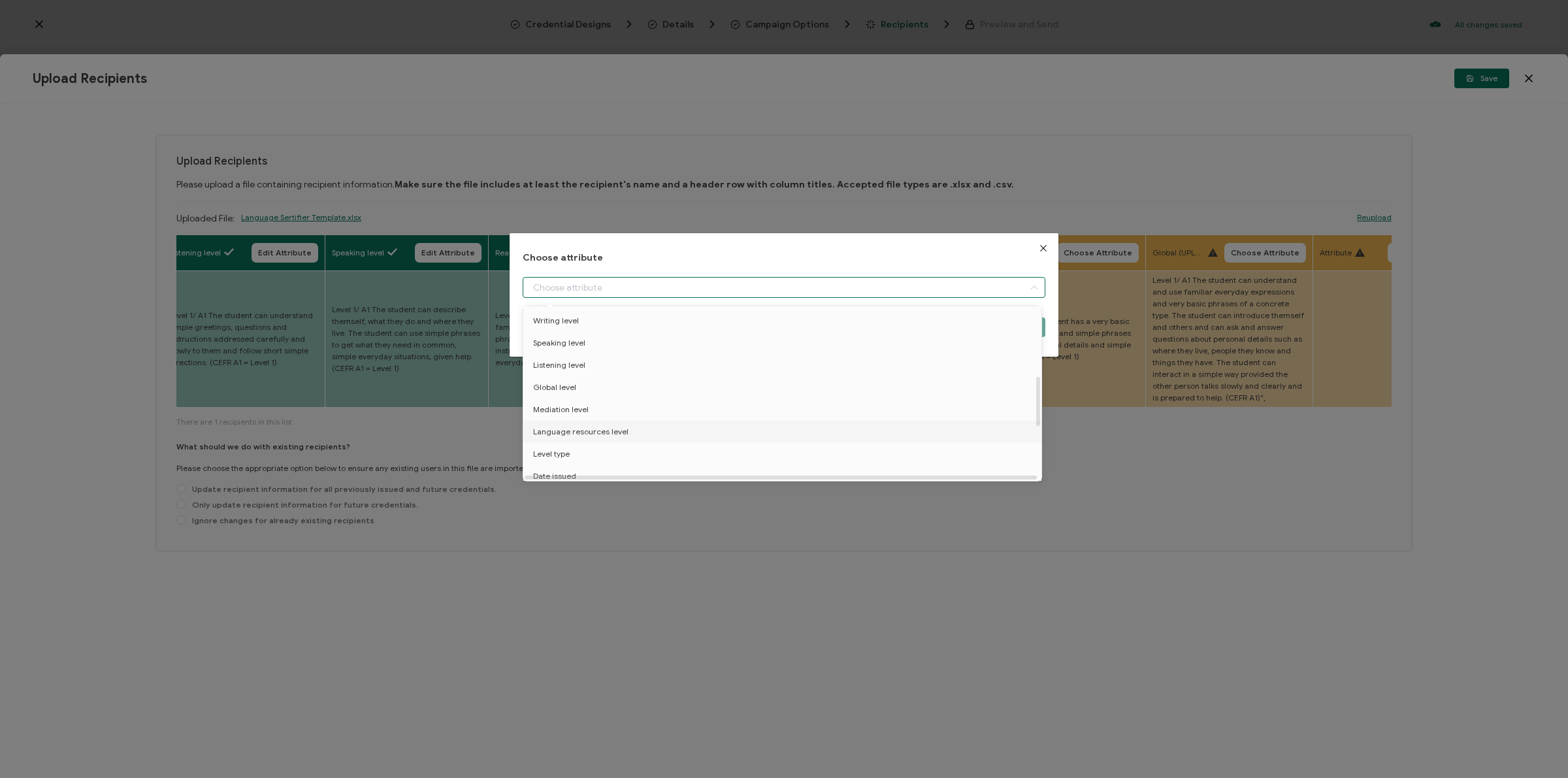 click on "Language resources level" at bounding box center [581, 432] 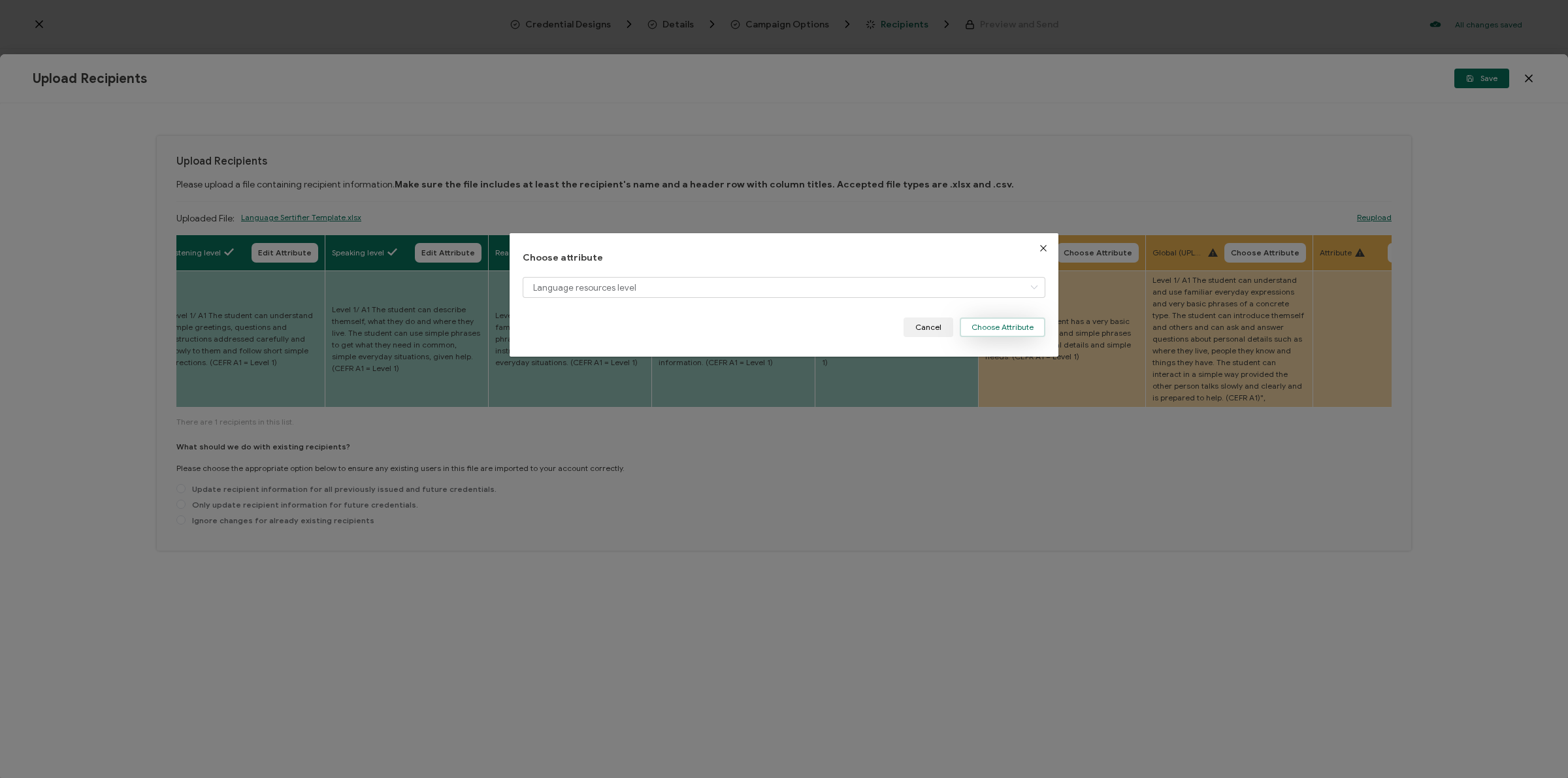 click on "Choose Attribute" at bounding box center [1002, 327] 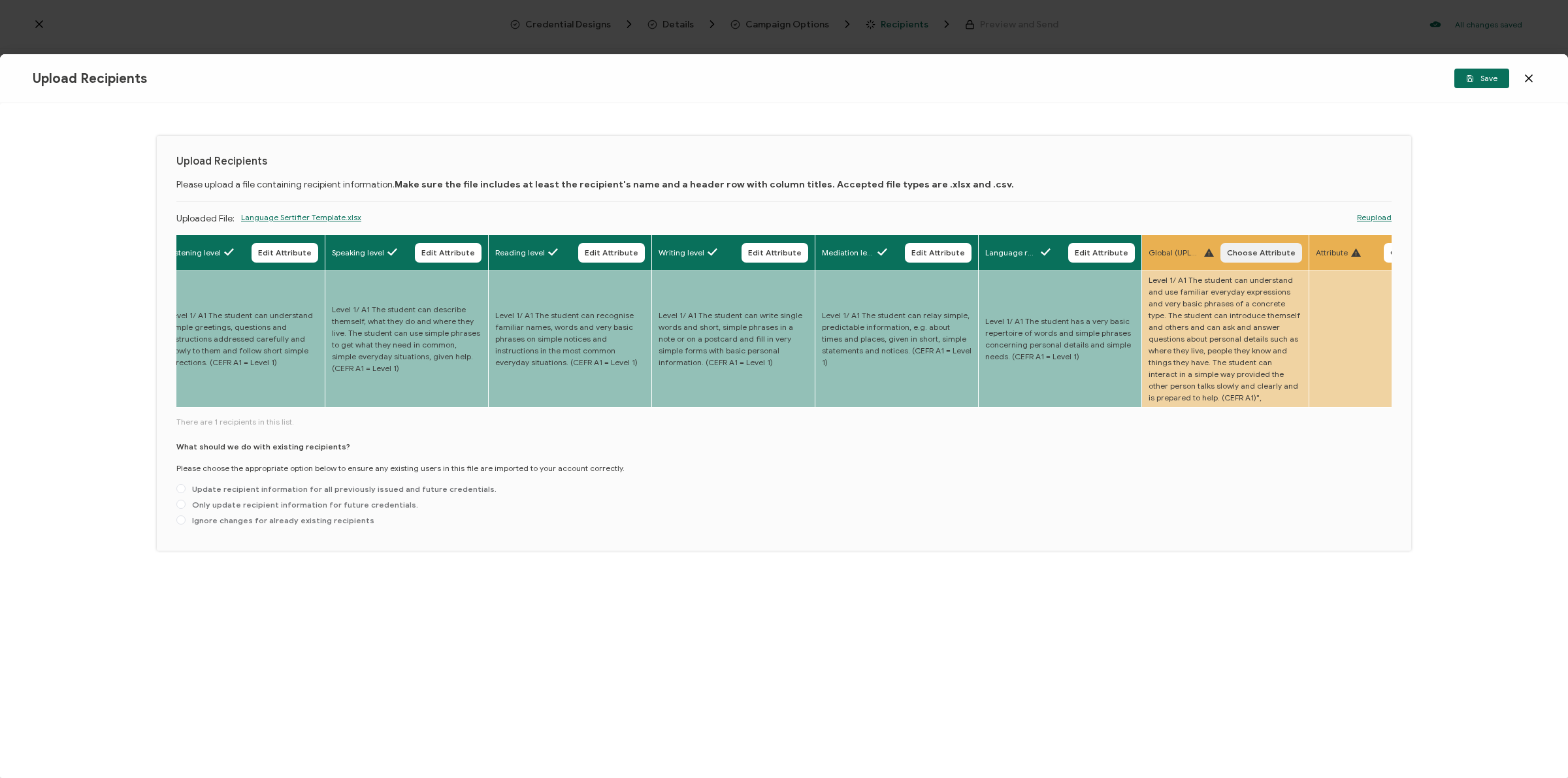 click on "Choose Attribute" at bounding box center [1261, 253] 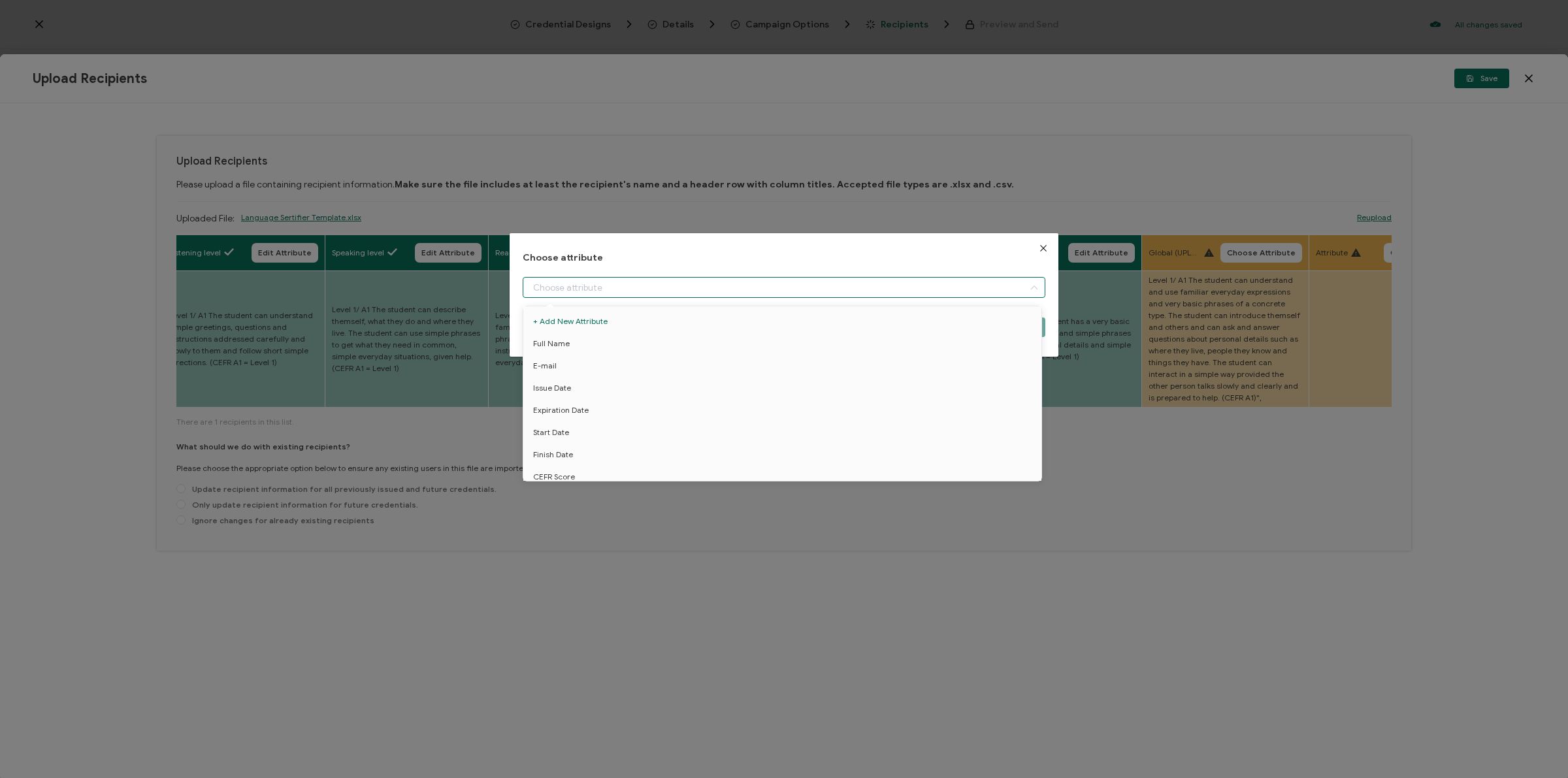 click at bounding box center [784, 287] 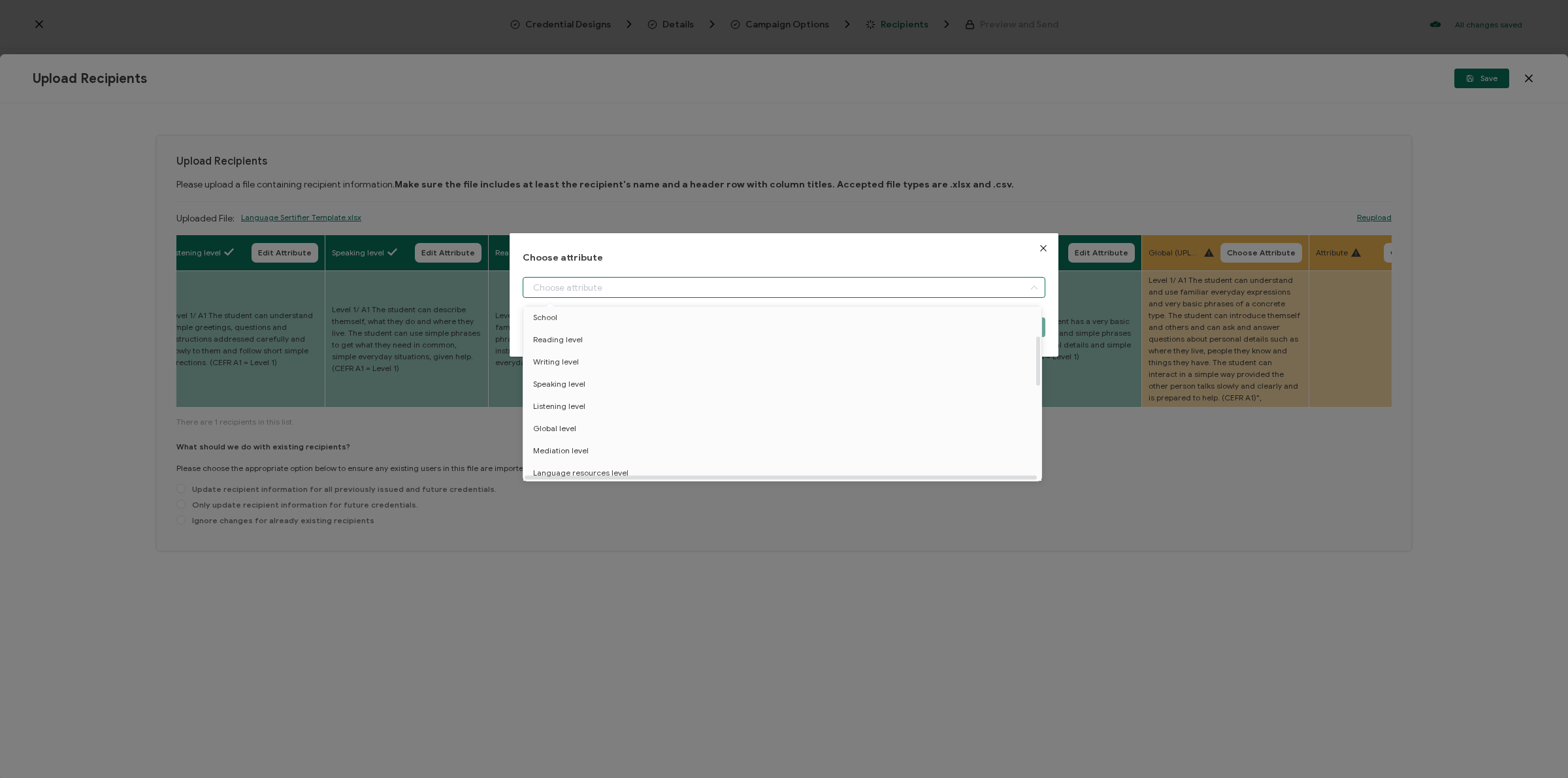 scroll, scrollTop: 245, scrollLeft: 0, axis: vertical 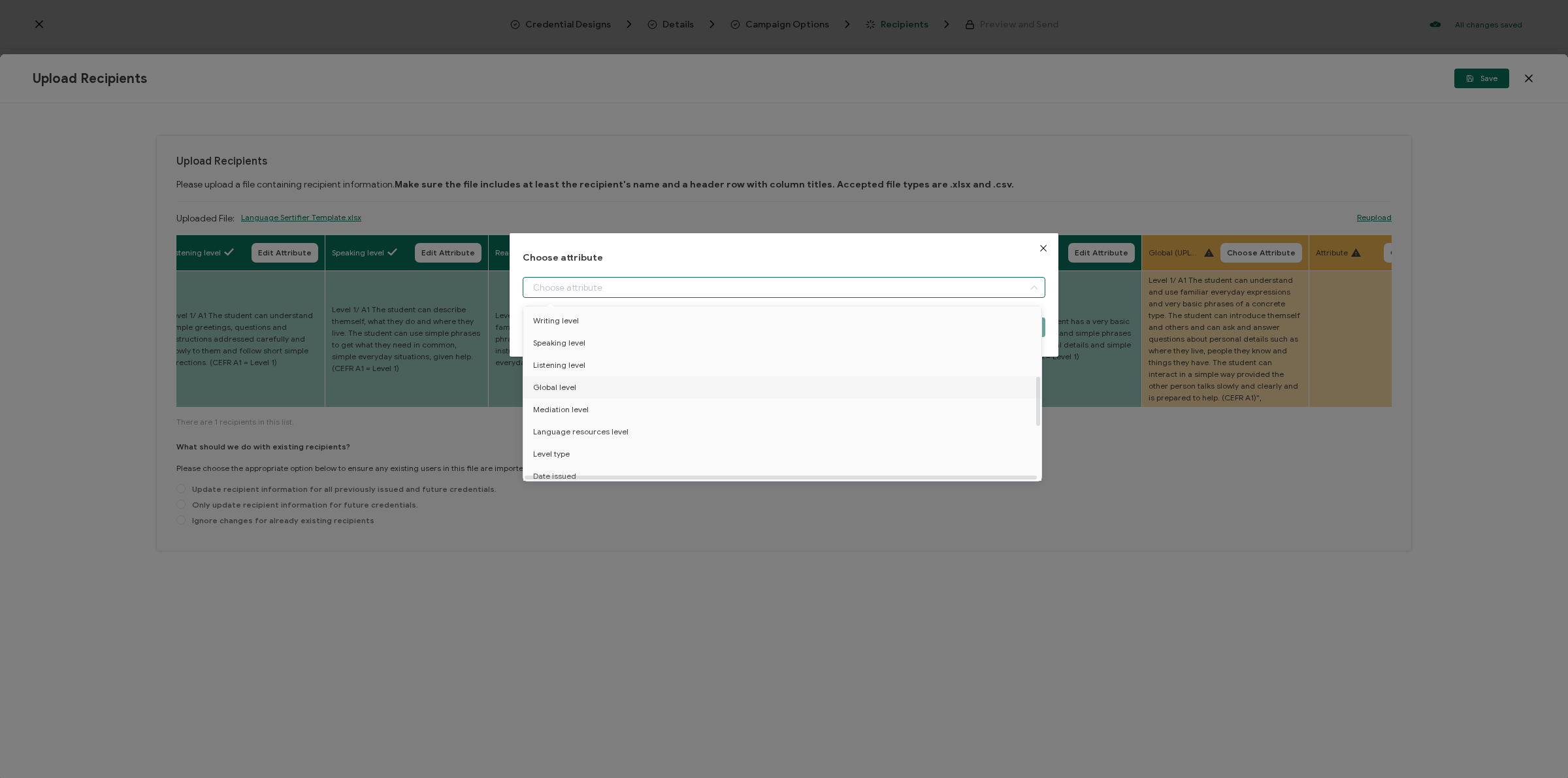 click on "Global level" at bounding box center (555, 387) 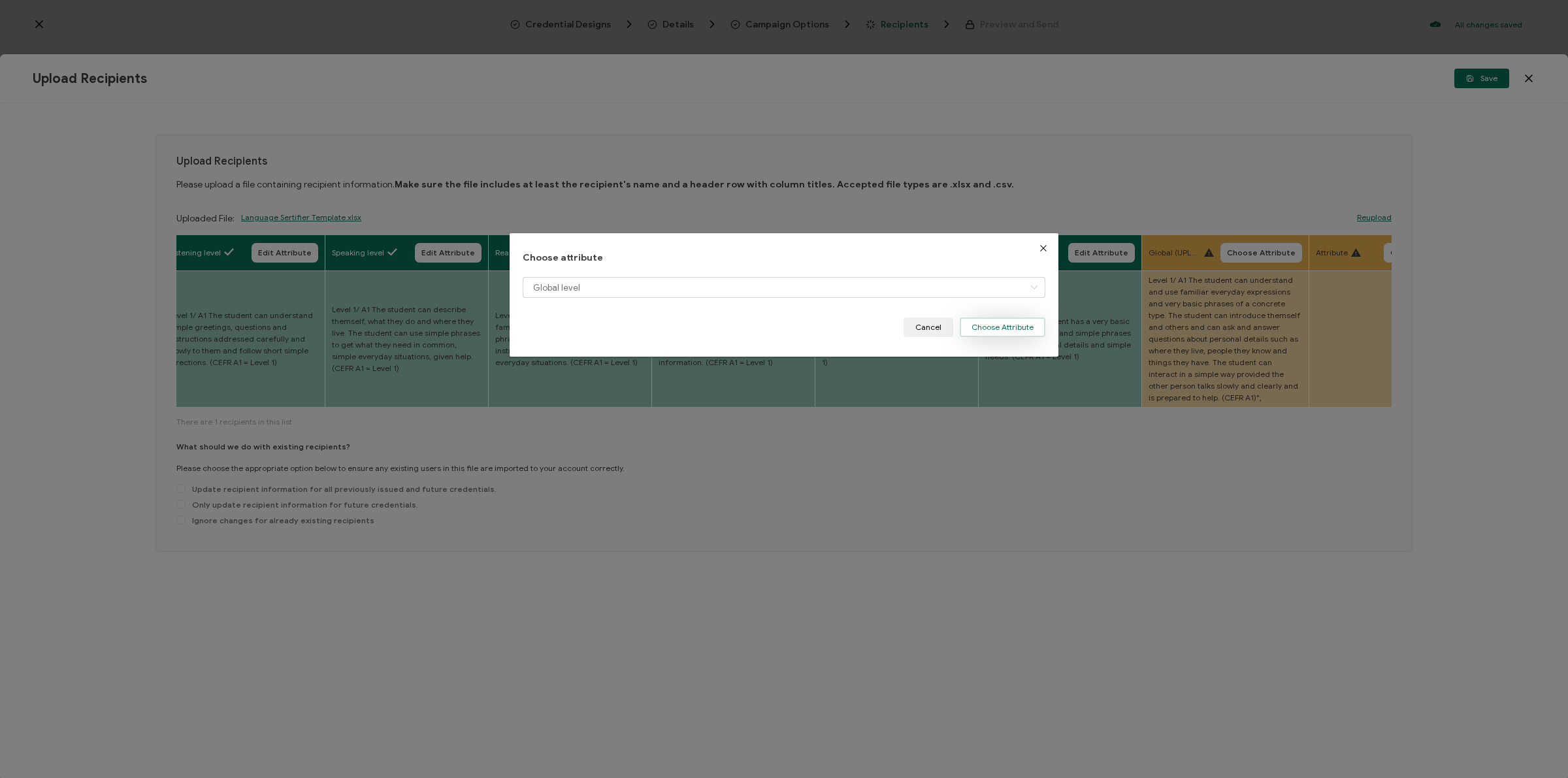 click on "Choose Attribute" at bounding box center [1002, 327] 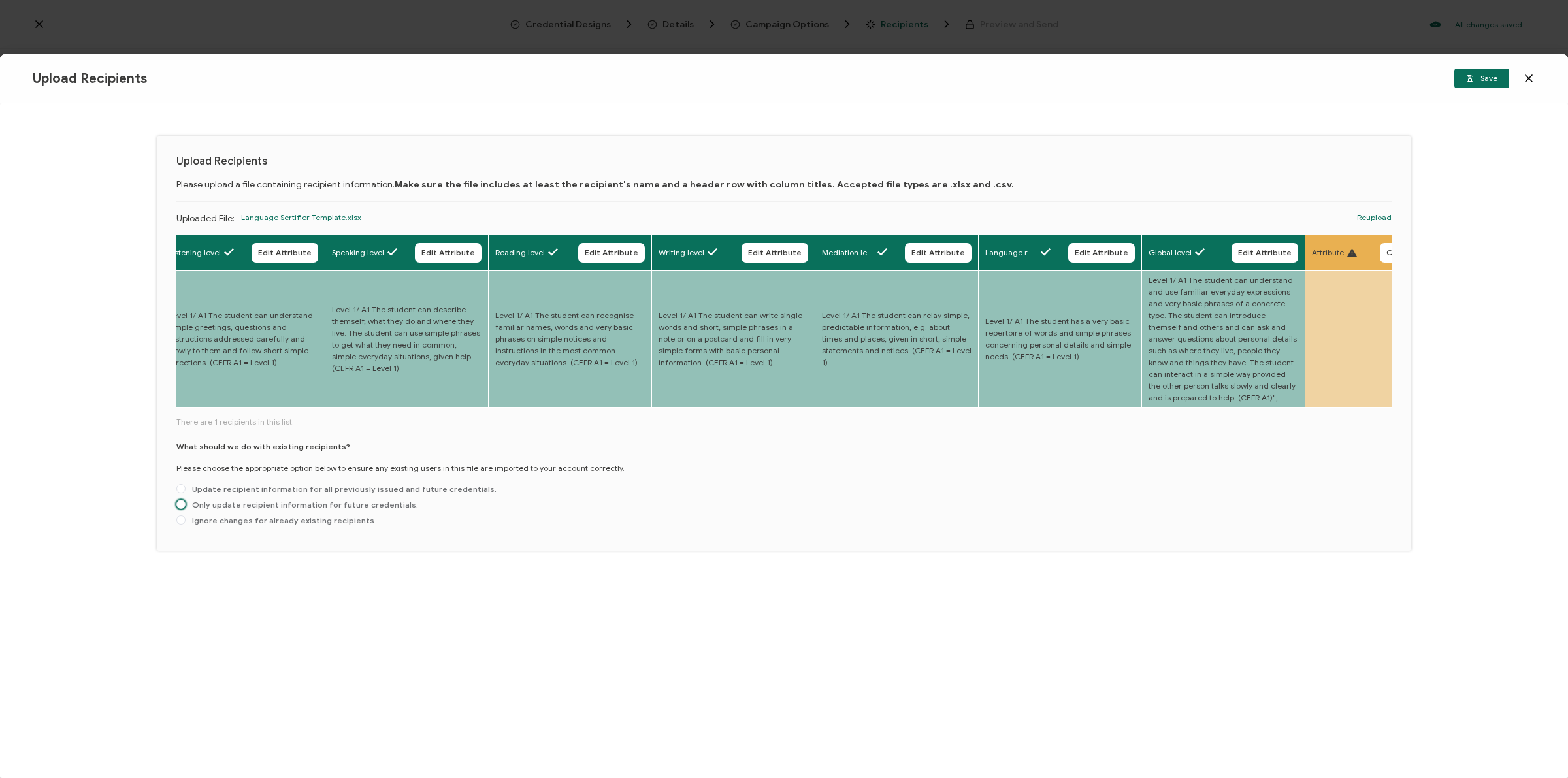 click on "Only update recipient information for future credentials." at bounding box center (302, 504) 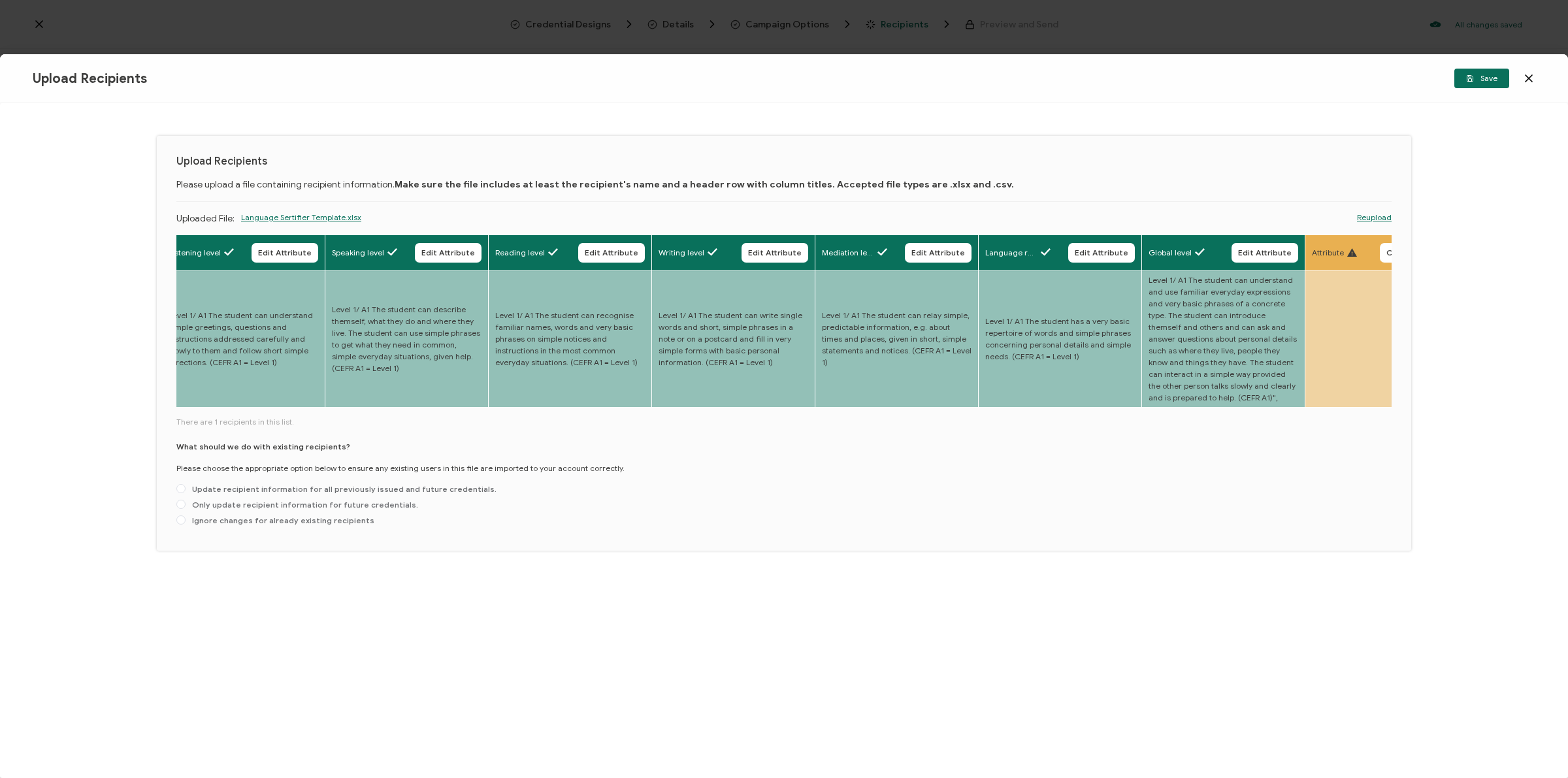 click on "Only update recipient information for future credentials." at bounding box center (181, 505) 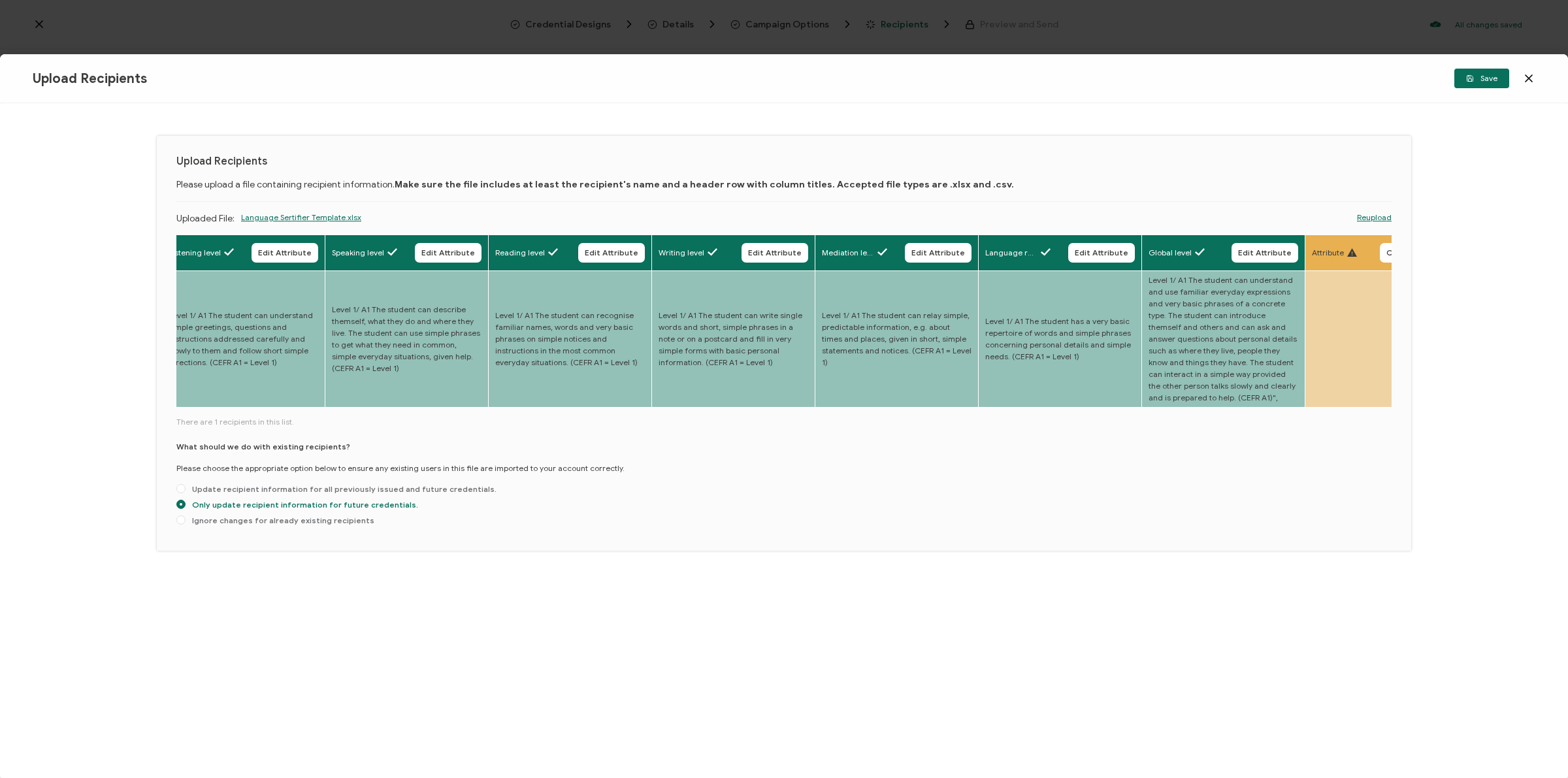 drag, startPoint x: 1478, startPoint y: 76, endPoint x: 1444, endPoint y: 129, distance: 62.968246 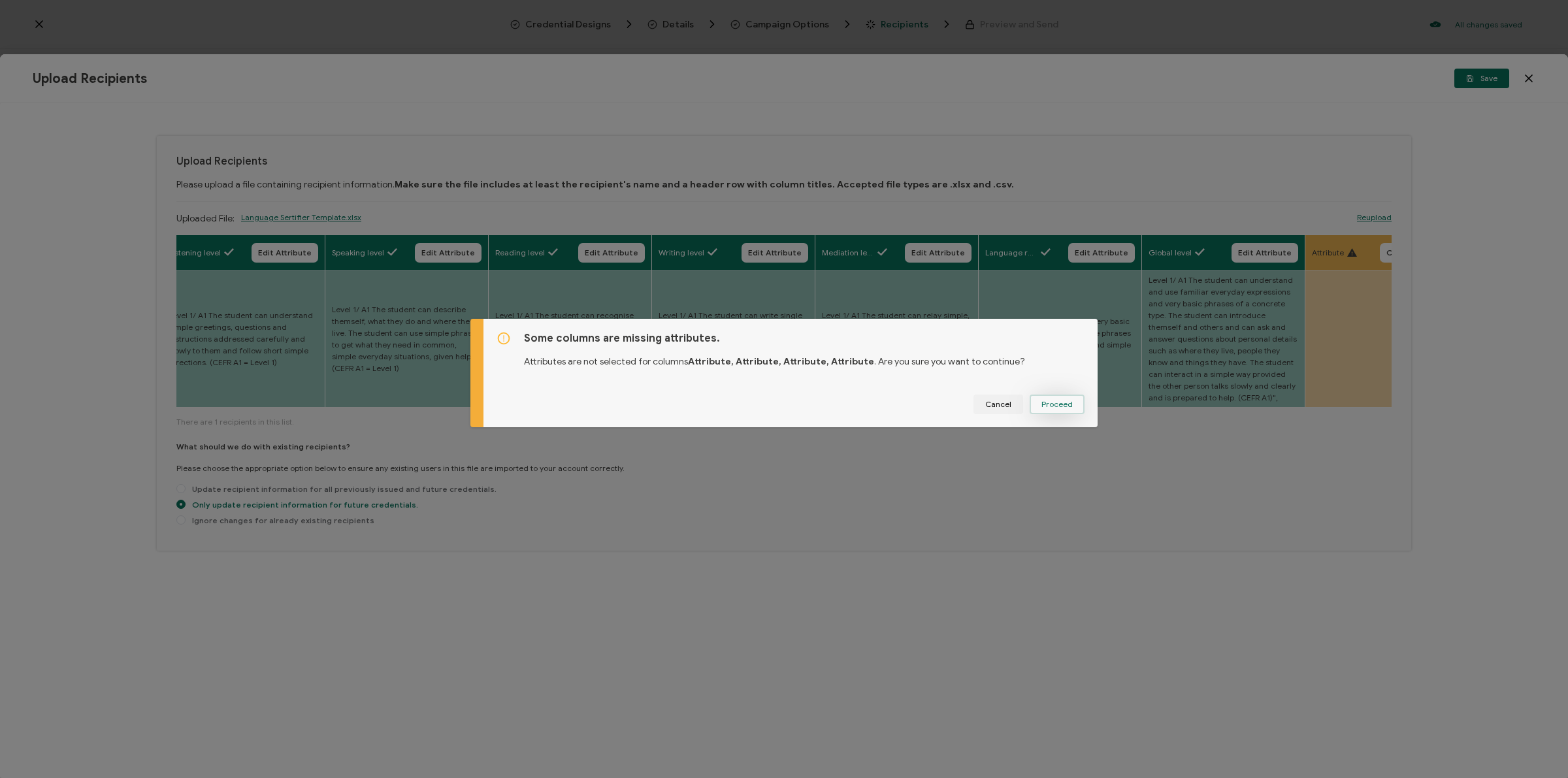 click on "Proceed" at bounding box center [1057, 404] 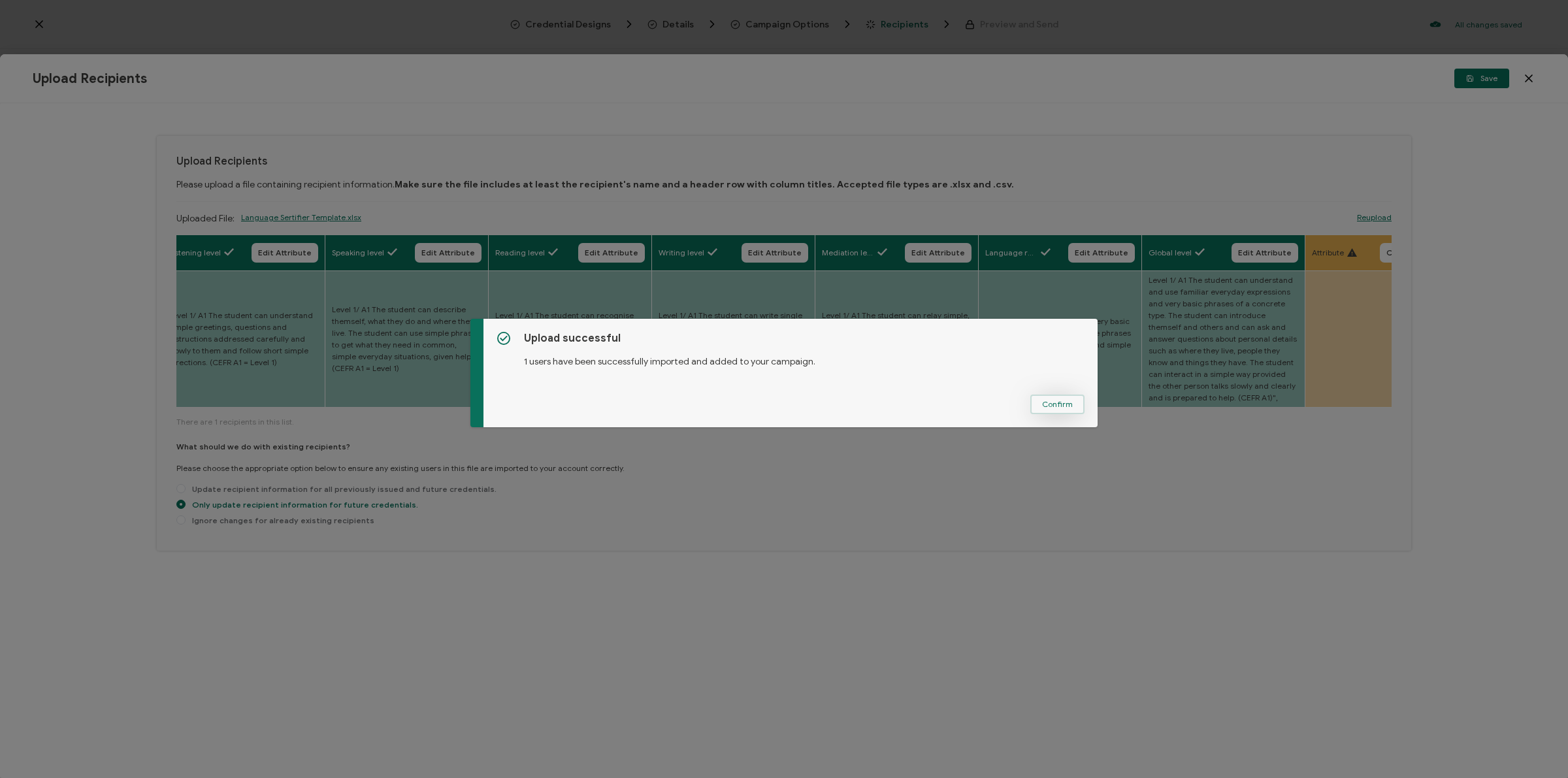 click on "Confirm" at bounding box center (1057, 404) 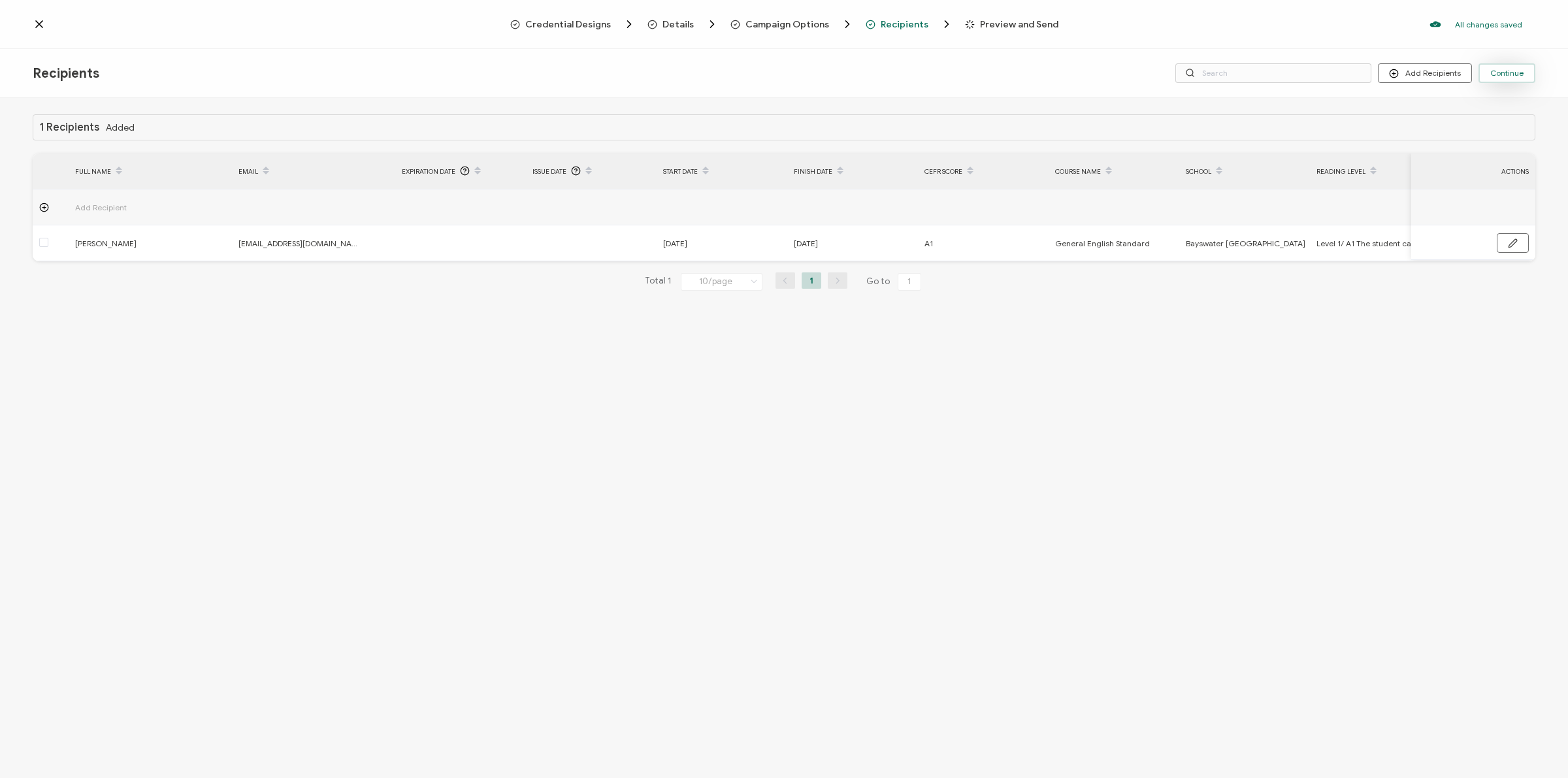 click on "Continue" at bounding box center [1507, 73] 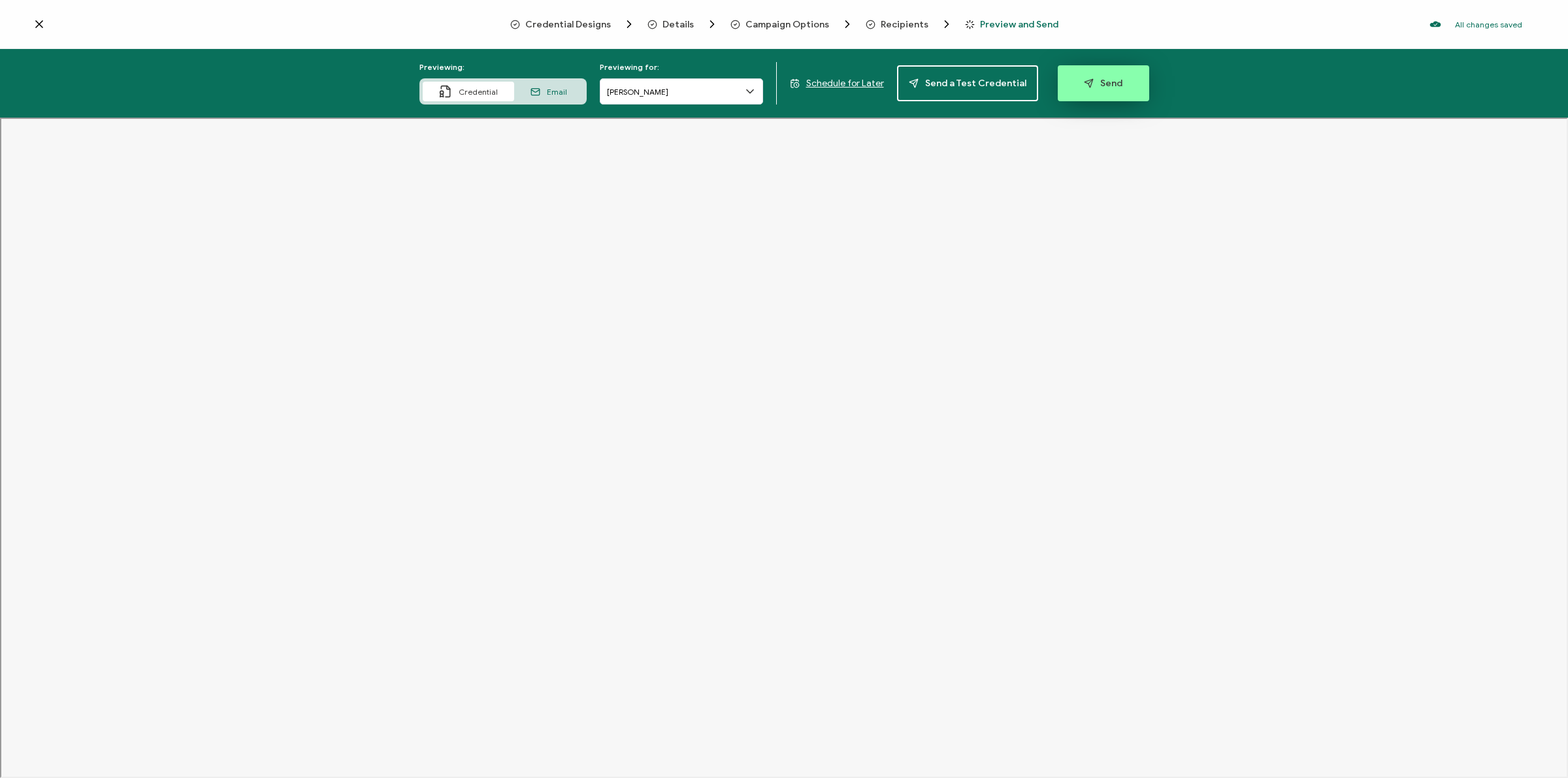 click on "Send" at bounding box center [1103, 83] 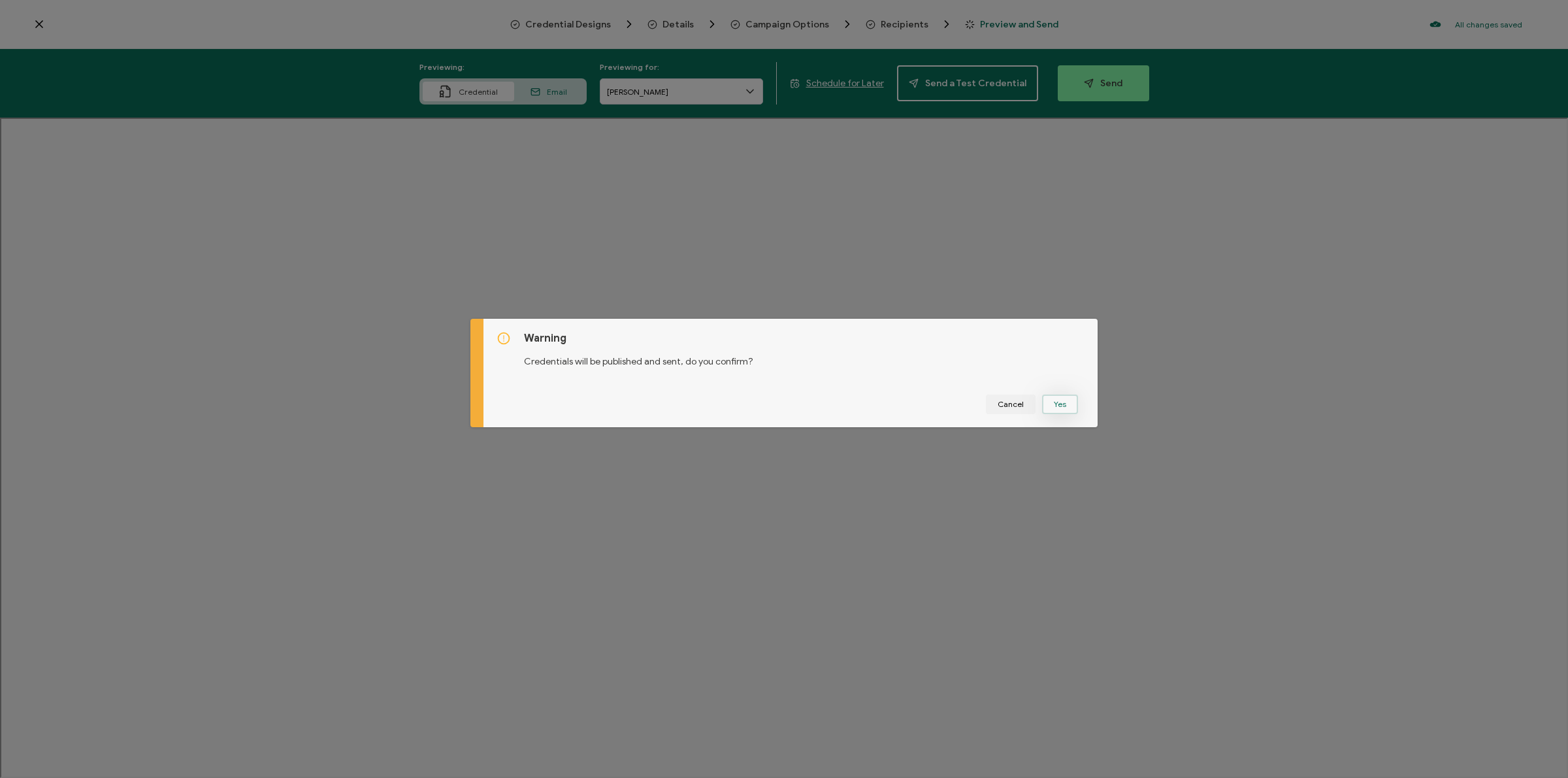 click on "Yes" at bounding box center [1060, 404] 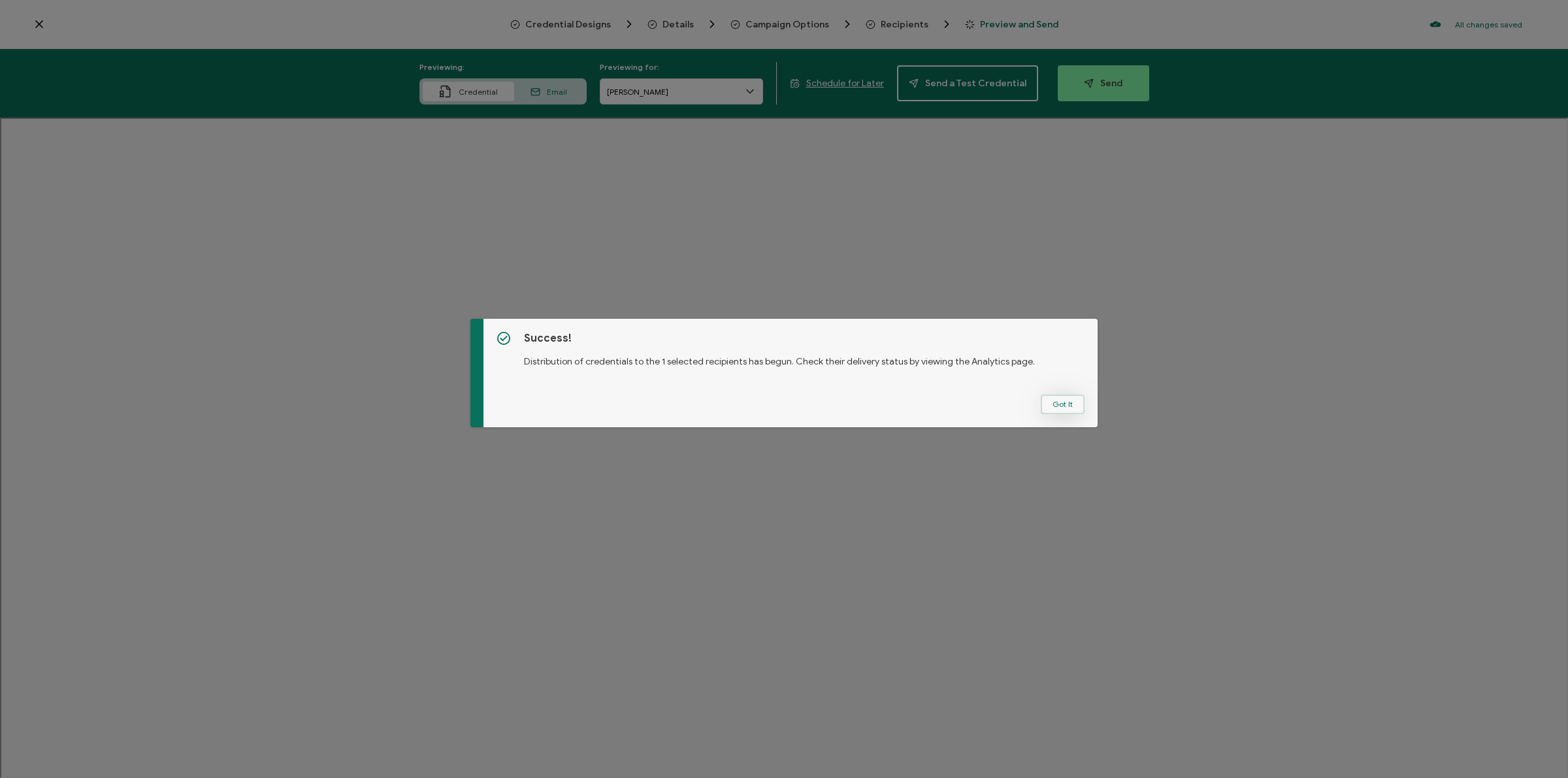 click on "Got It" at bounding box center (1062, 404) 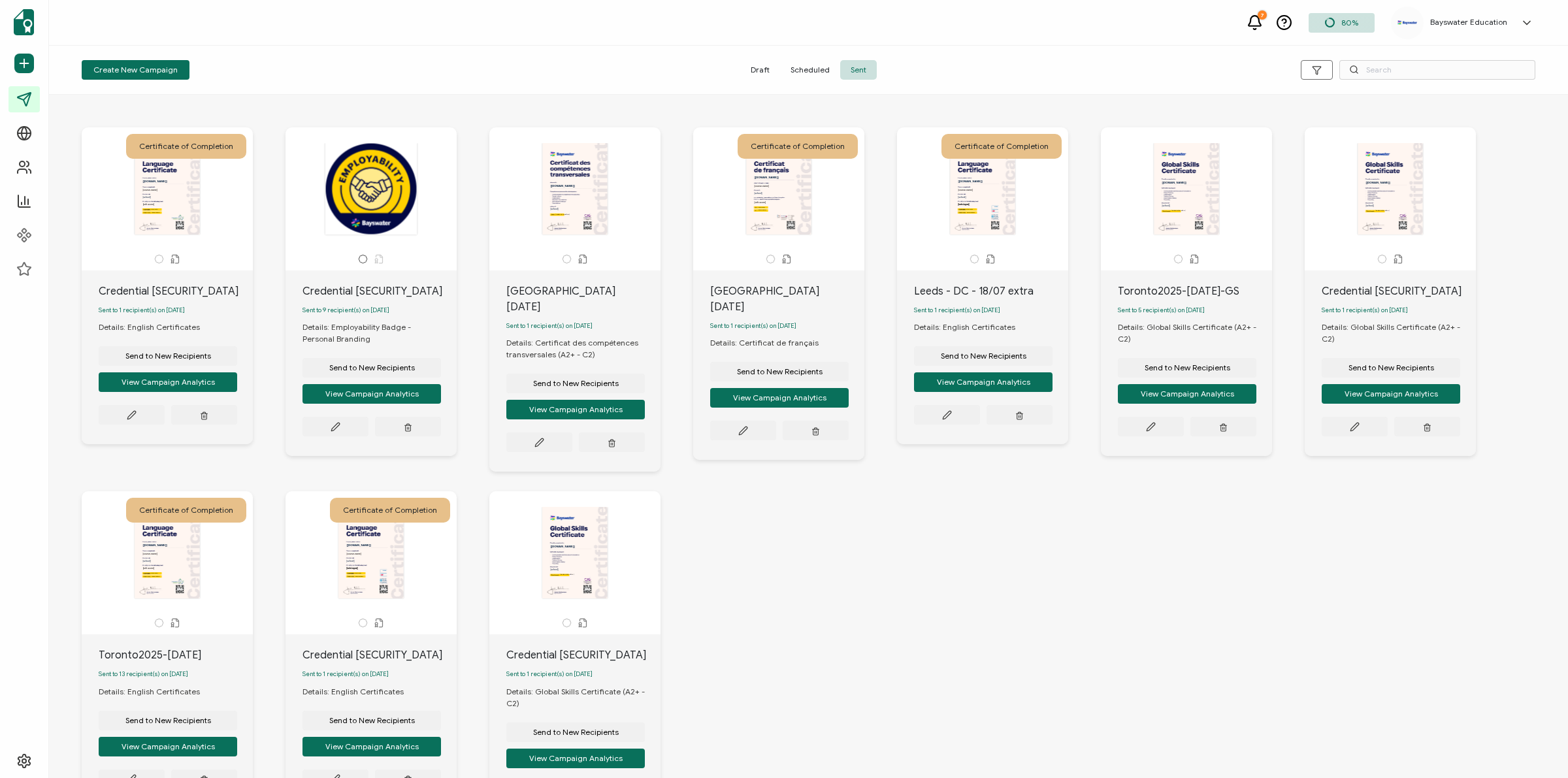 click on "The recipient’s full name, which will be automatically filled based on the information uploaded when adding recipients or lists.   [[DOMAIN_NAME]]         [school]         [course-name]         [start-date]         [finish-date2]               [cefr-score]" at bounding box center (167, 189) 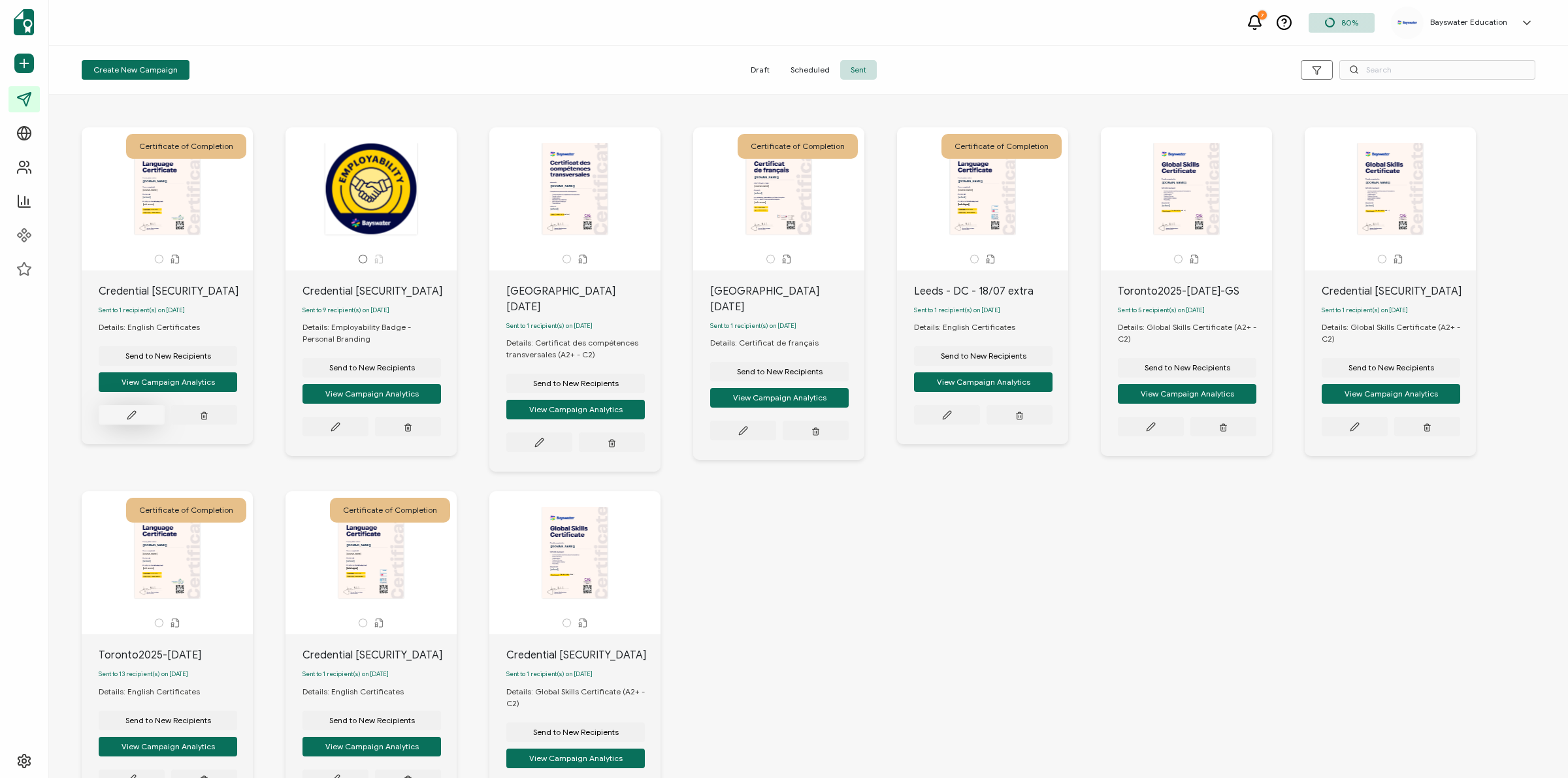 click at bounding box center (131, 415) 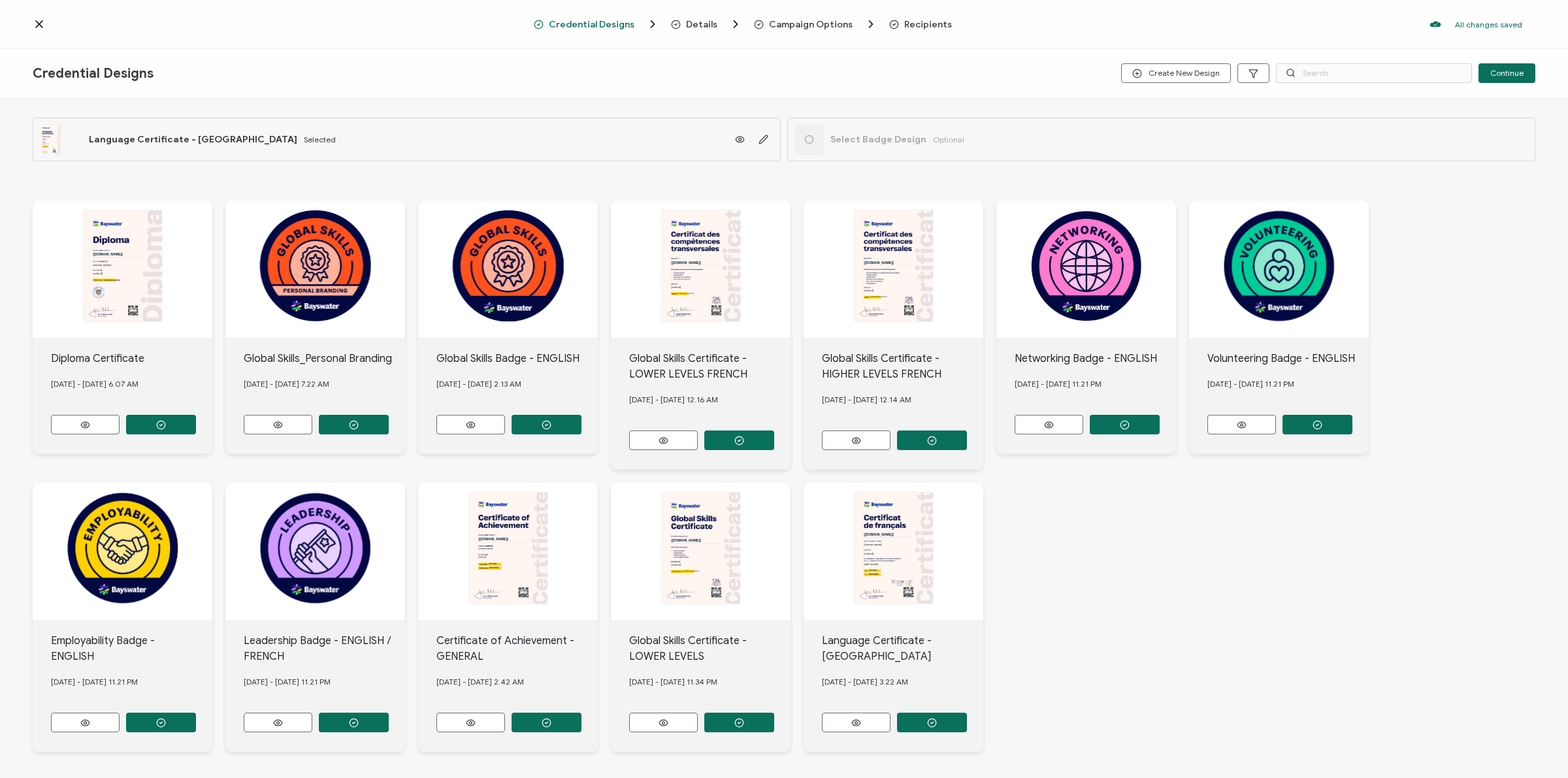click on "Details" at bounding box center [702, 24] 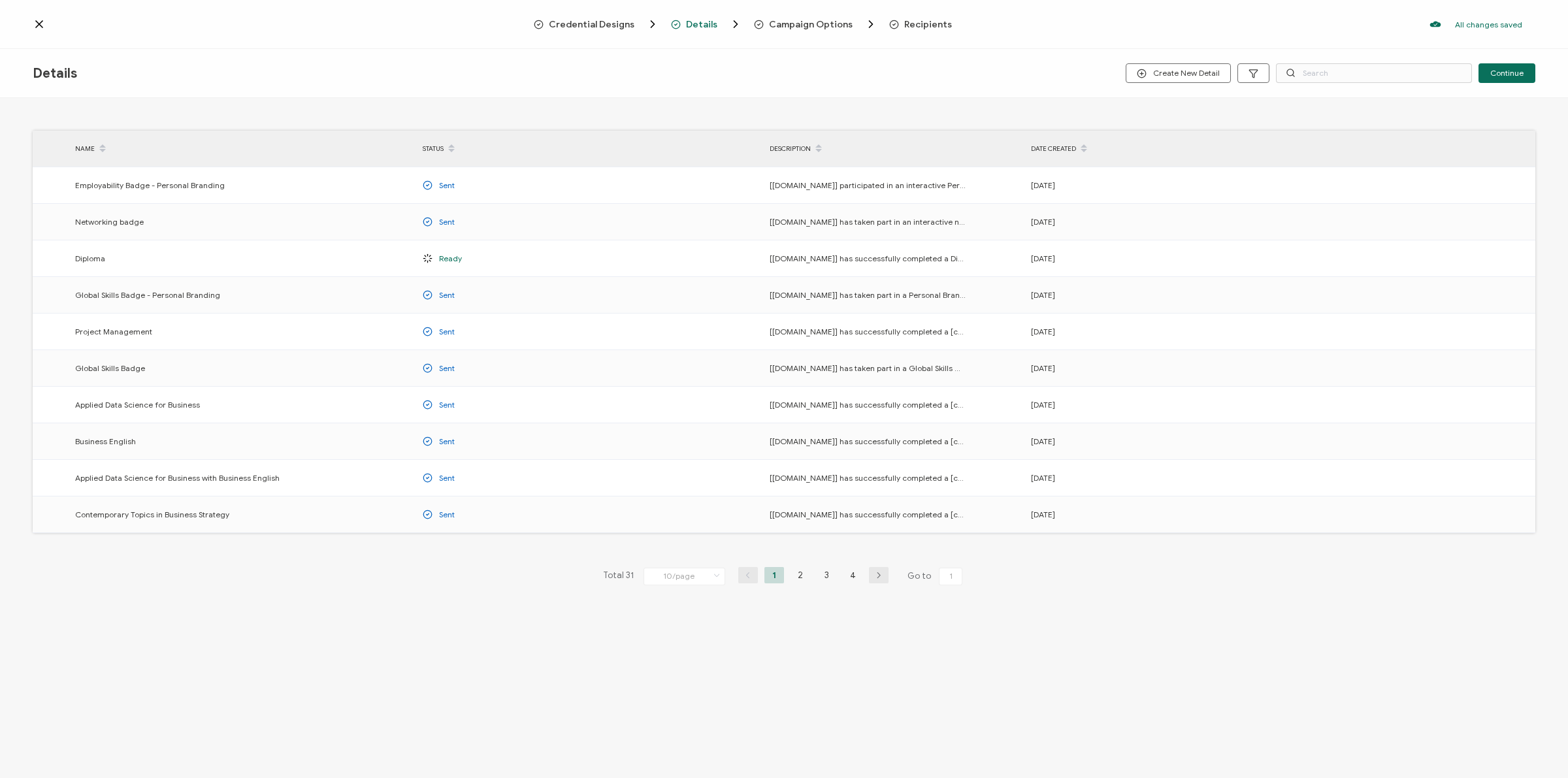 click on "Campaign Options" at bounding box center [811, 24] 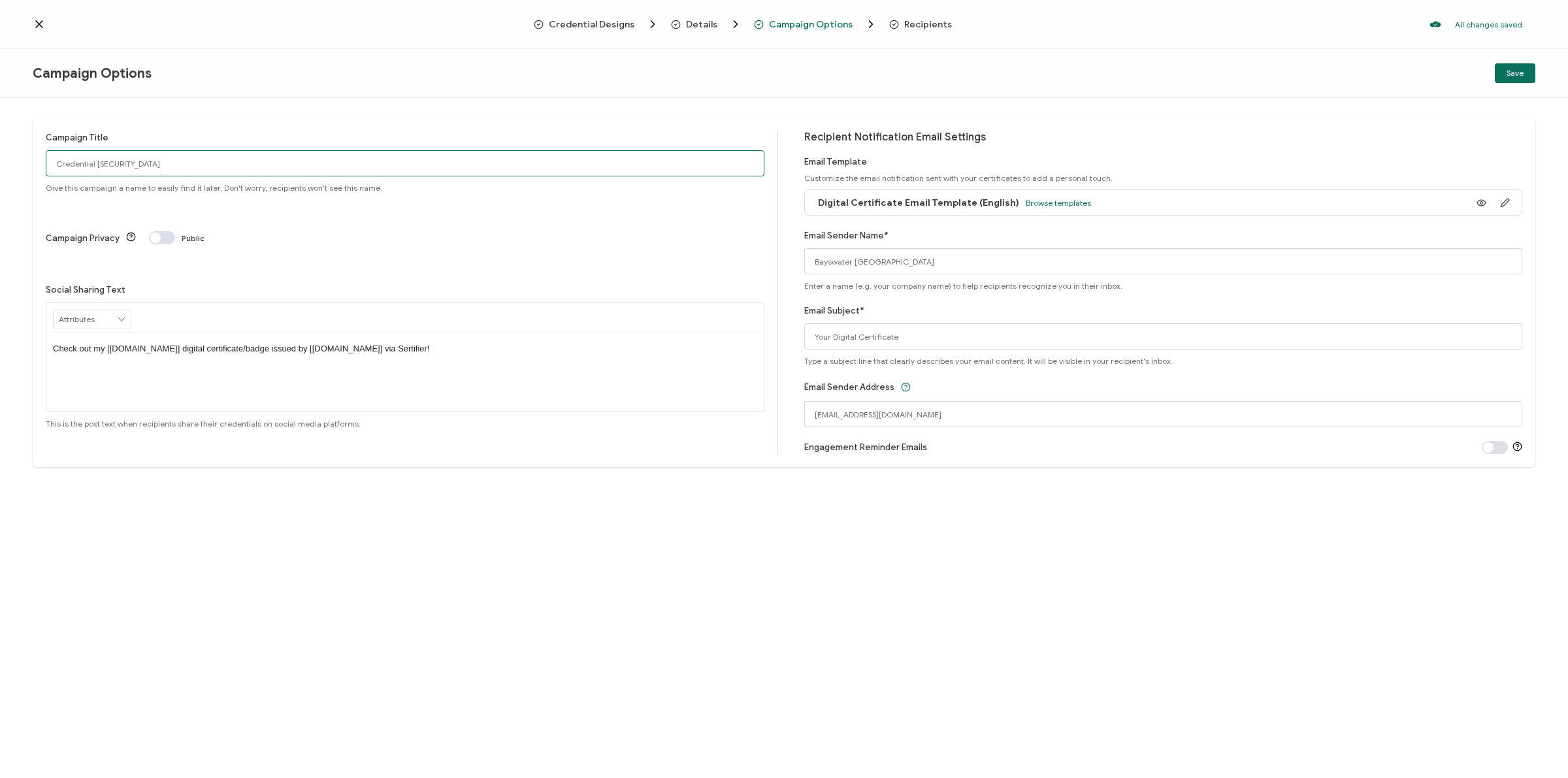 drag, startPoint x: 165, startPoint y: 163, endPoint x: -45, endPoint y: 139, distance: 211.367 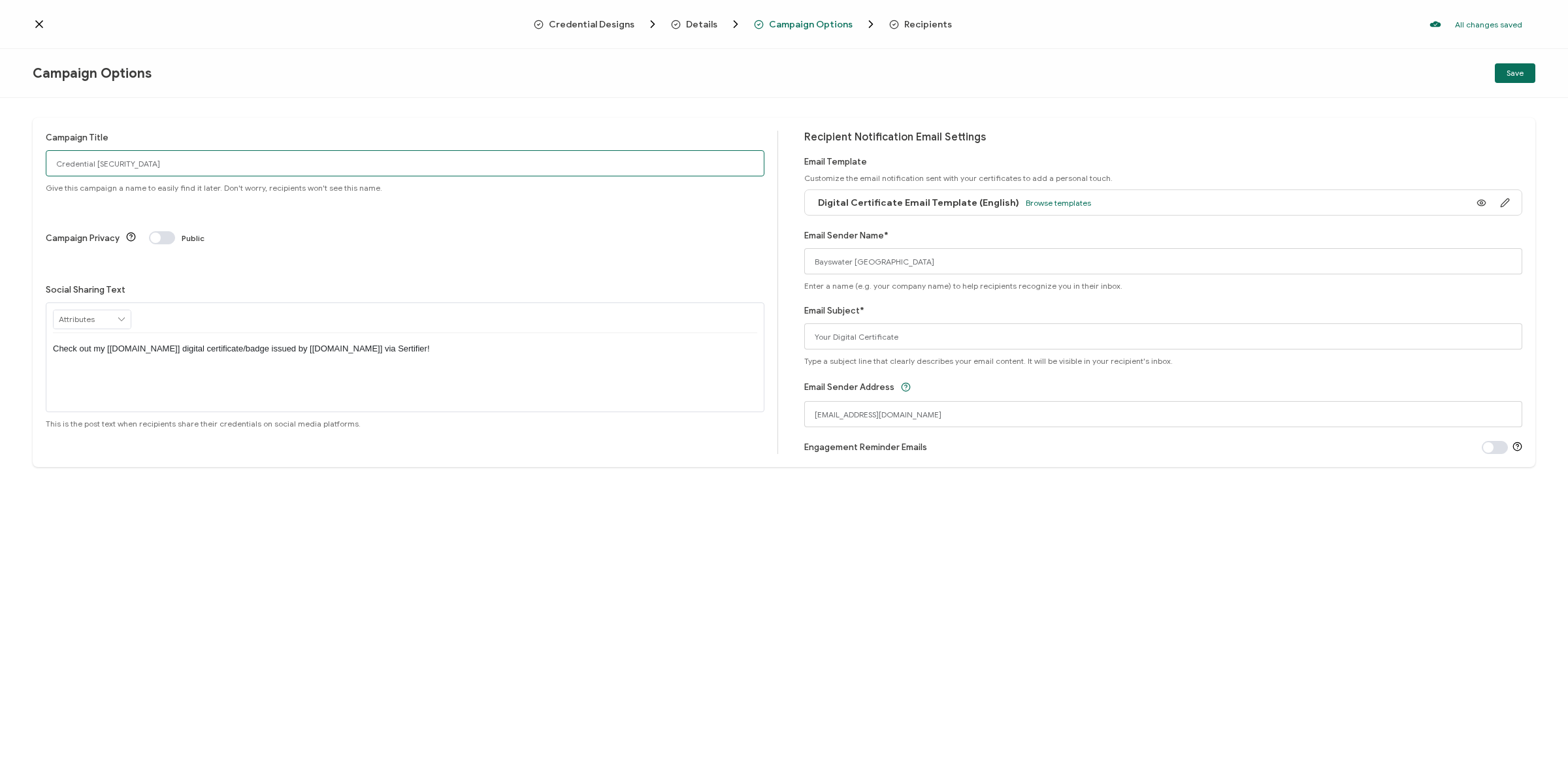 click on "Credential Designs       Details       Campaign Options       Recipients
All changes saved
We save your content automatically as you keep working.
Changes are saved automatically. Any credentials sent from this campaign will update automatically. To undo modifications, re-edit the relevant element.
All changes saved
Last saved on [DATE] 12:39 PM
Campaign Options
Save
Campaign Title
Credential [SECURITY_DATA]
Campaign Privacy
Public" at bounding box center [784, 389] 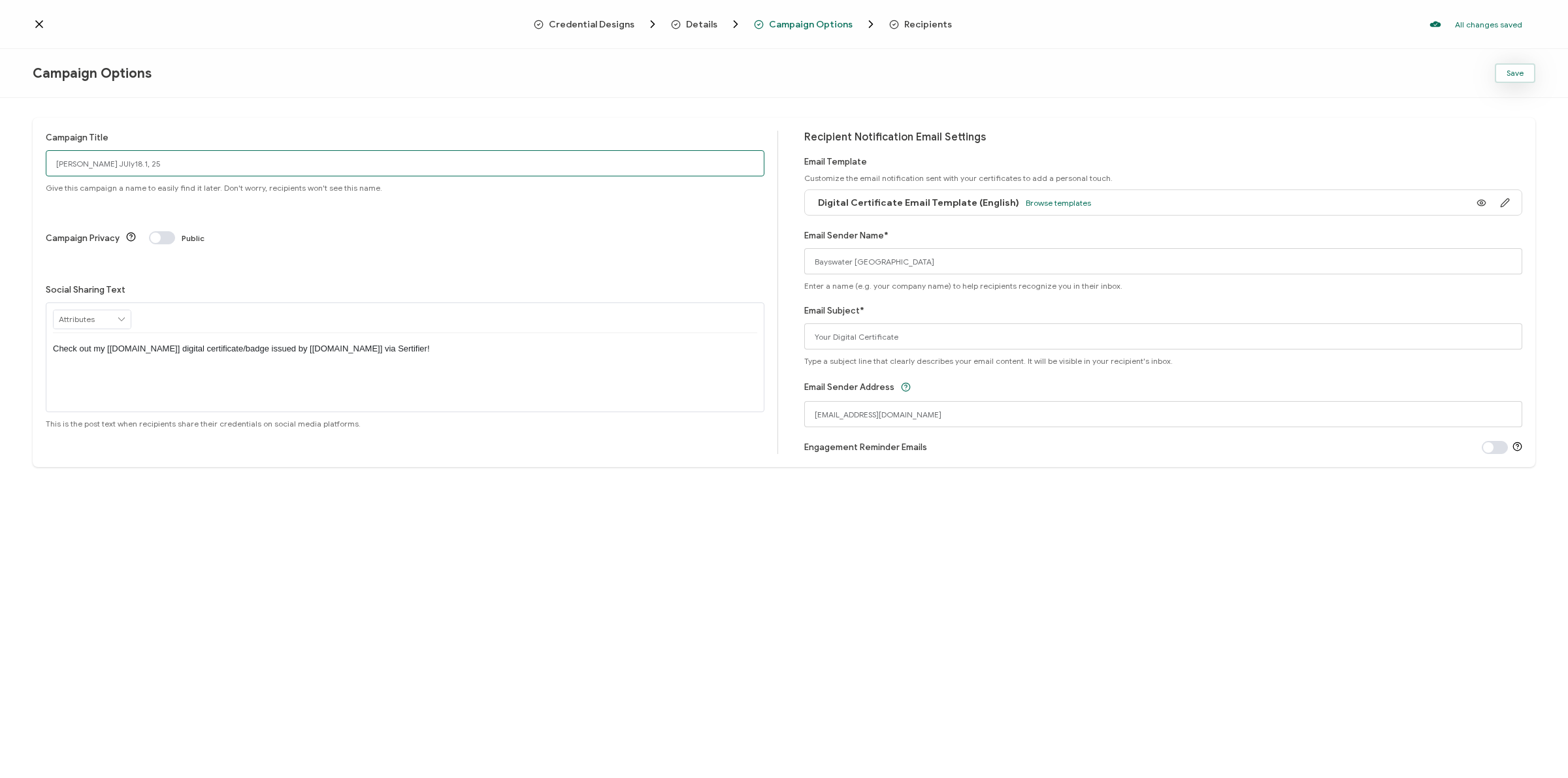 type on "[PERSON_NAME] JUly18.1, 25" 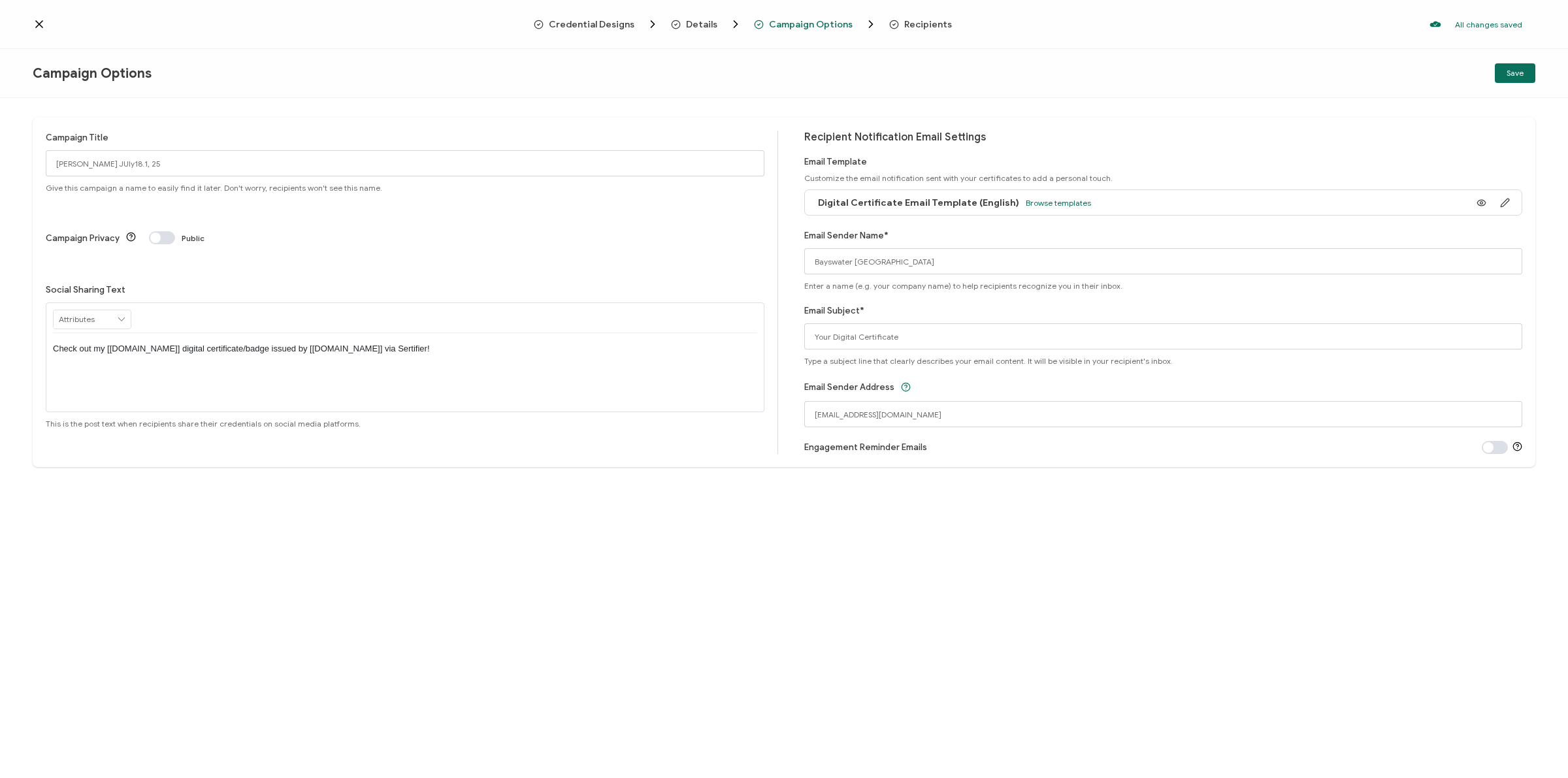 click on "Save" at bounding box center (1515, 73) 